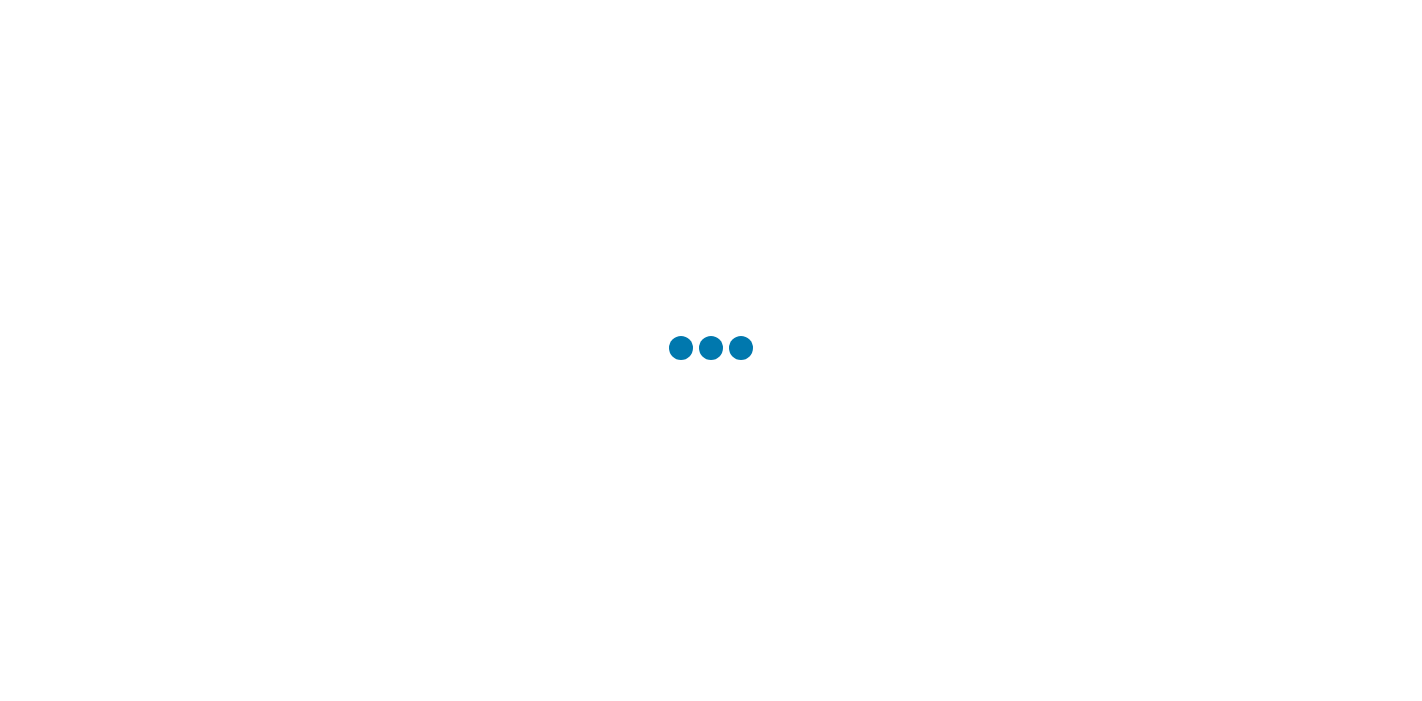 scroll, scrollTop: 0, scrollLeft: 0, axis: both 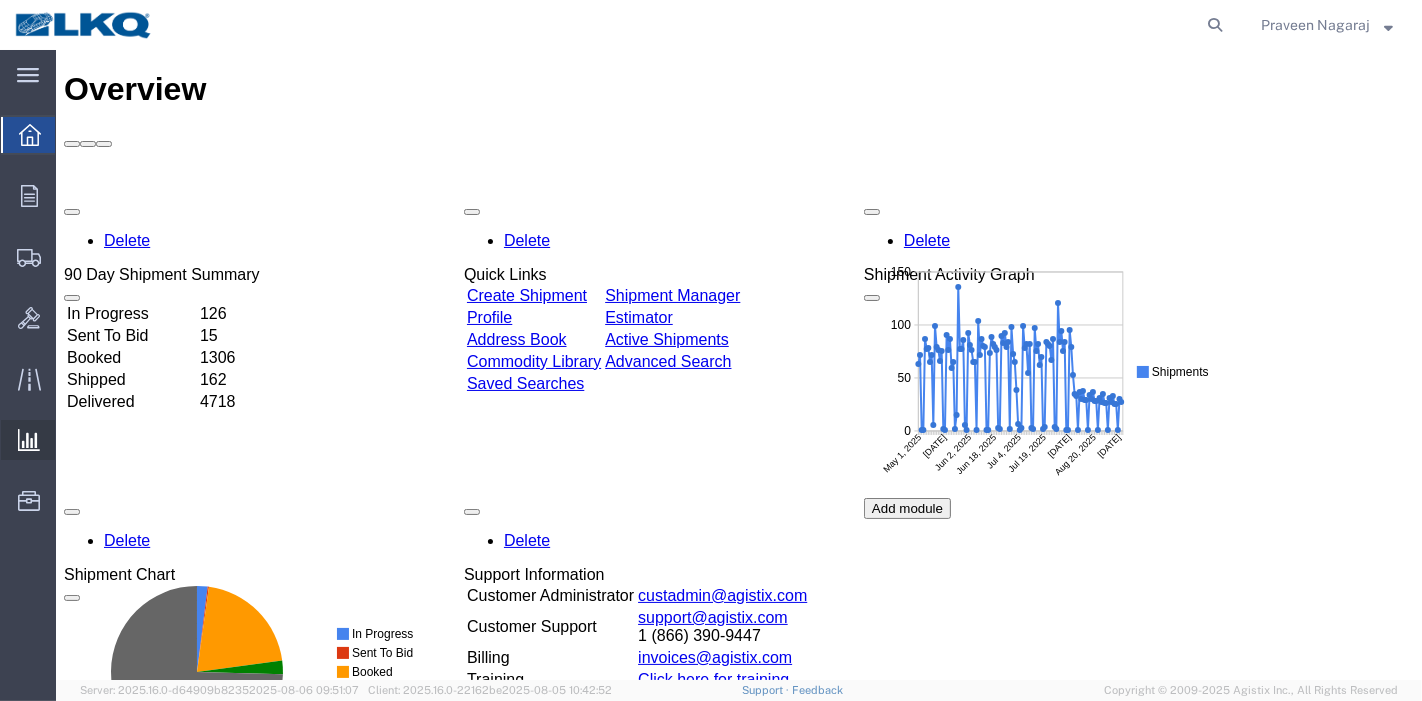 click on "Ad Hoc Reports" 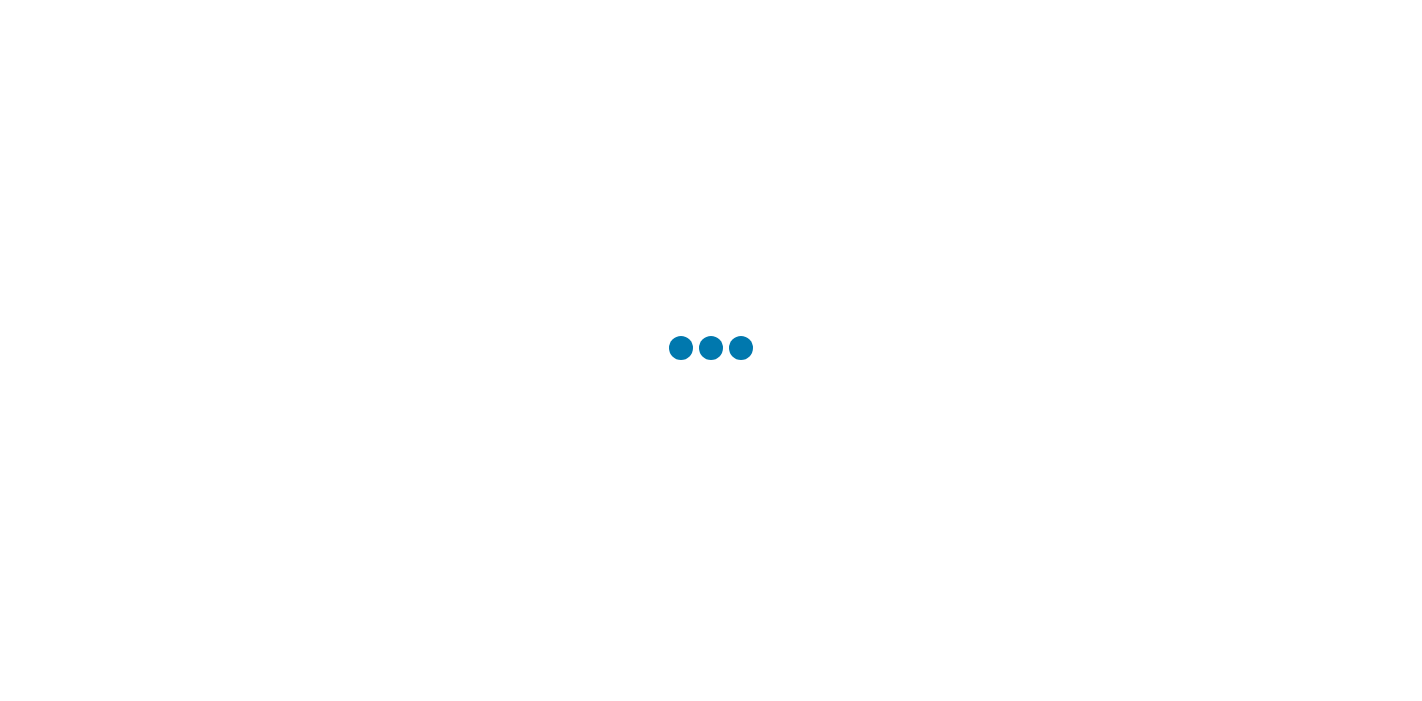 scroll, scrollTop: 0, scrollLeft: 0, axis: both 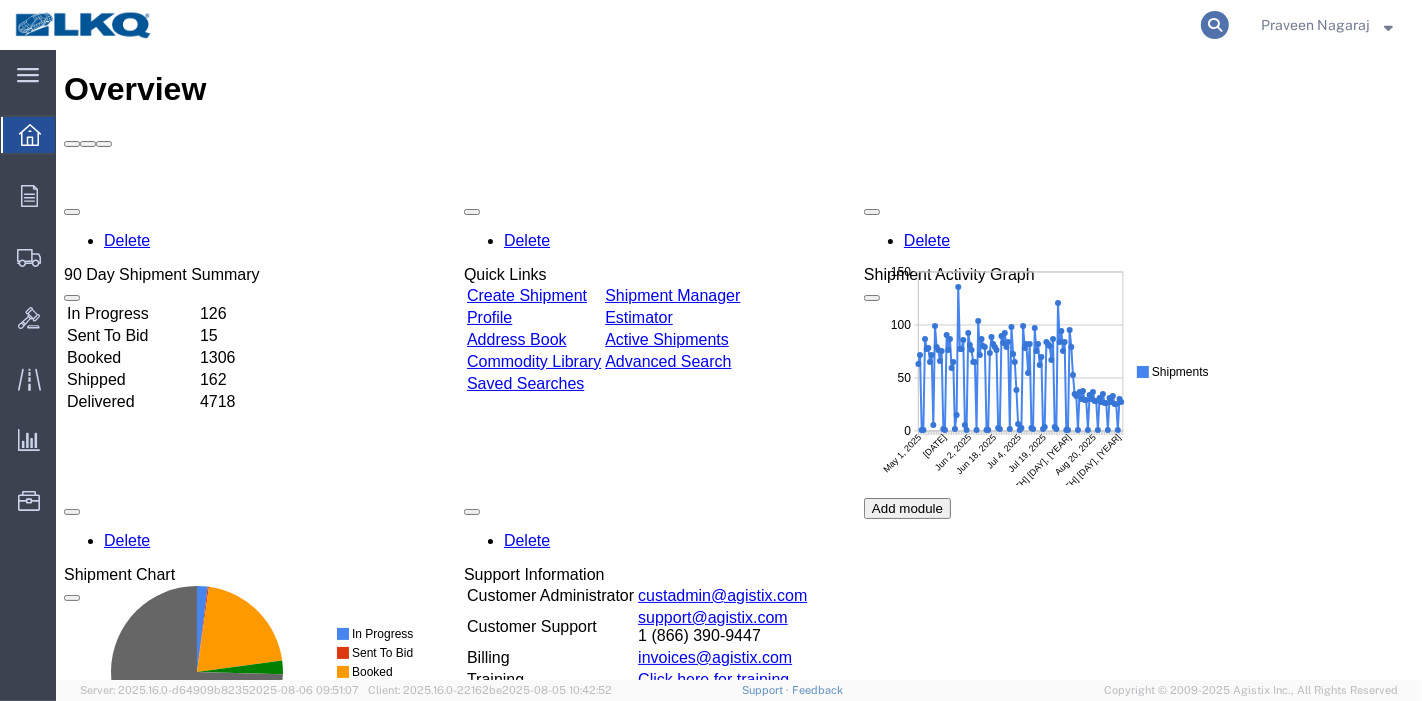 click 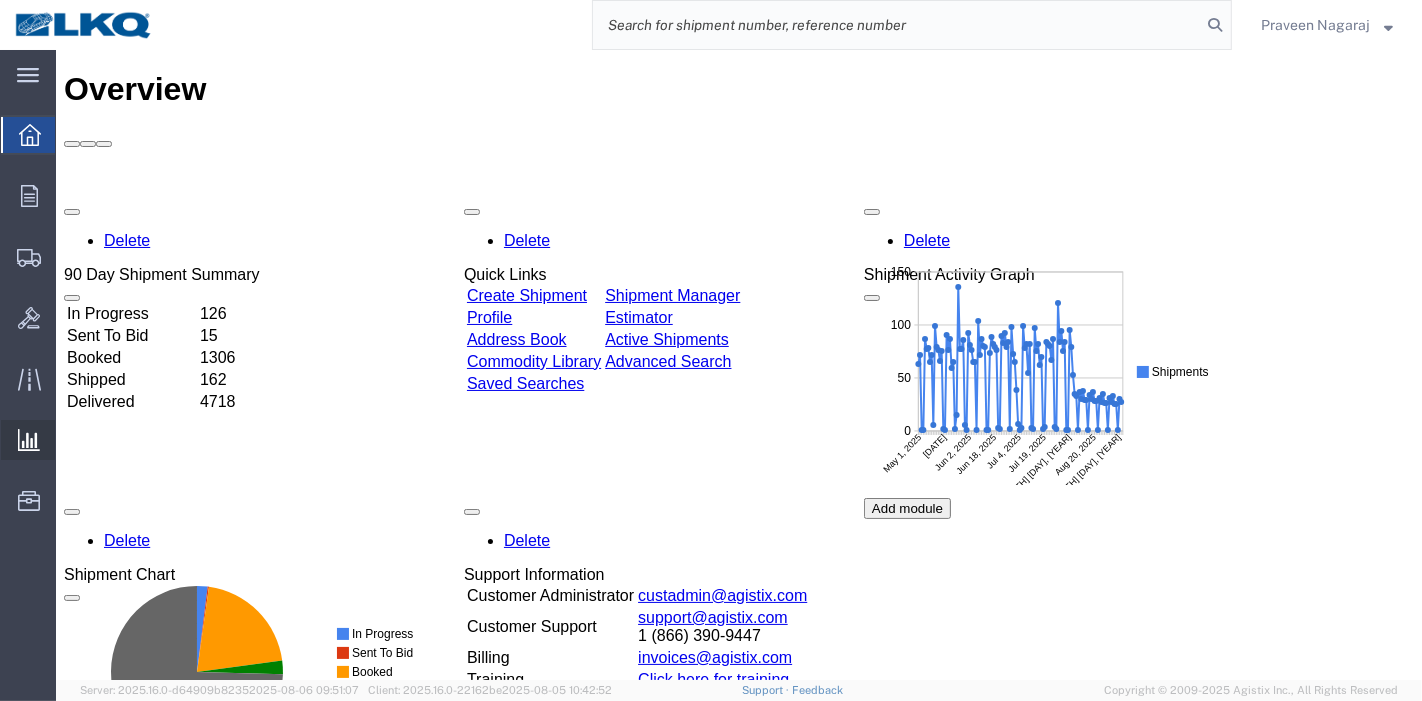 click on "Ad Hoc Reports" 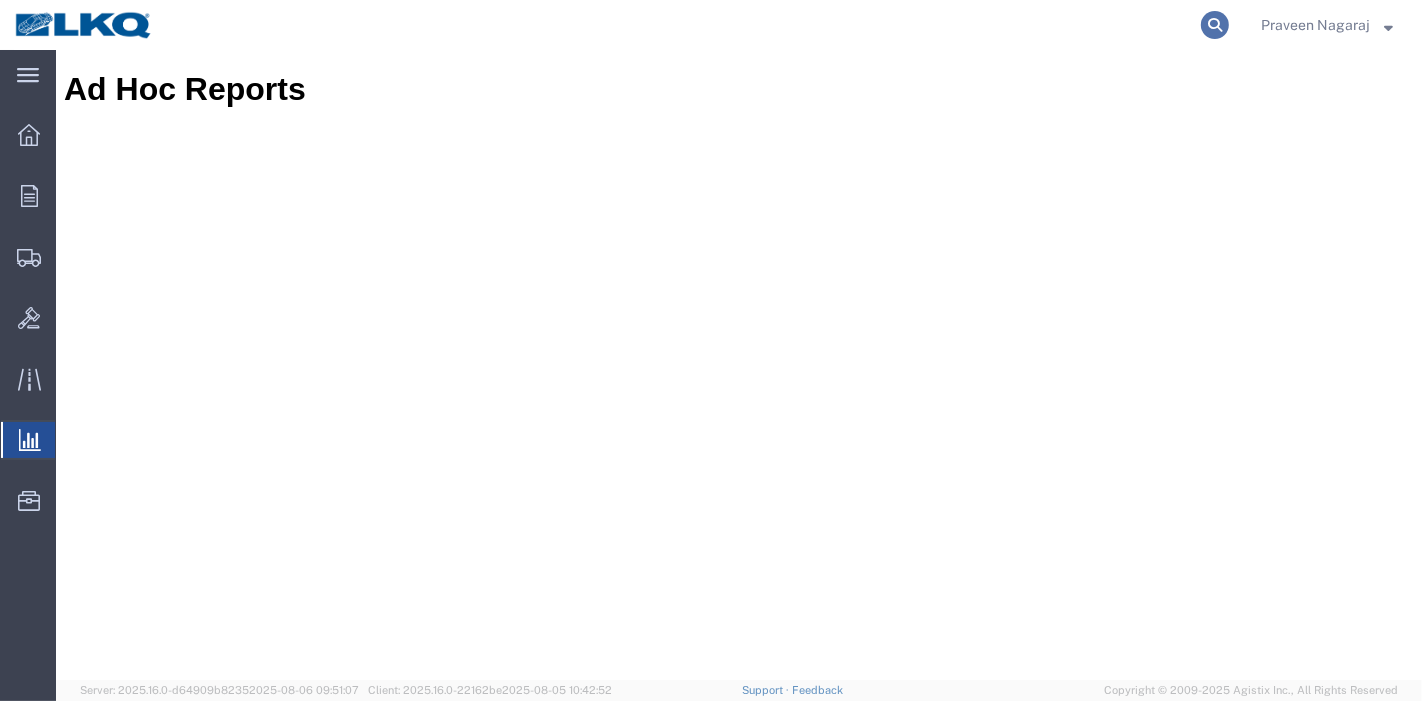 click 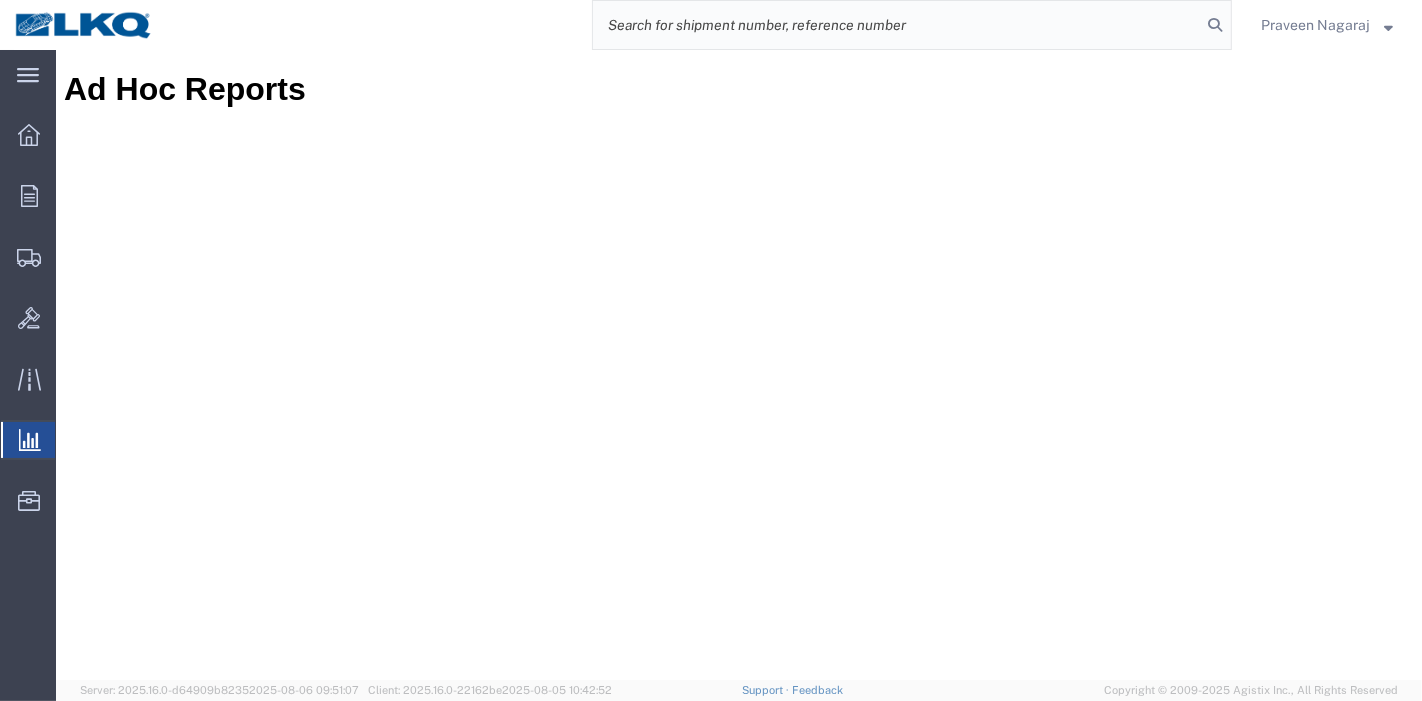 click 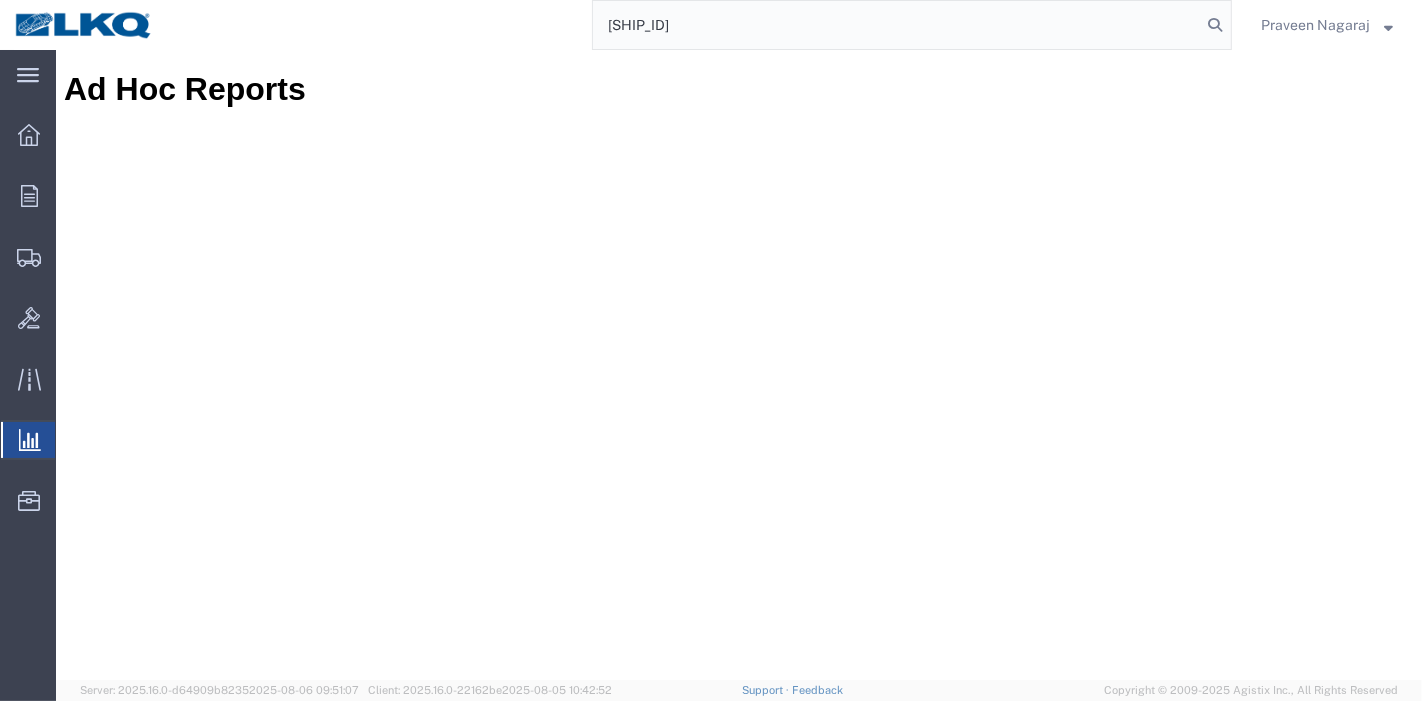 type on "[SHIP_ID]" 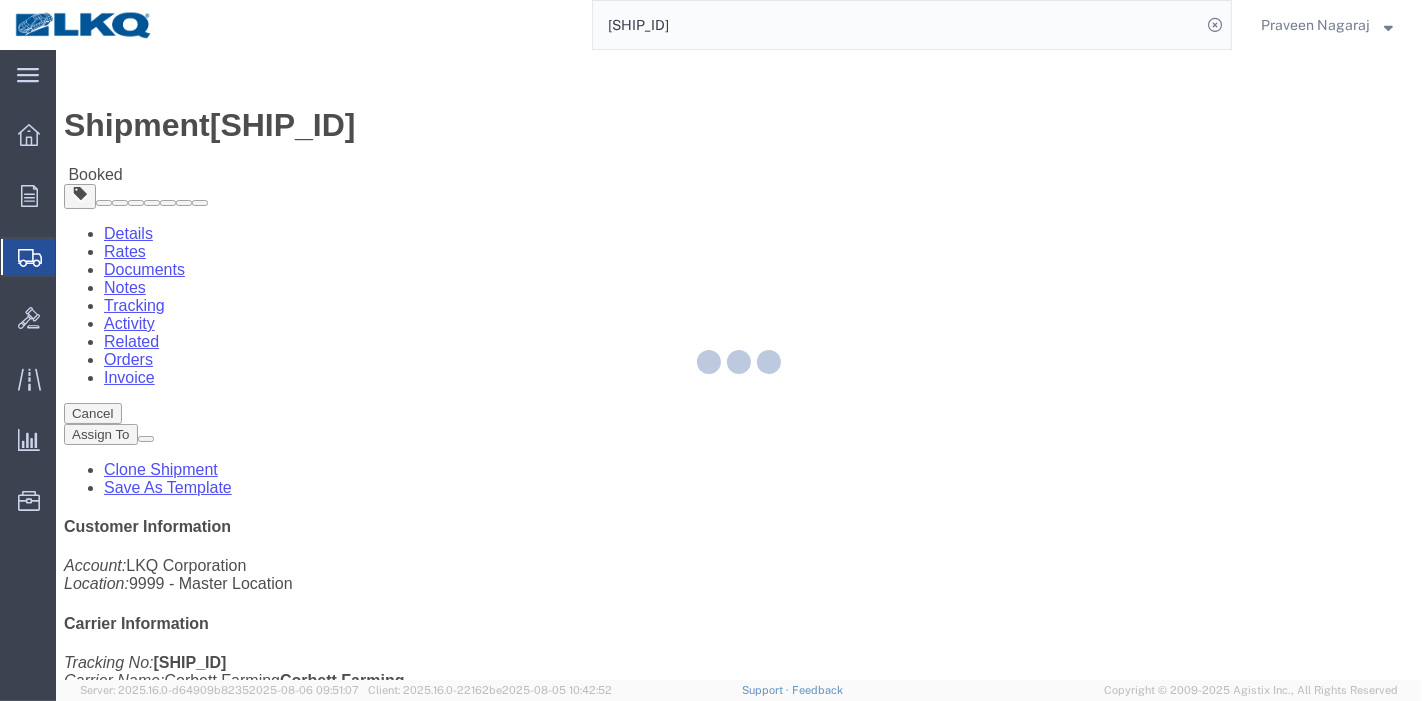 click 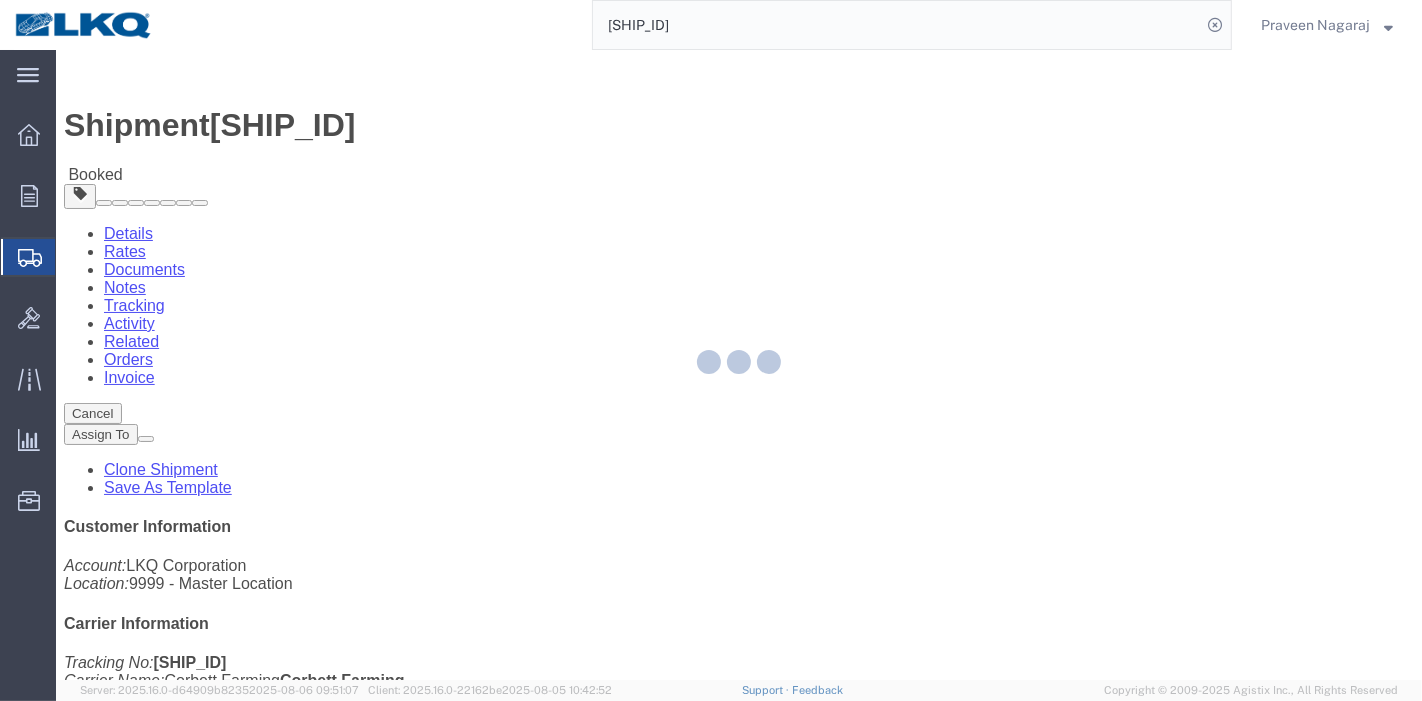click on "Tracking" 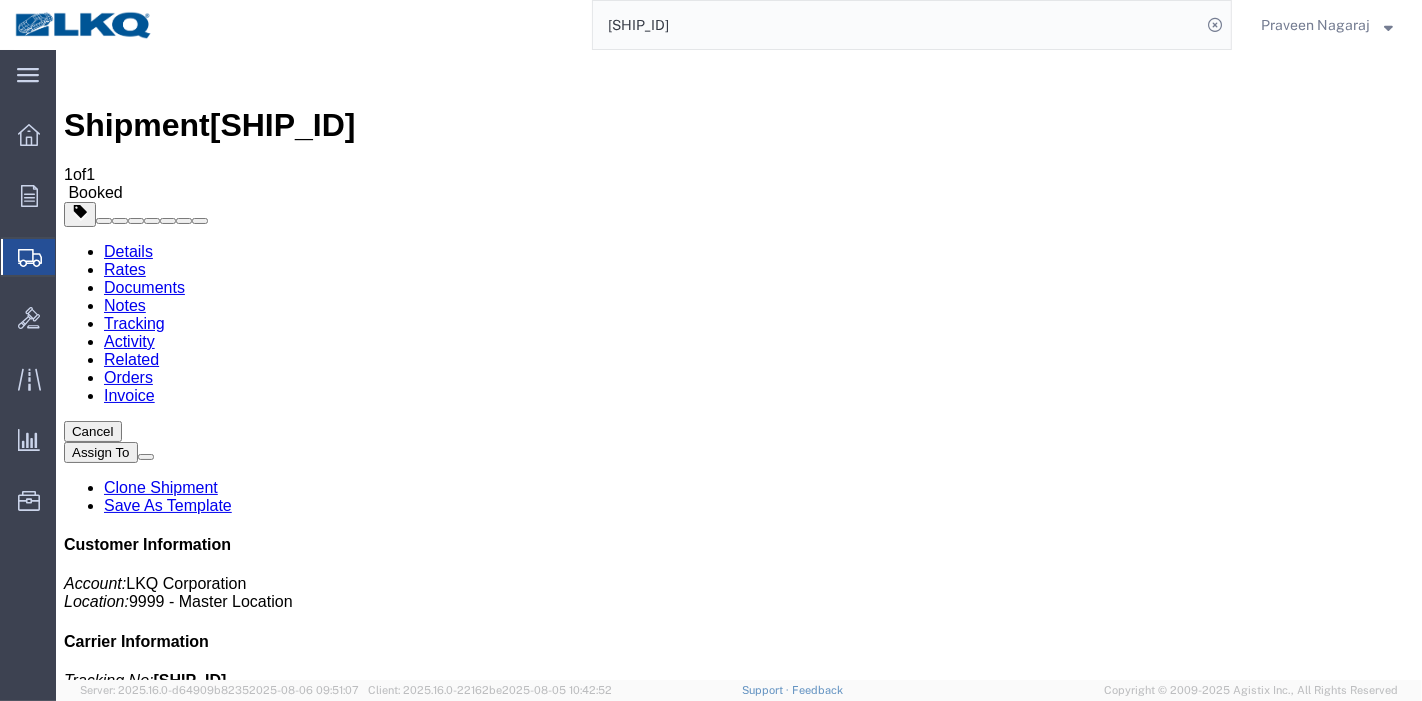 click on "Add New Tracking" at bounding box center (228, 1227) 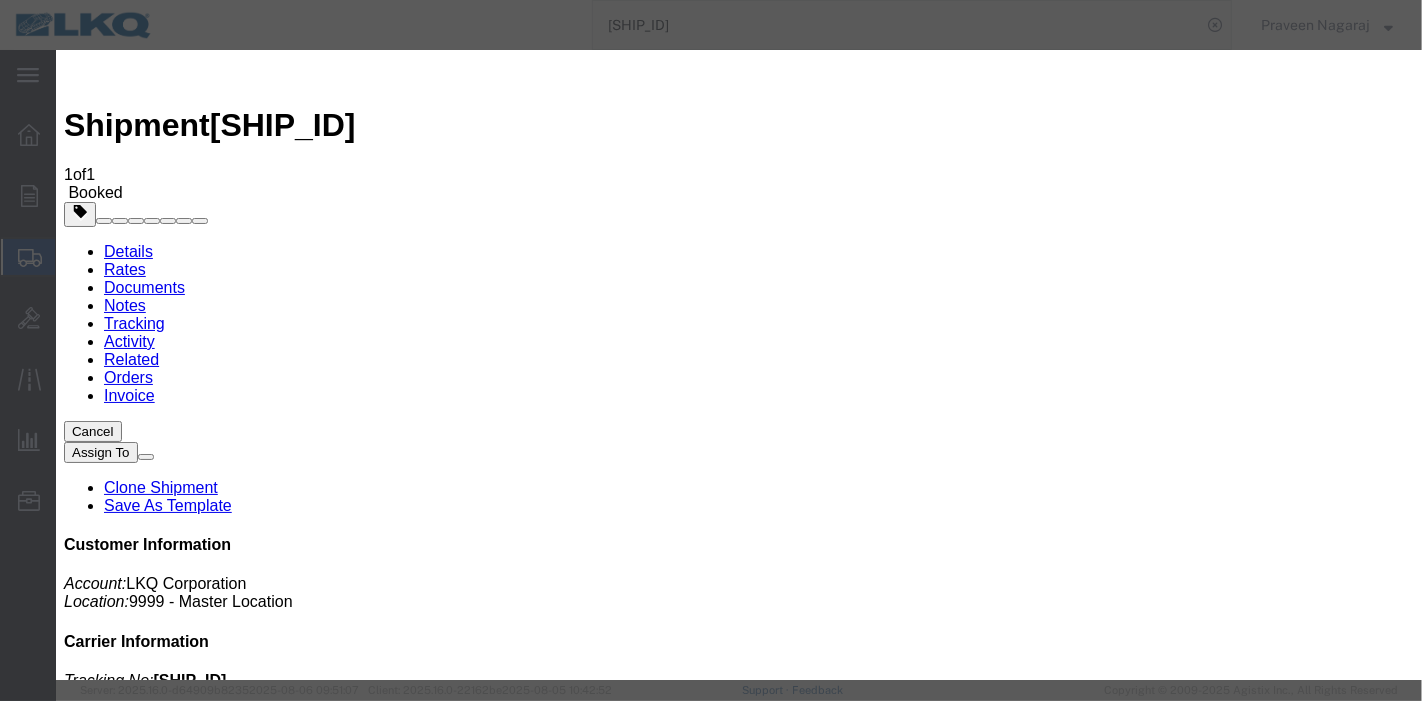 type on "08/06/2025" 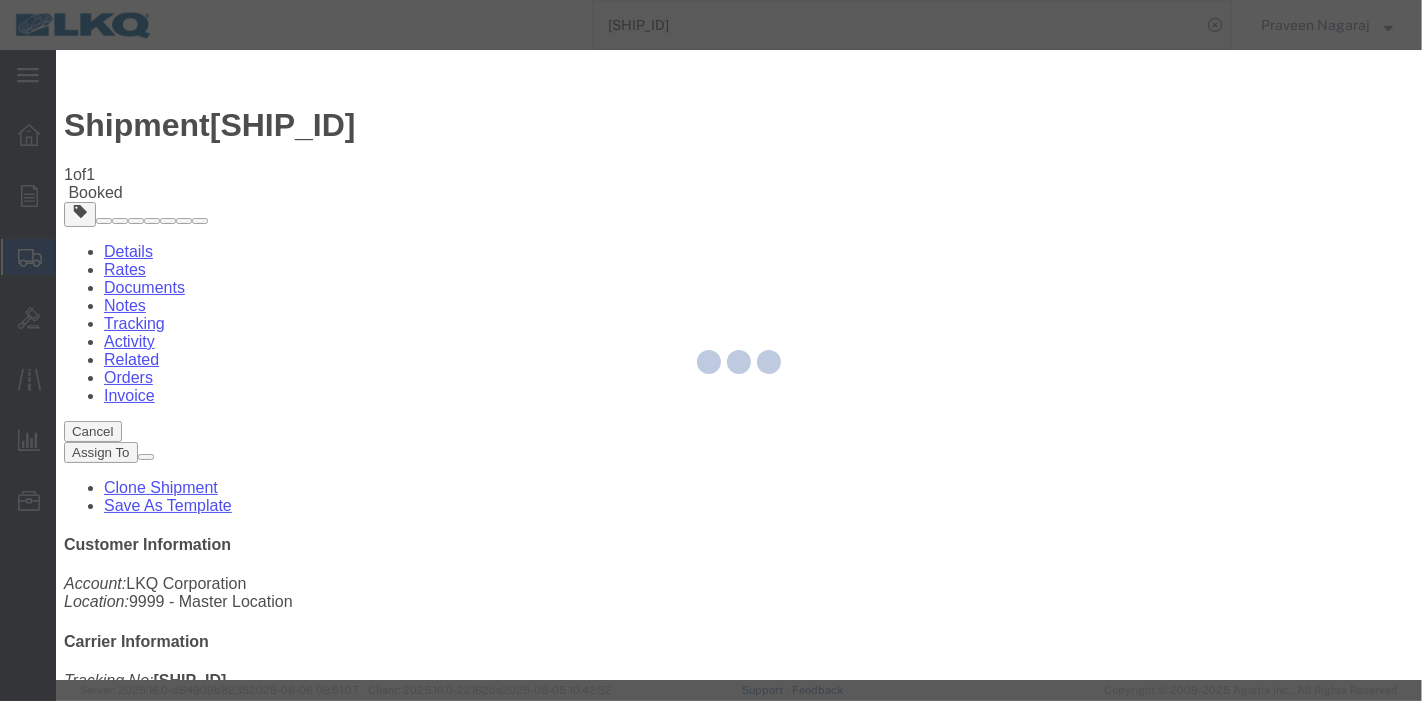 type 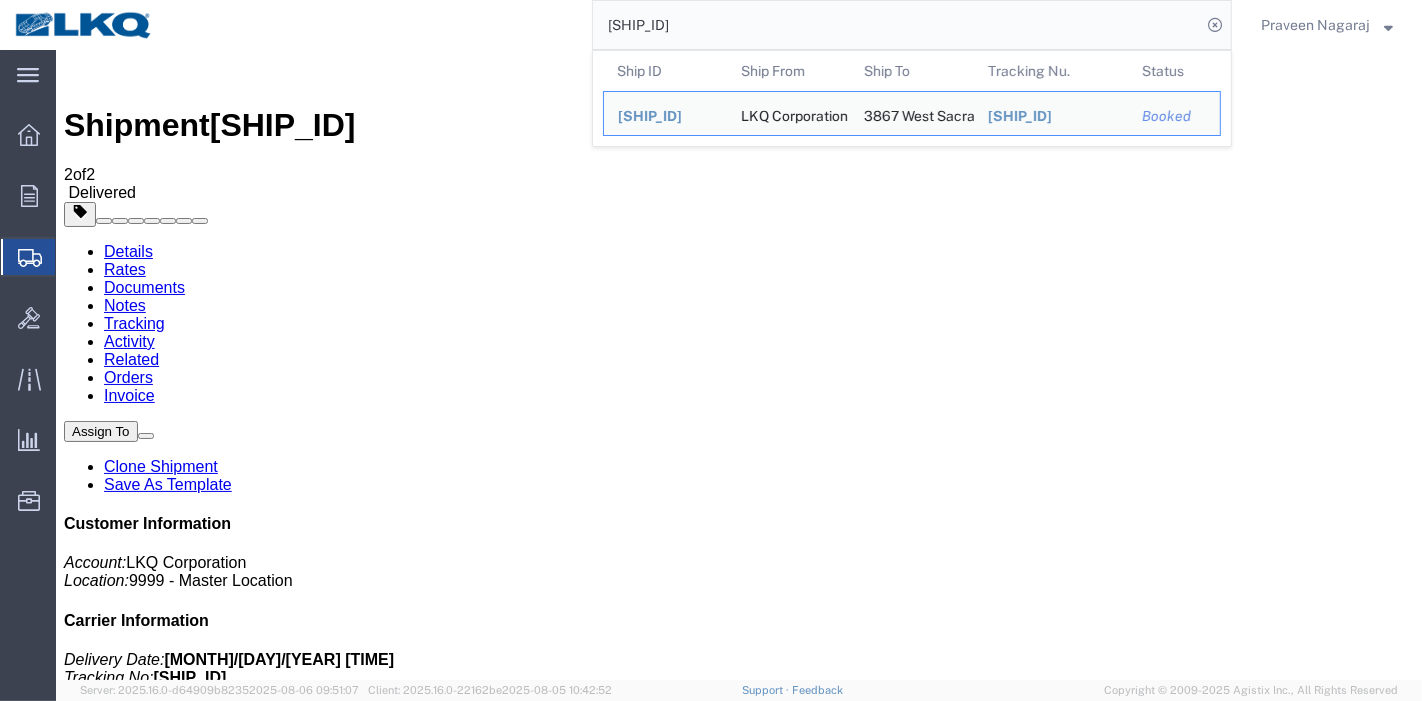 drag, startPoint x: 720, startPoint y: 21, endPoint x: 434, endPoint y: 21, distance: 286 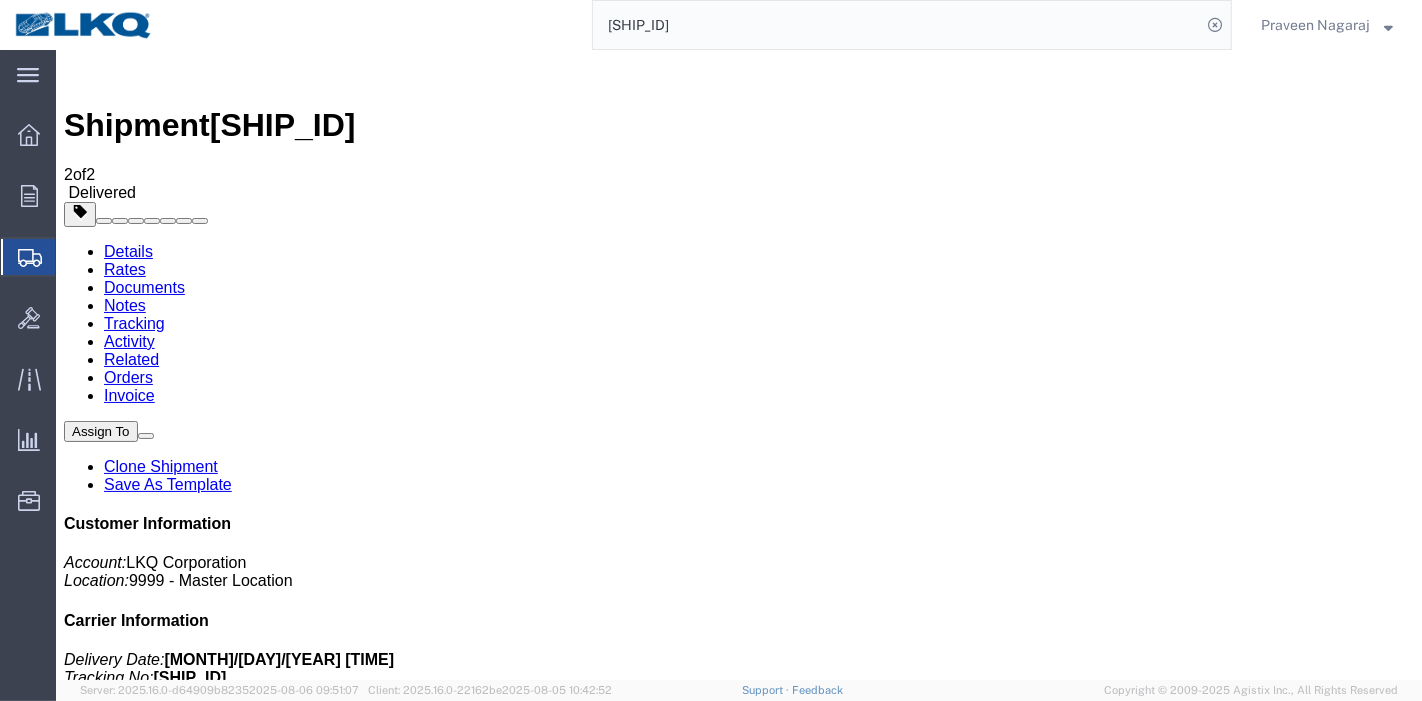 paste on "[NUMBER]" 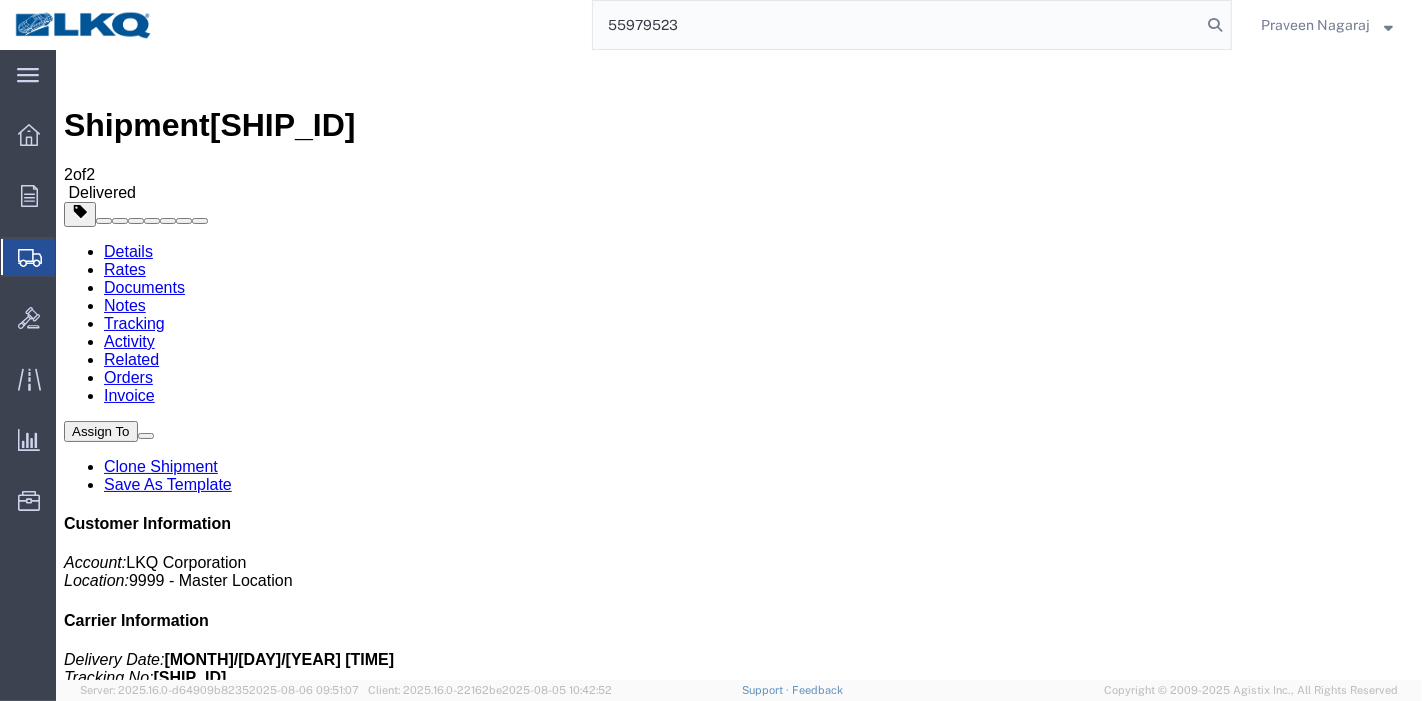 type on "55979523" 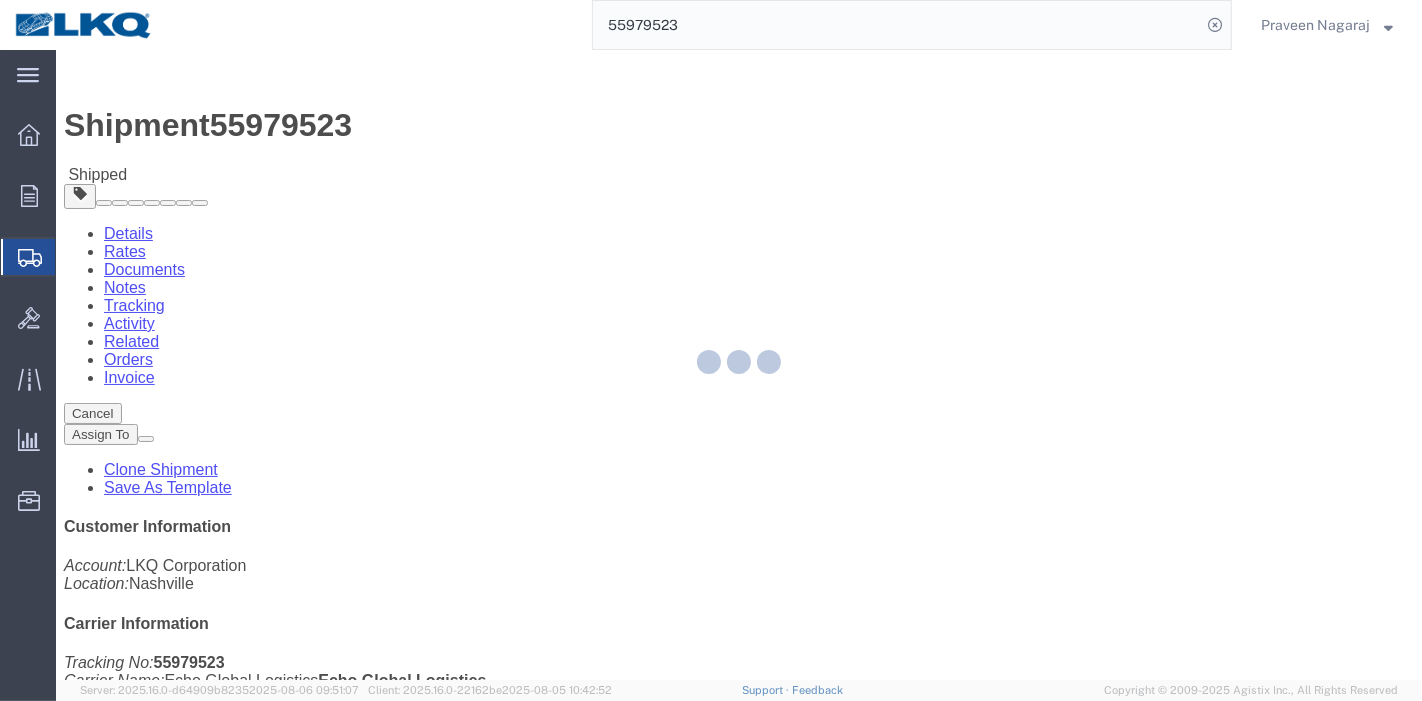 click 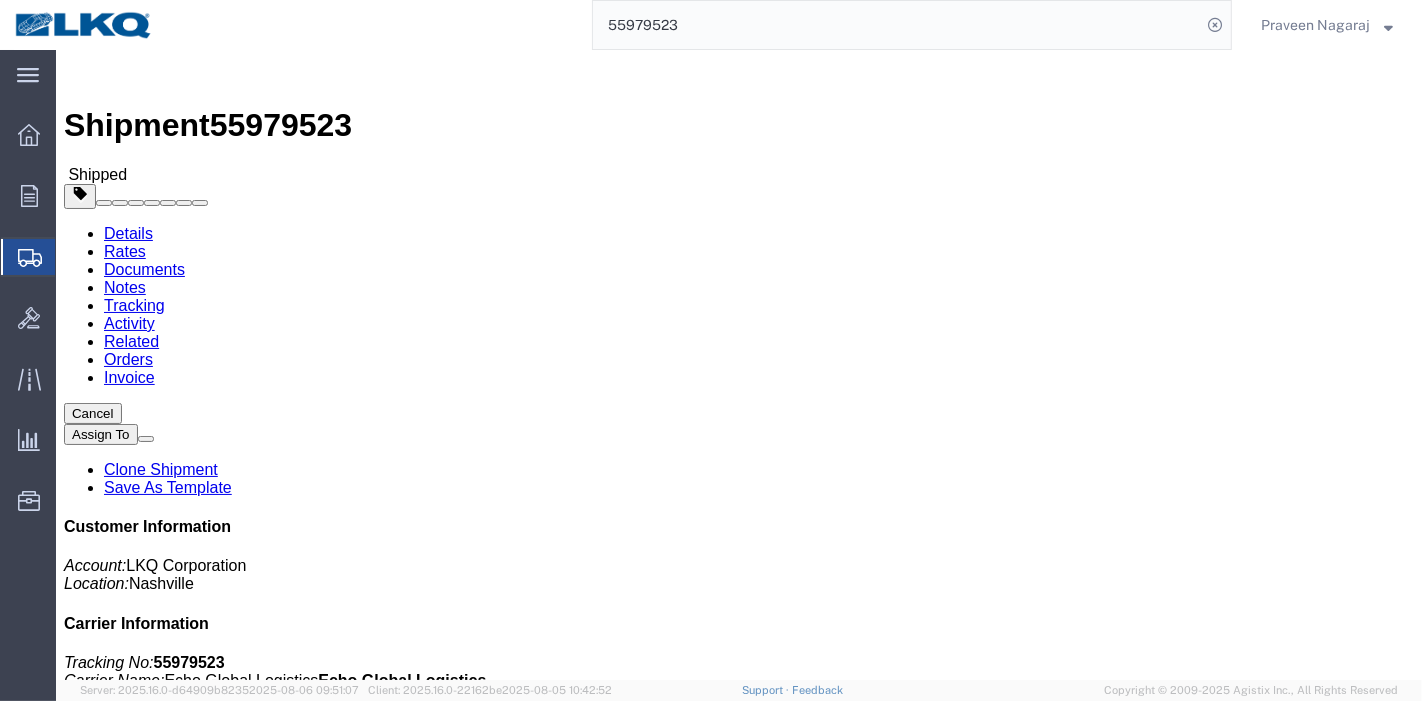 click on "Tracking" 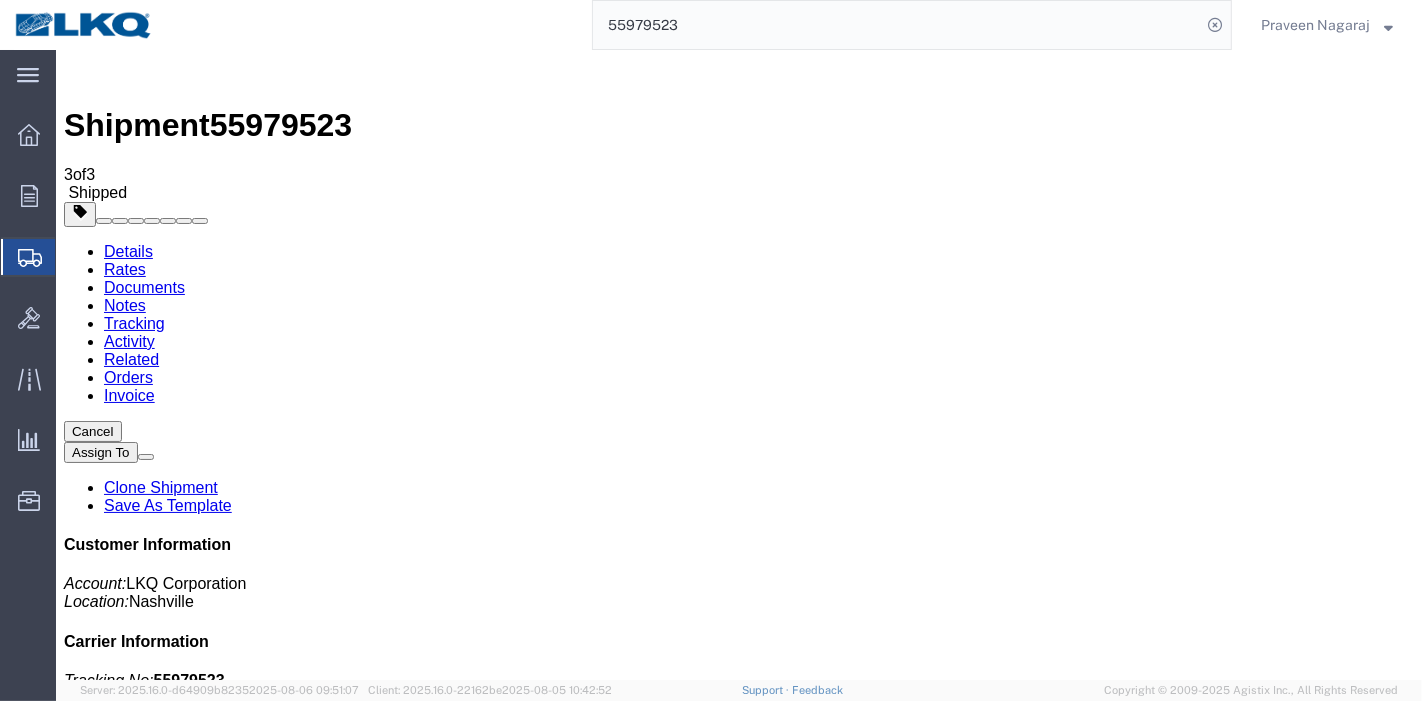 click on "Add New Tracking" at bounding box center [228, 1227] 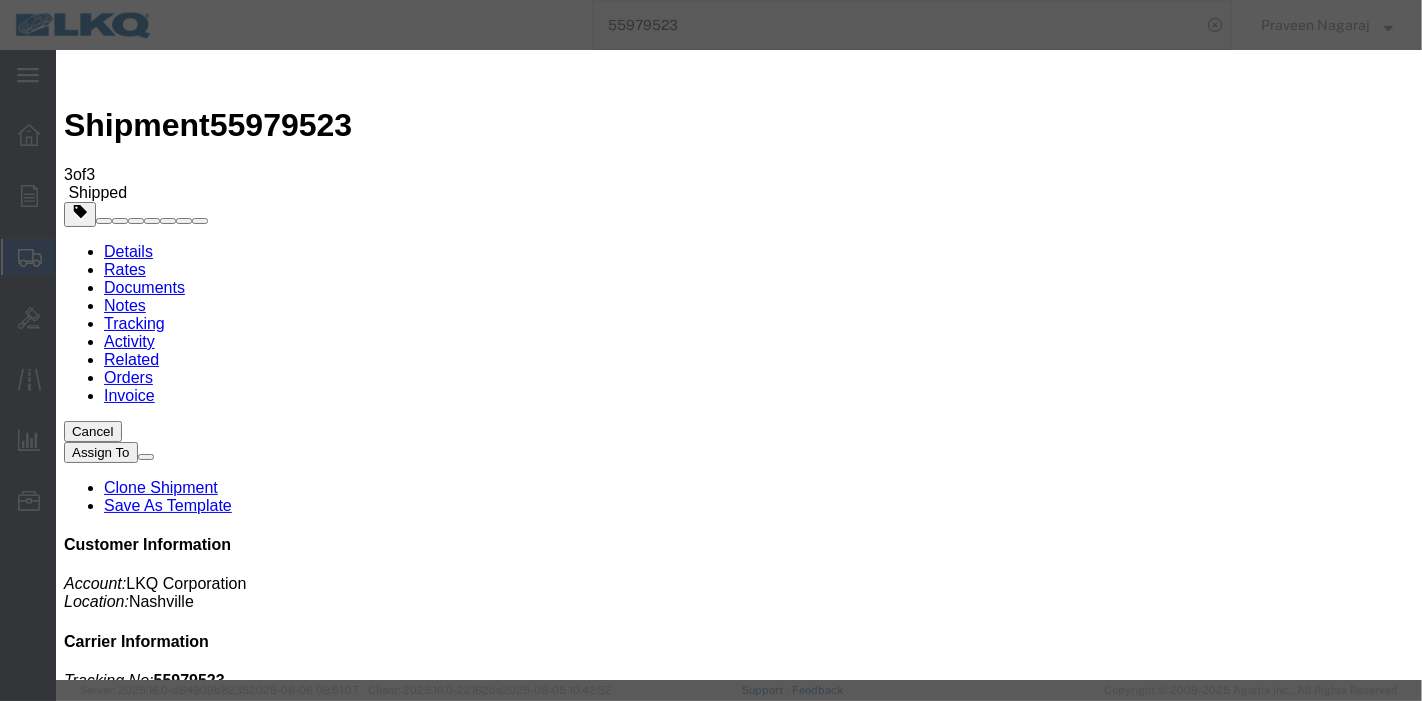 type on "08/06/2025" 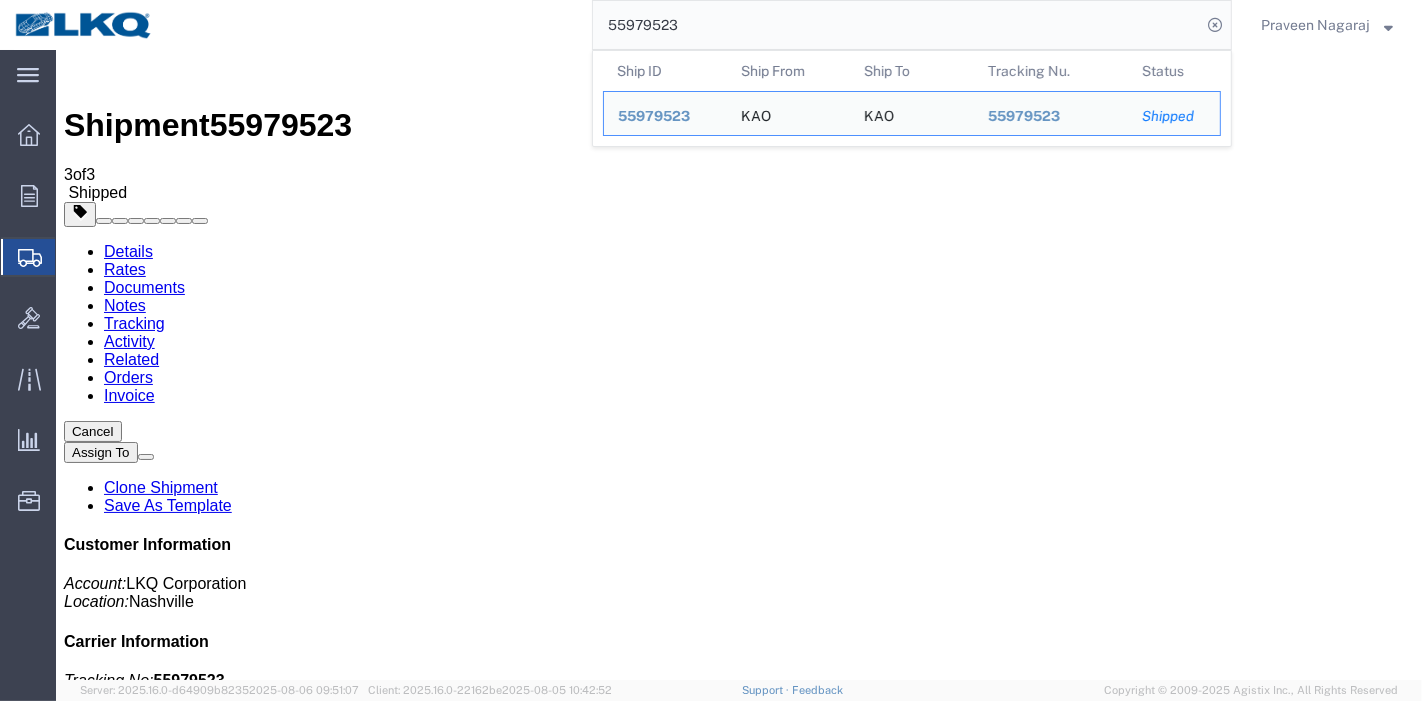 drag, startPoint x: 740, startPoint y: 38, endPoint x: 365, endPoint y: 21, distance: 375.38513 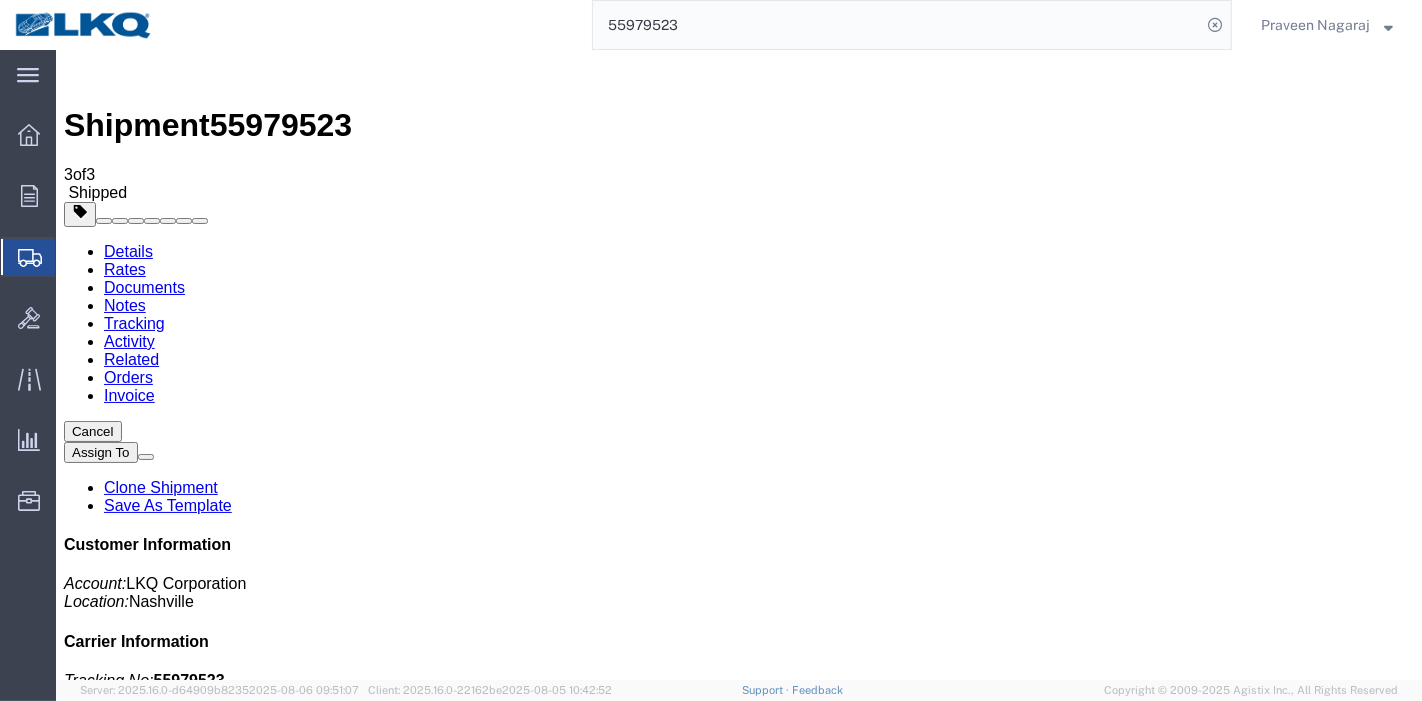 paste on "6193902" 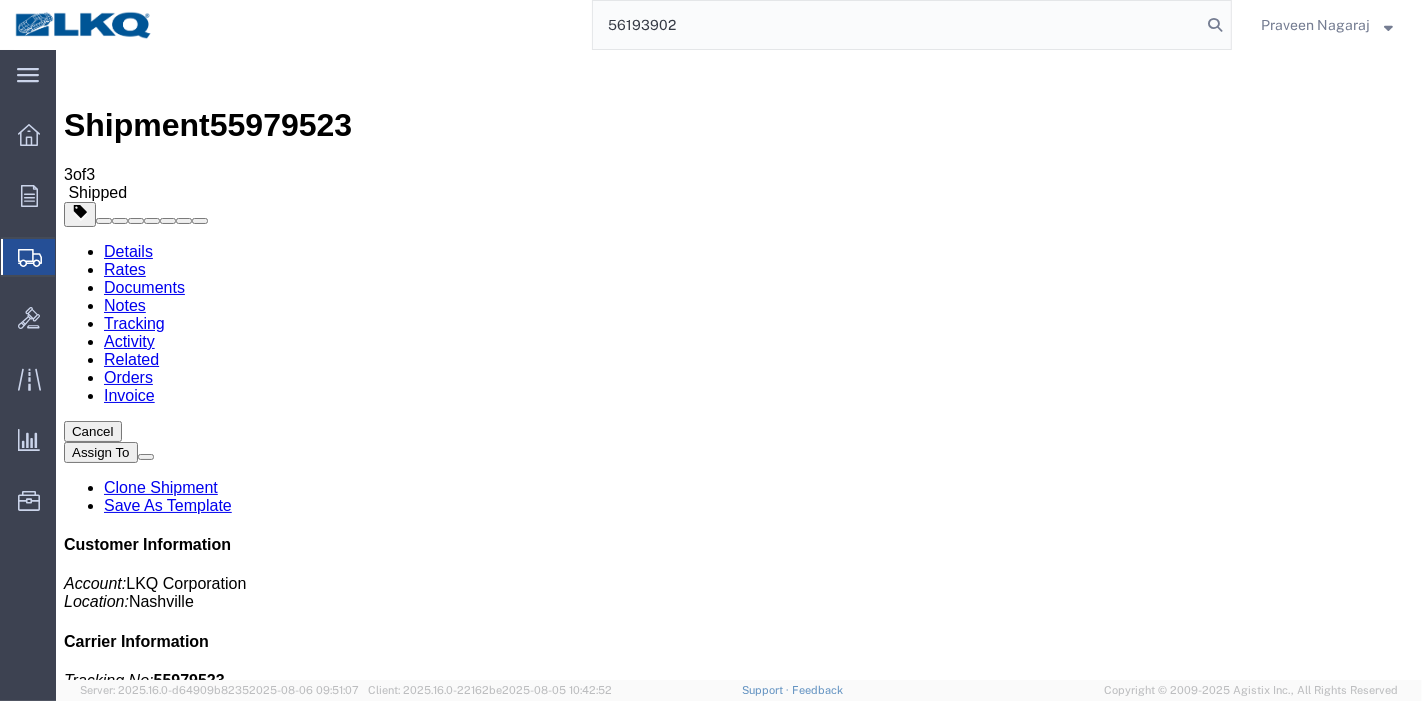 type on "56193902" 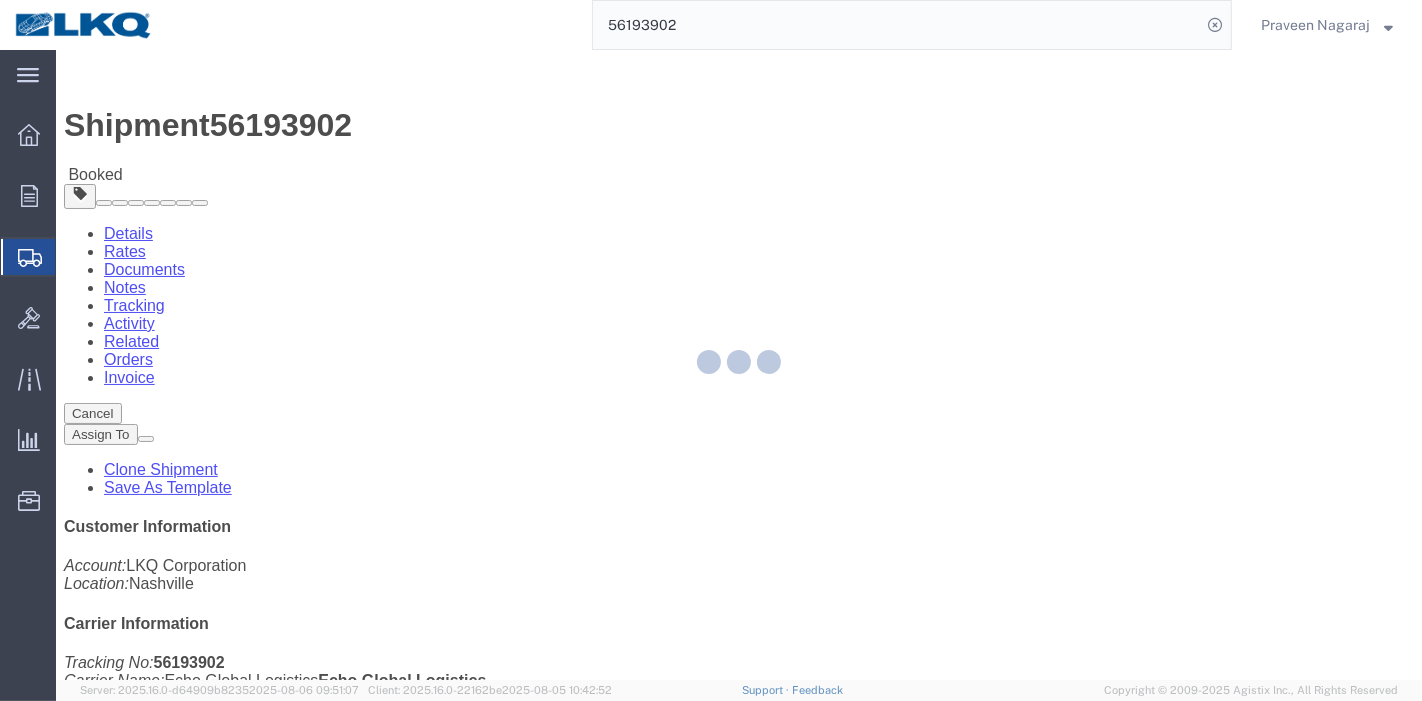 click 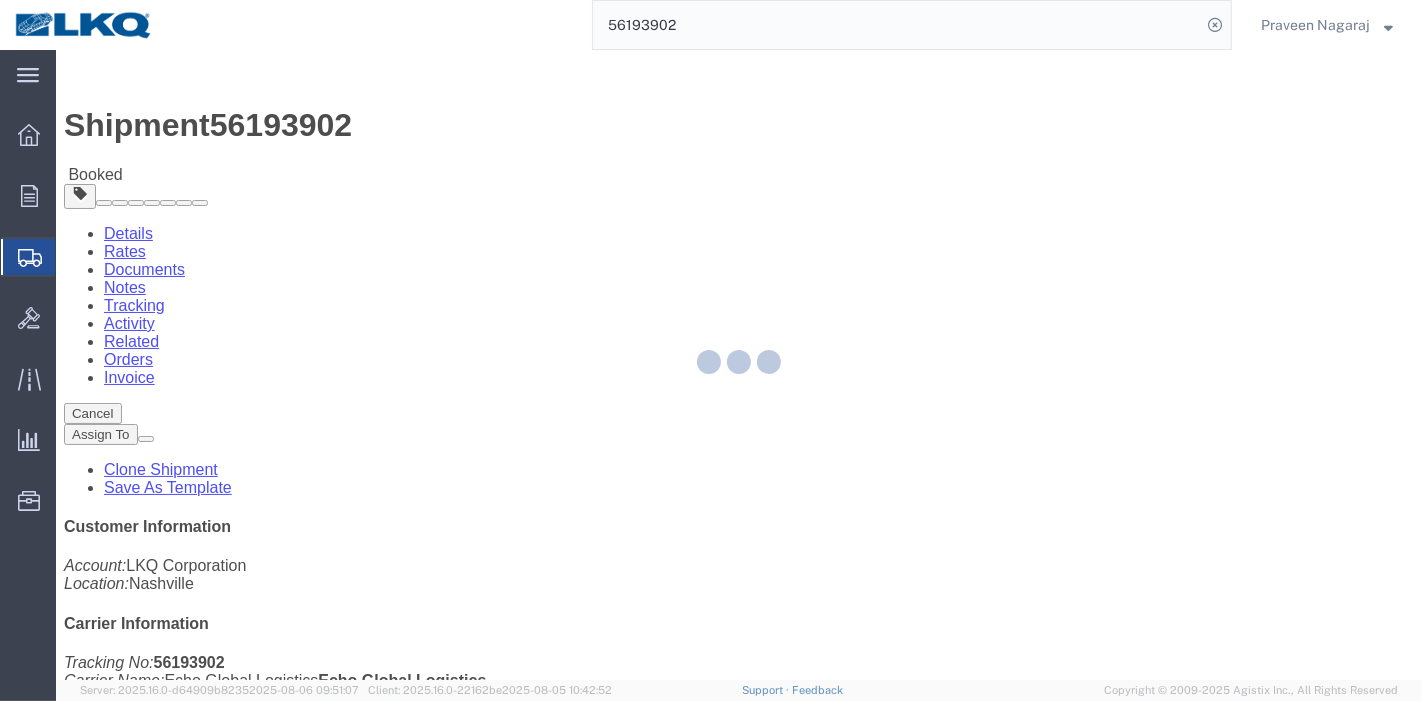 click 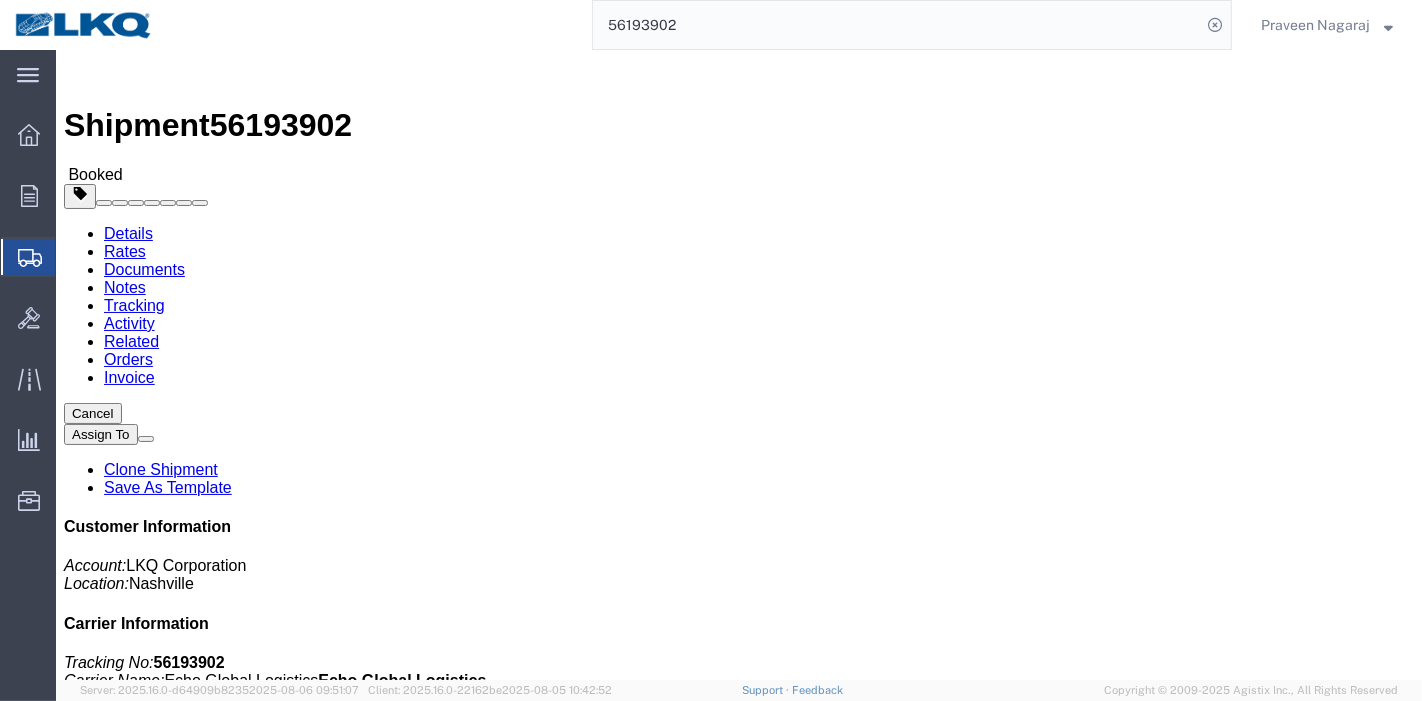 click on "Tracking" 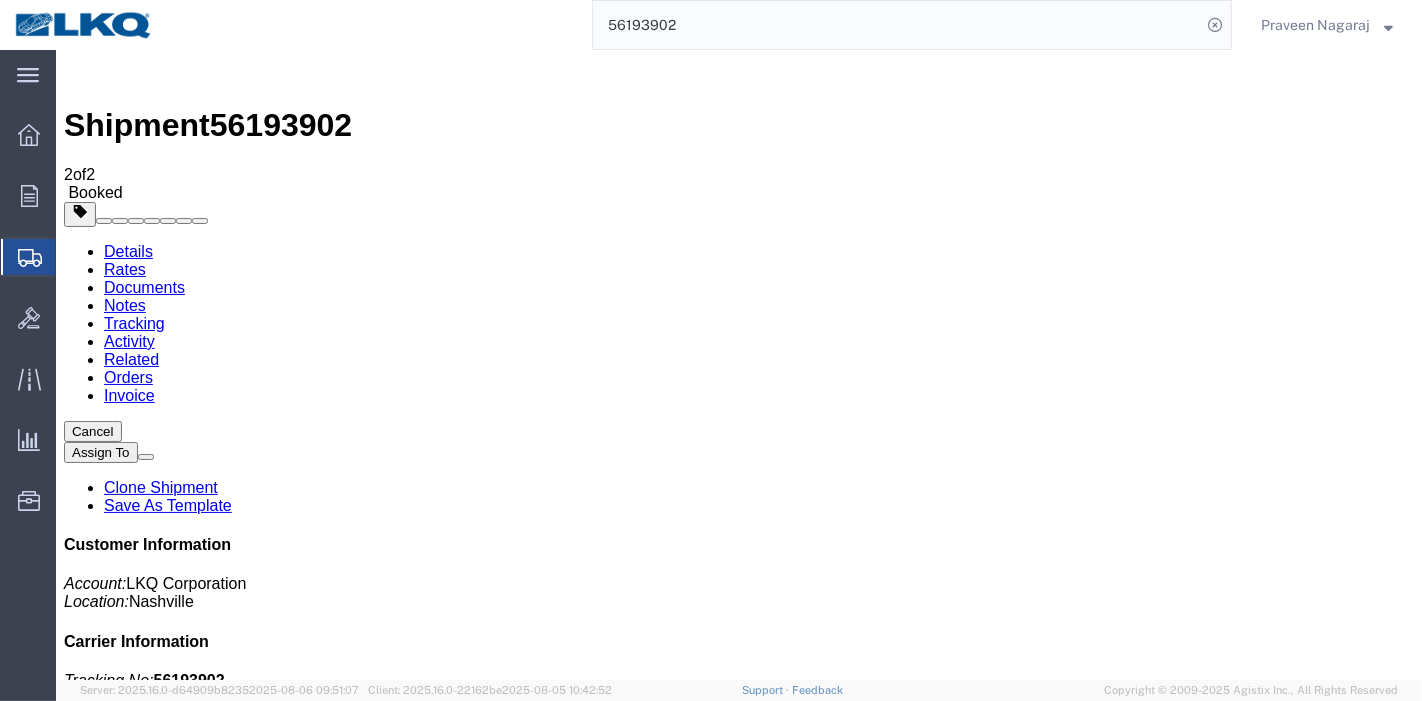 click on "Add New Tracking" at bounding box center (228, 1227) 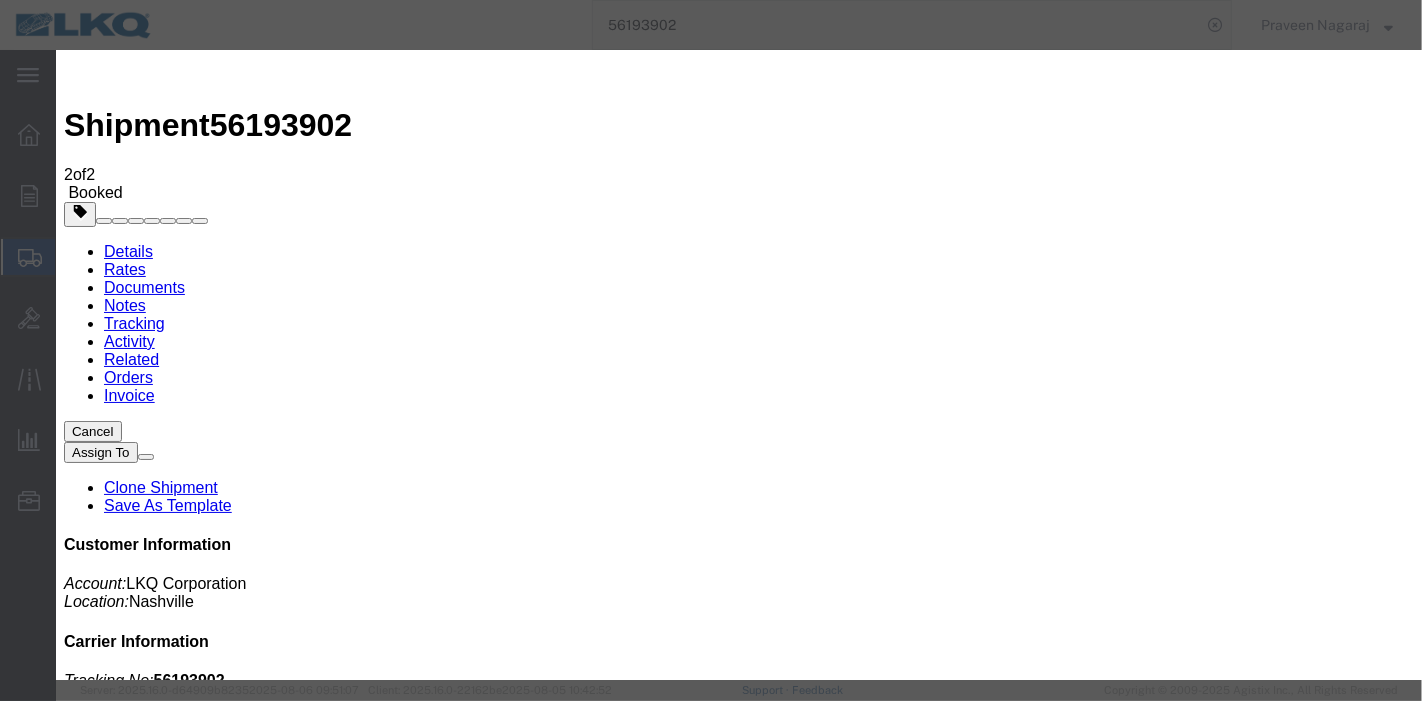 type on "08/06/2025" 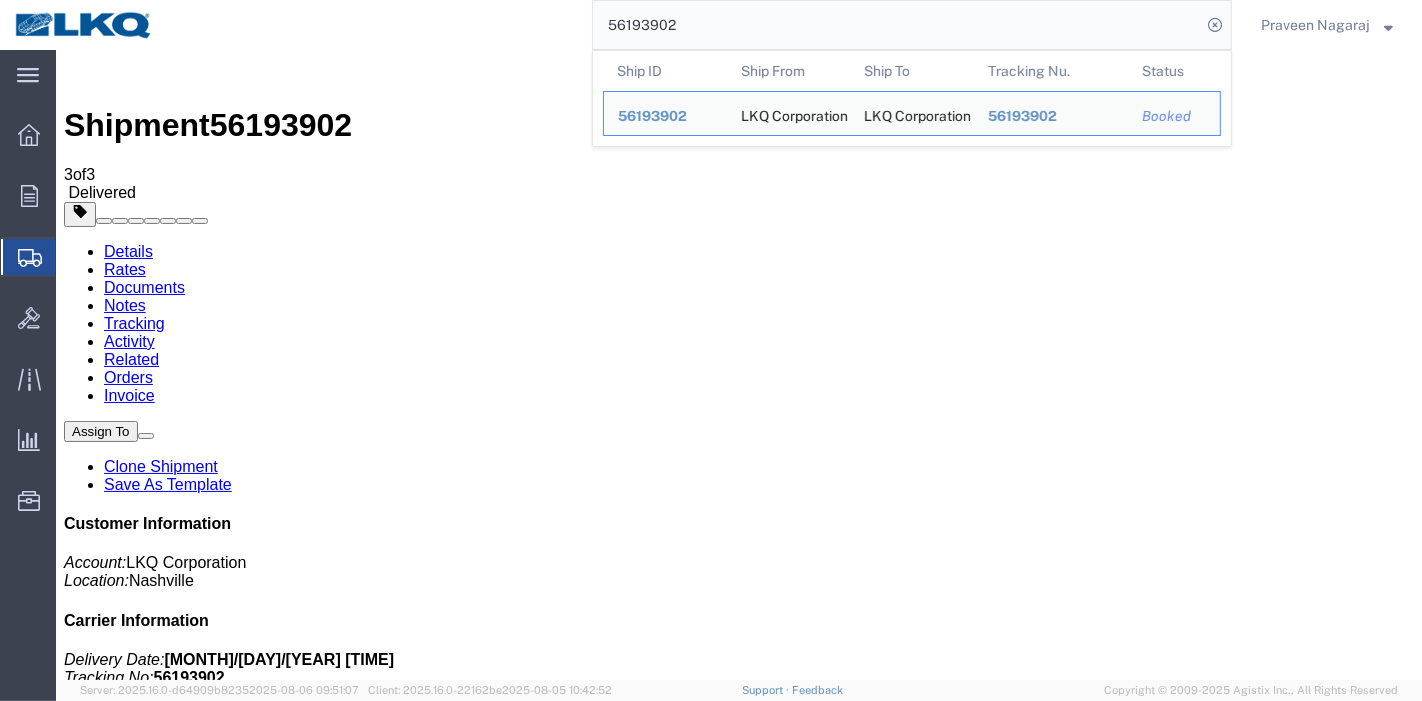 drag, startPoint x: 502, startPoint y: 93, endPoint x: 384, endPoint y: 50, distance: 125.59061 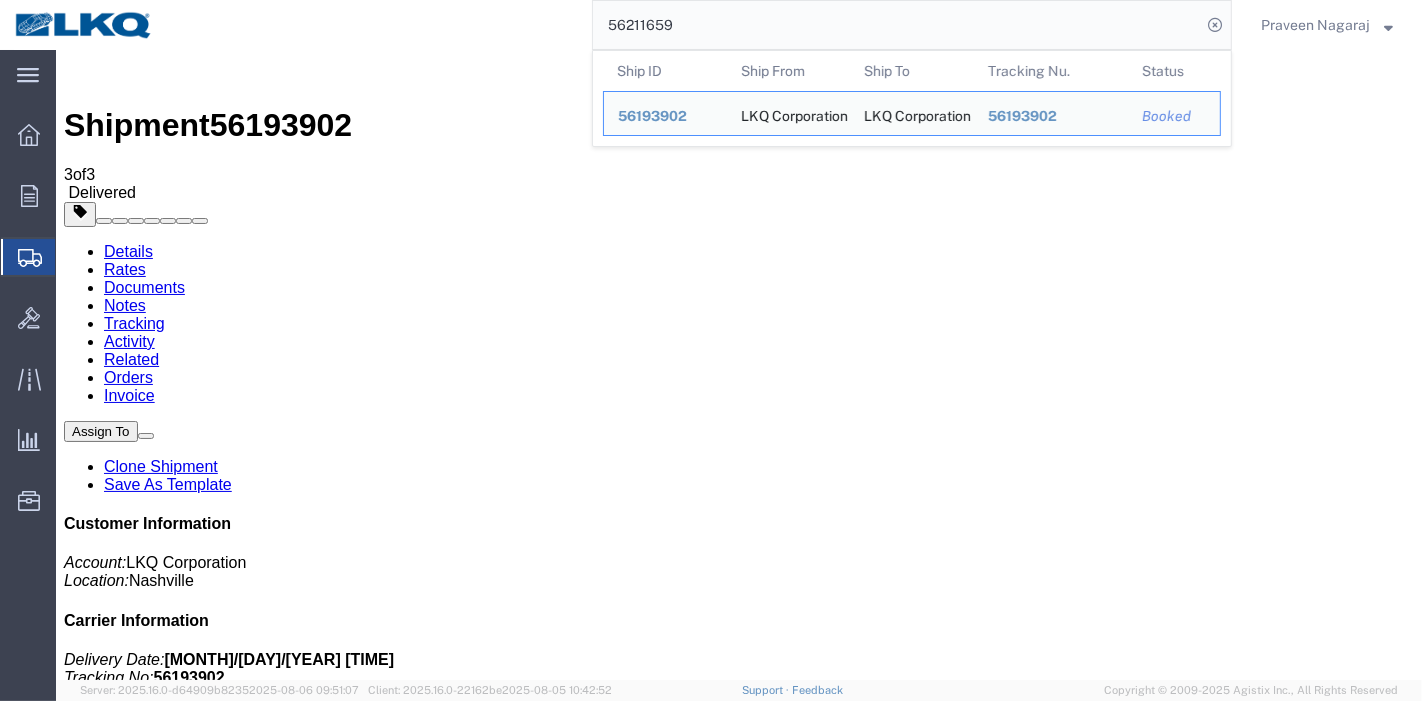 type on "56211659" 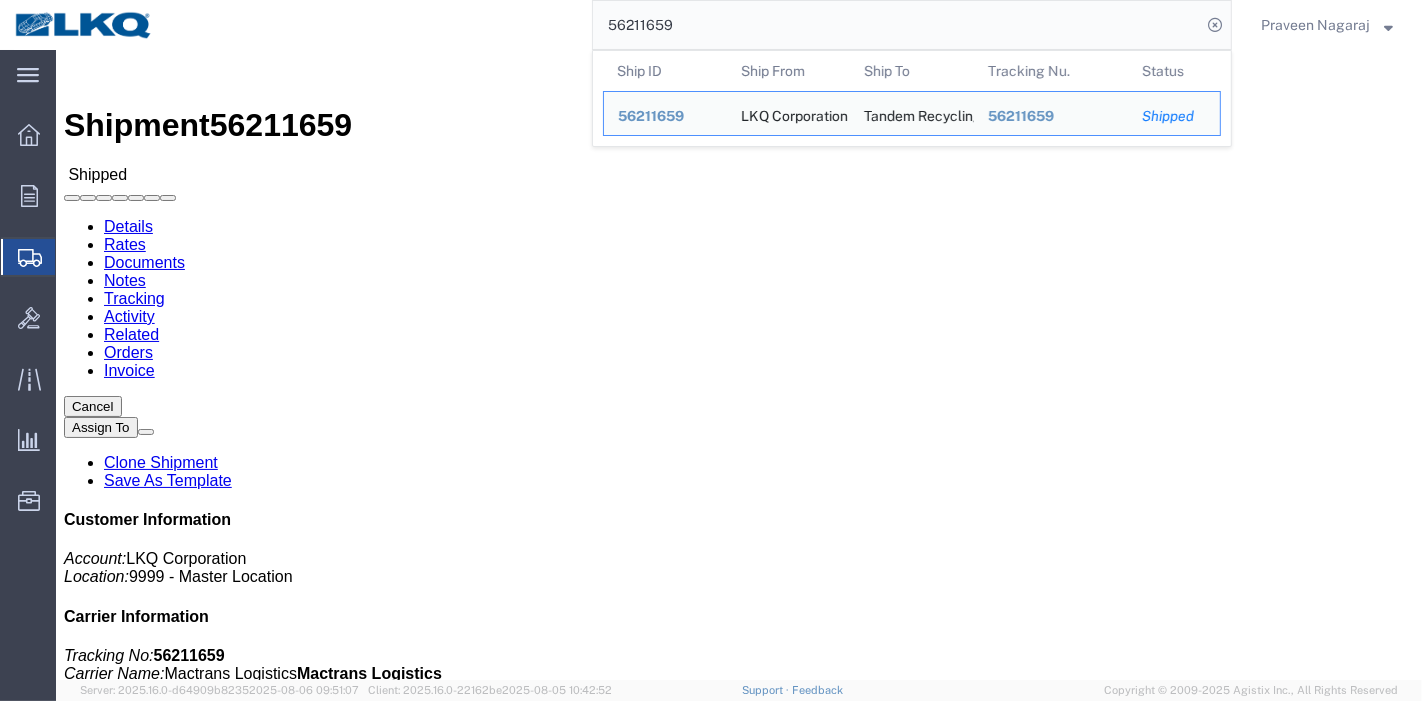 click on "Tracking" 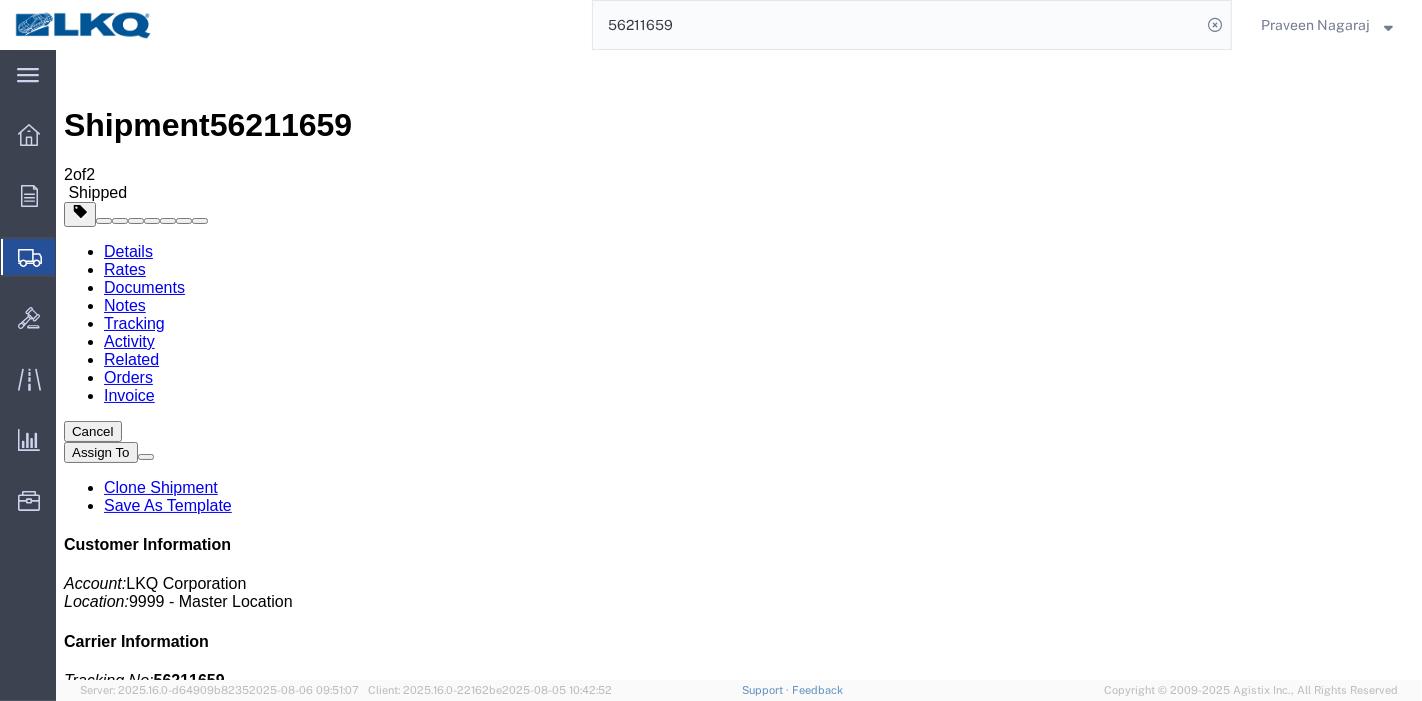 click on "Add New Tracking" at bounding box center [228, 1227] 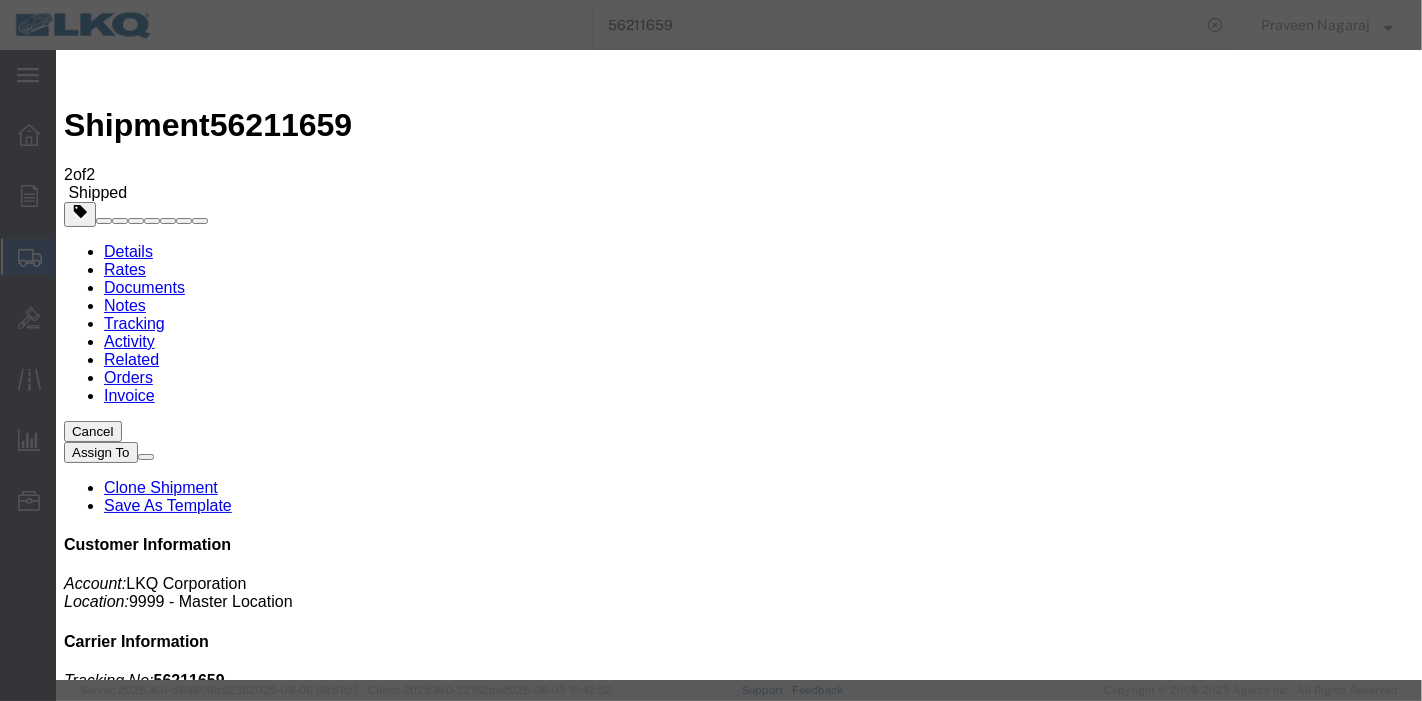 type on "08/06/2025" 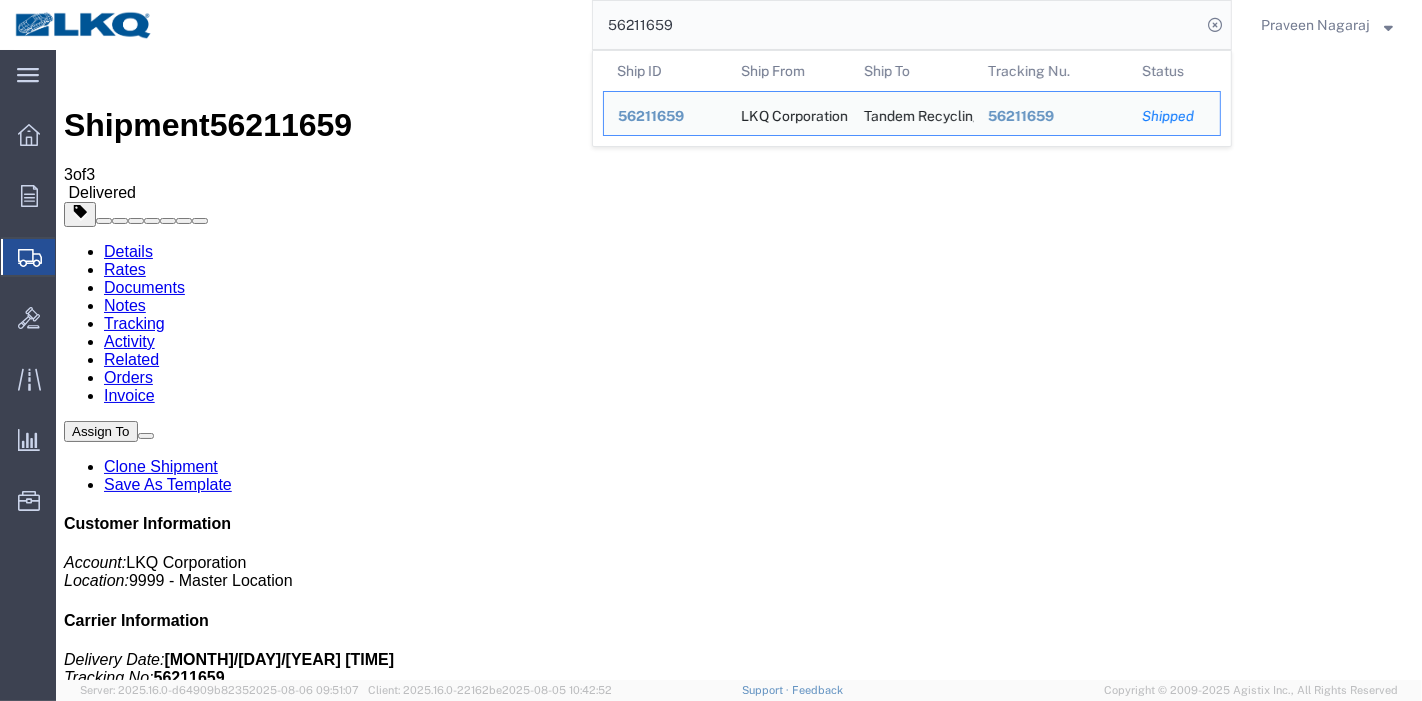 drag, startPoint x: 702, startPoint y: 19, endPoint x: 460, endPoint y: 30, distance: 242.24988 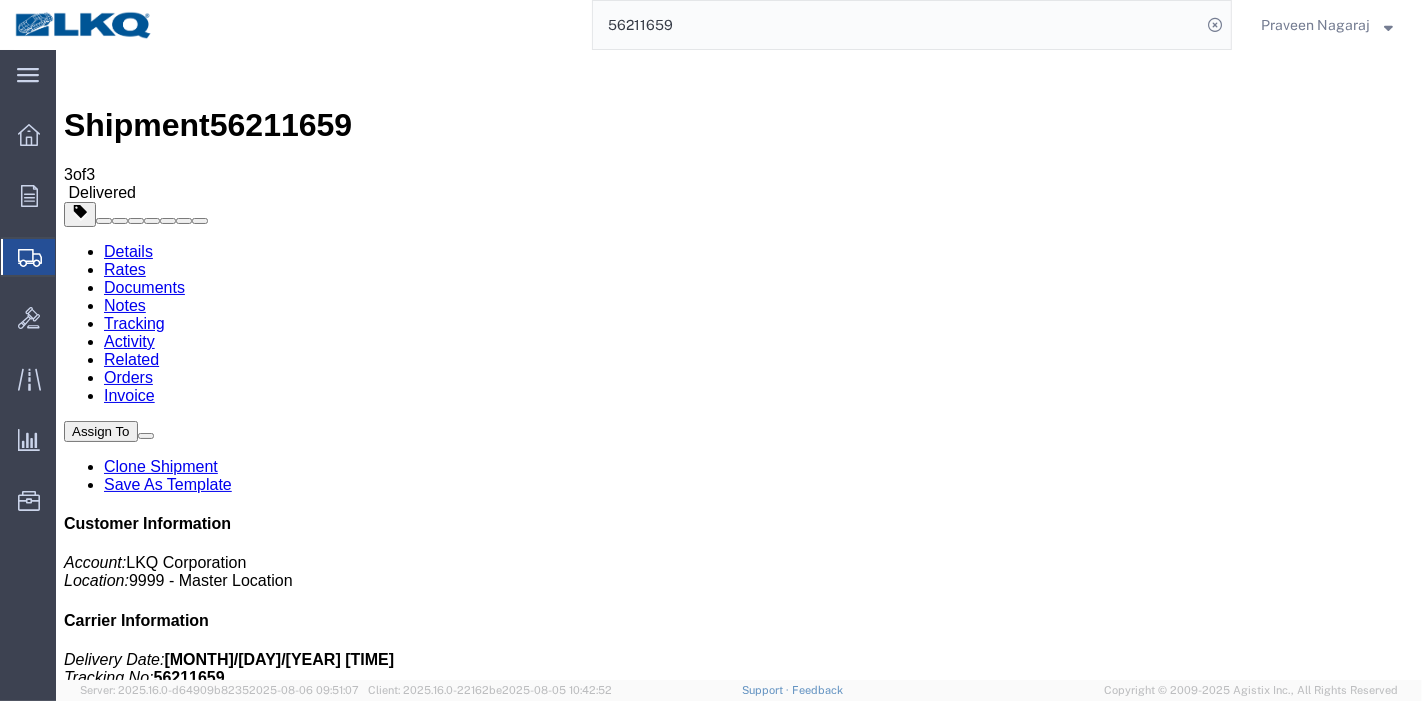 paste on "[POSTAL_CODE]" 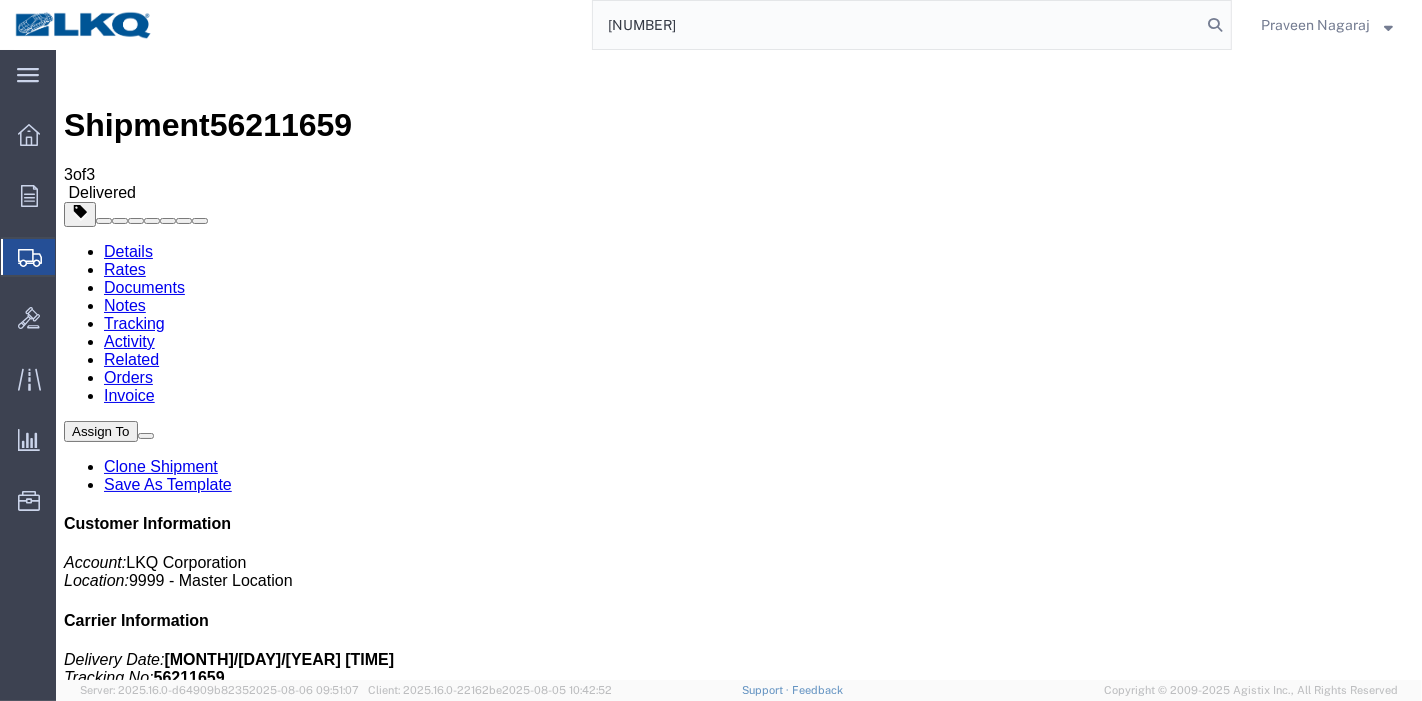 type on "[NUMBER]" 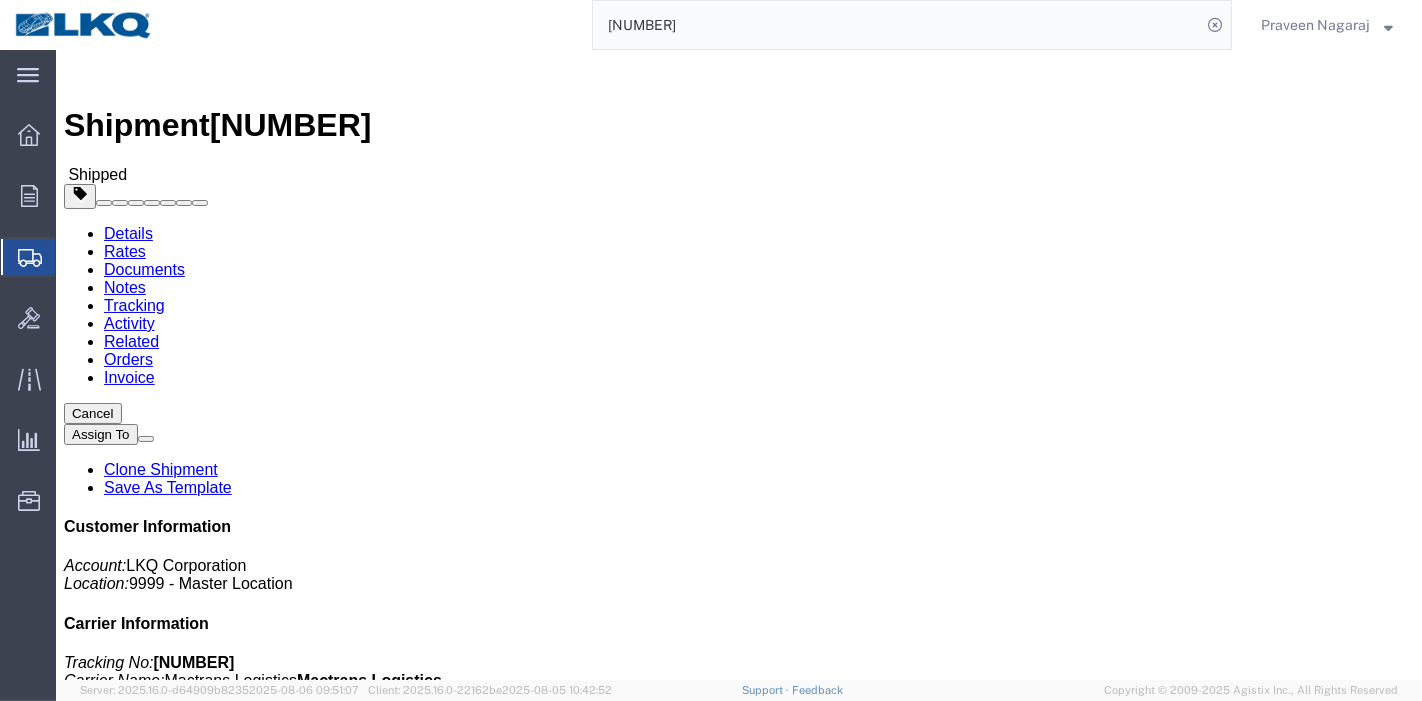 click on "Tracking" 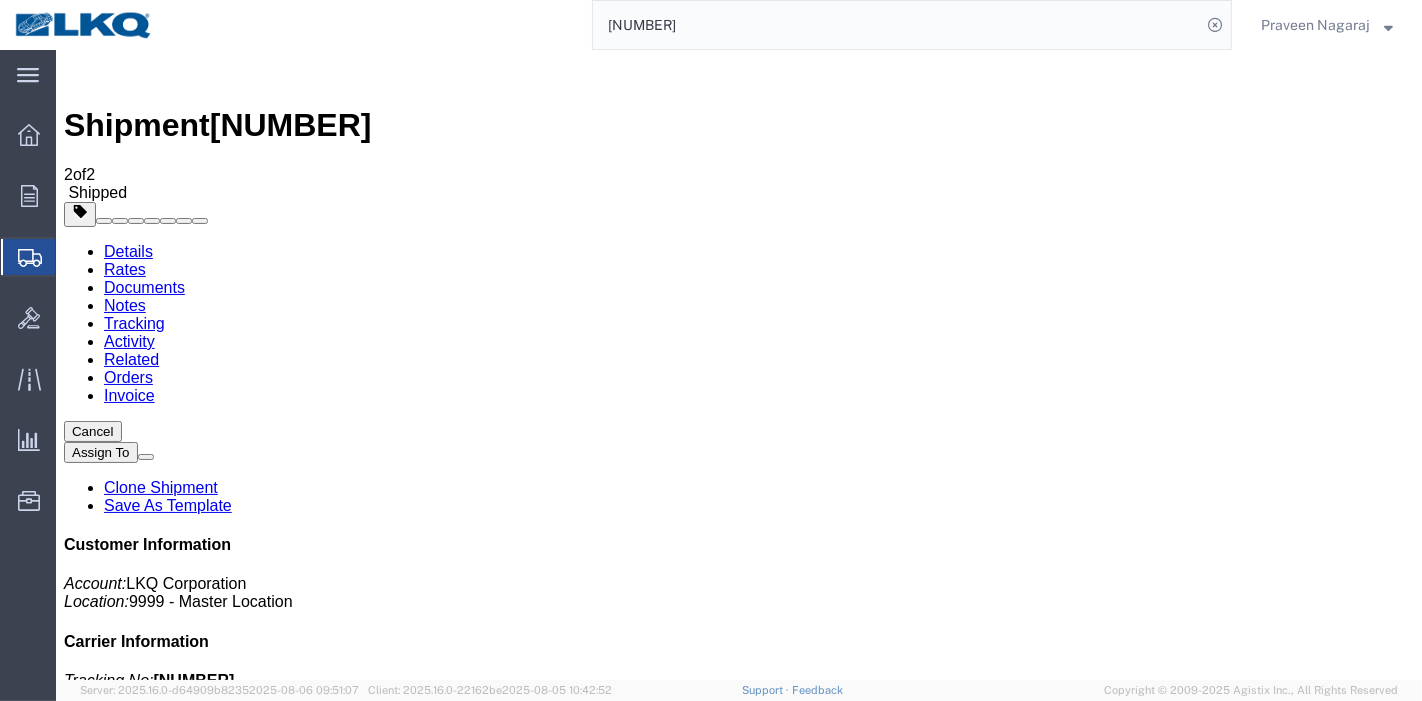 click on "Add New Tracking" at bounding box center (228, 1227) 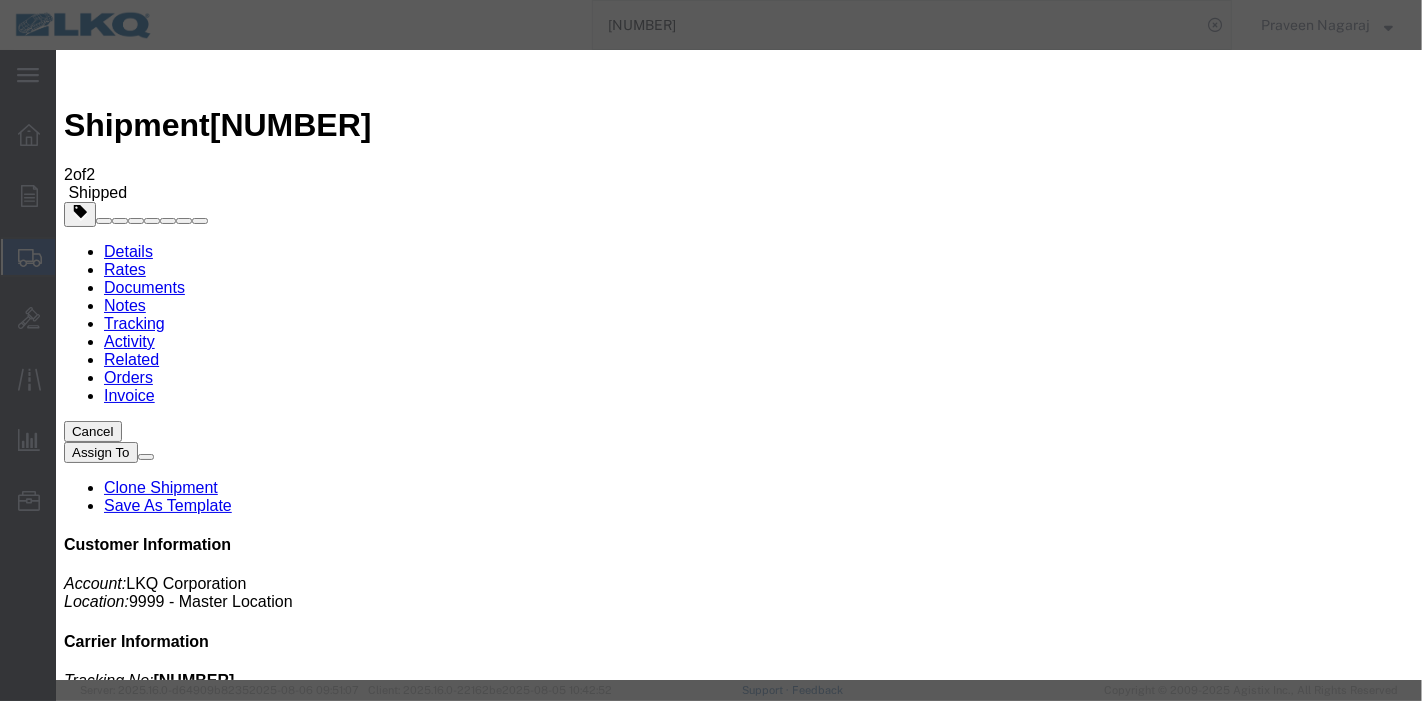 type on "08/06/2025" 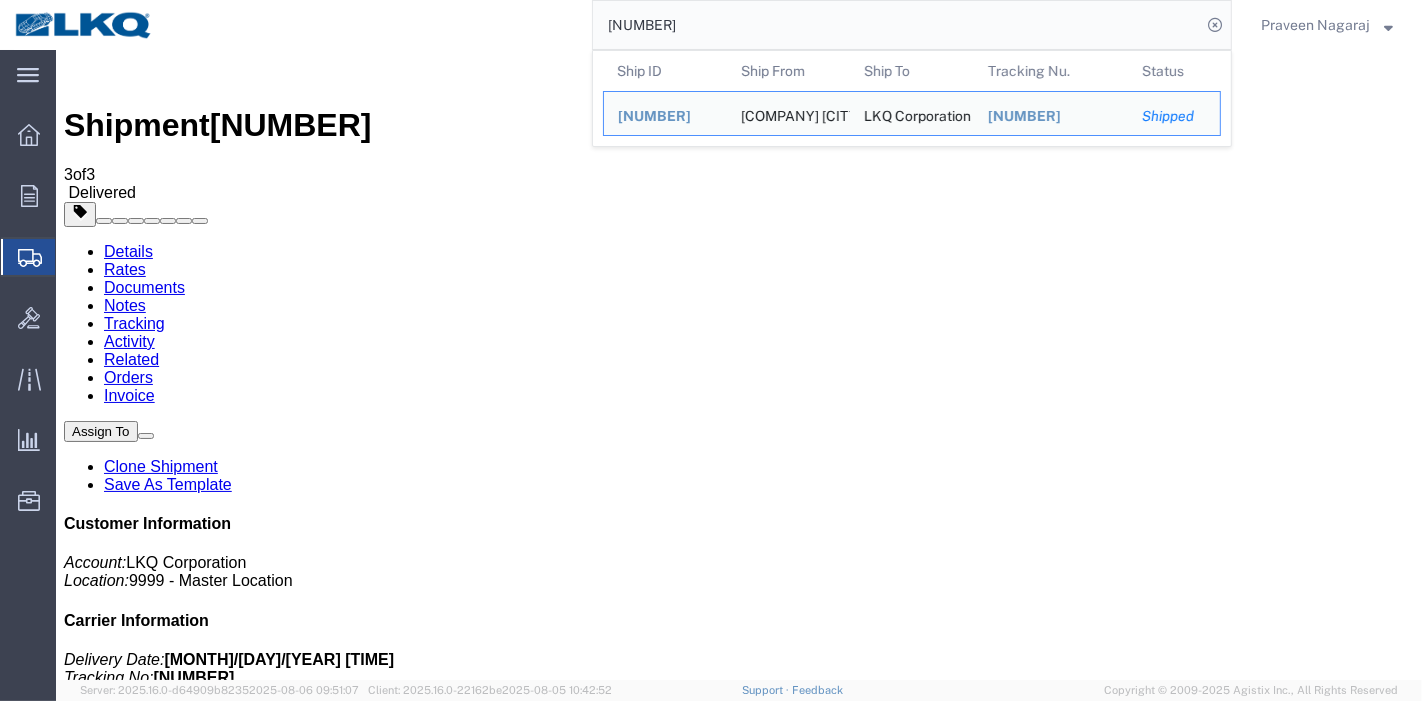 drag, startPoint x: 808, startPoint y: 12, endPoint x: 375, endPoint y: 12, distance: 433 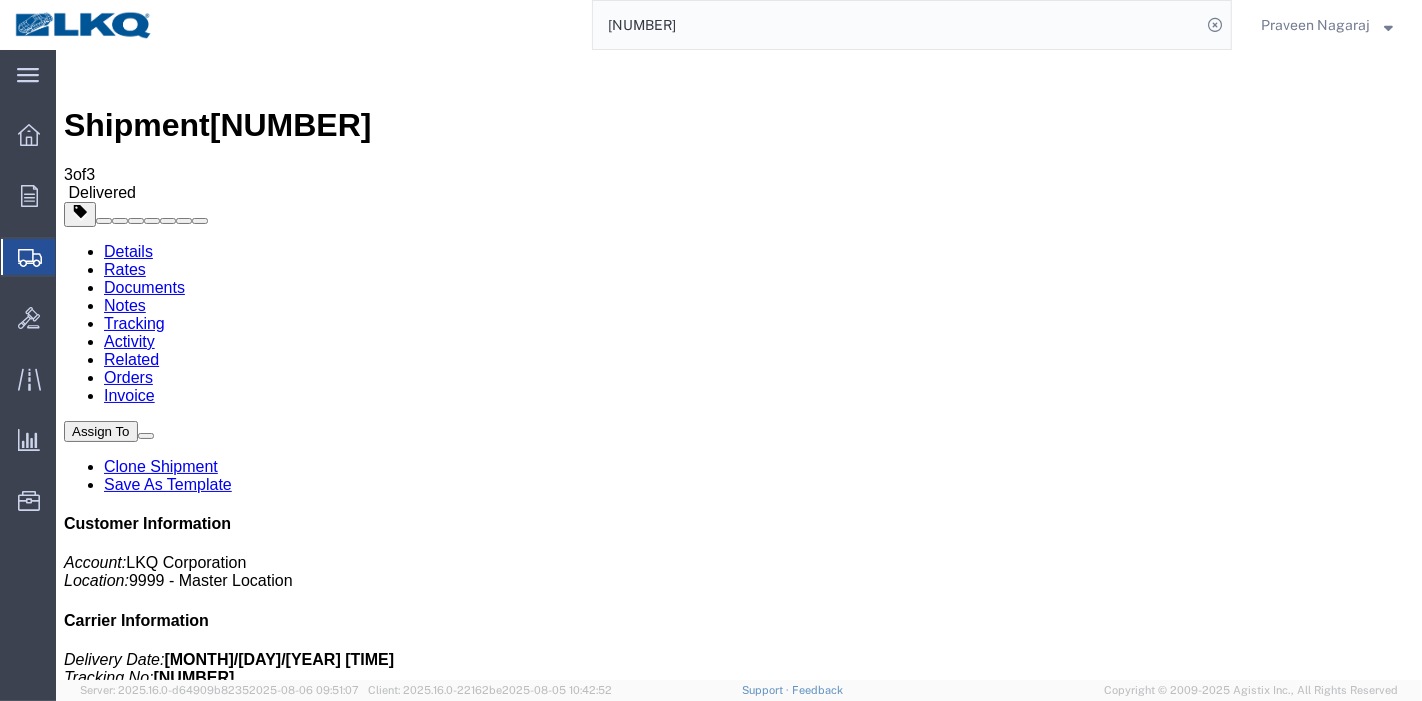 paste on "11122" 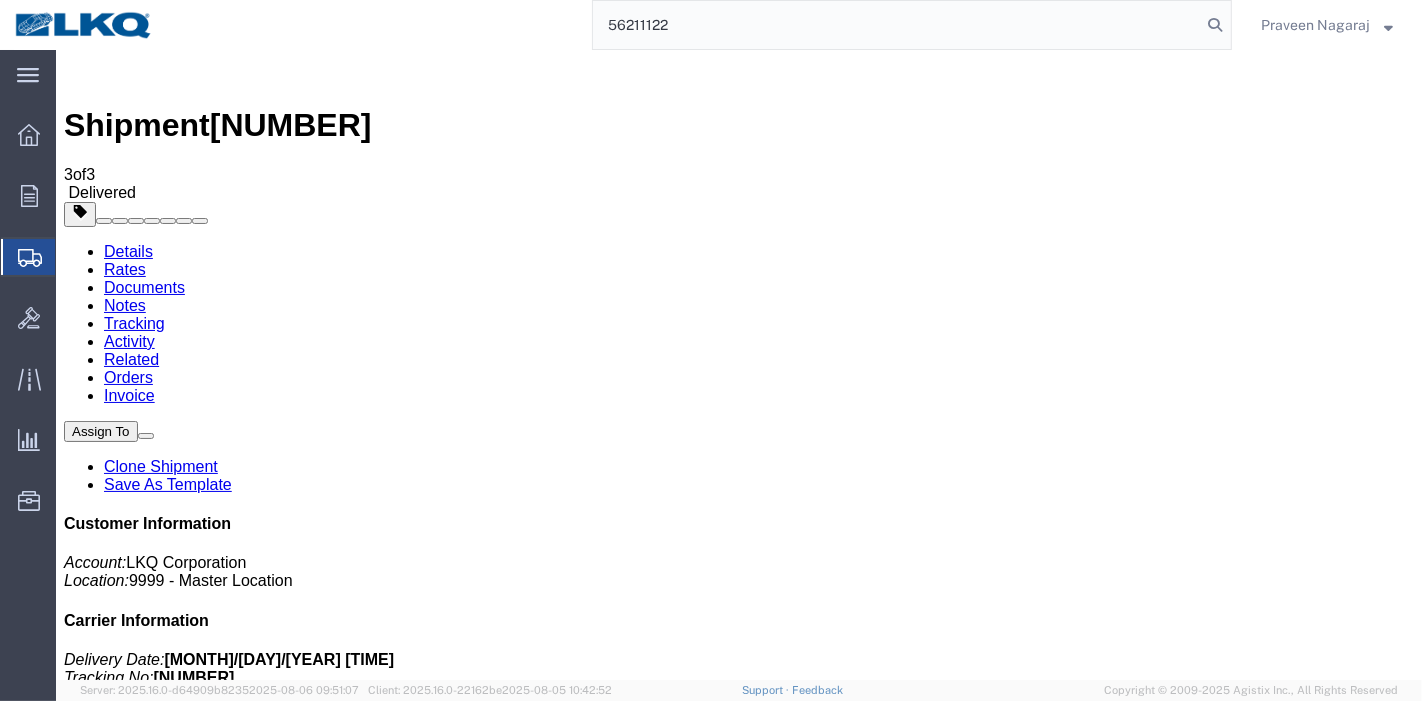 type on "56211122" 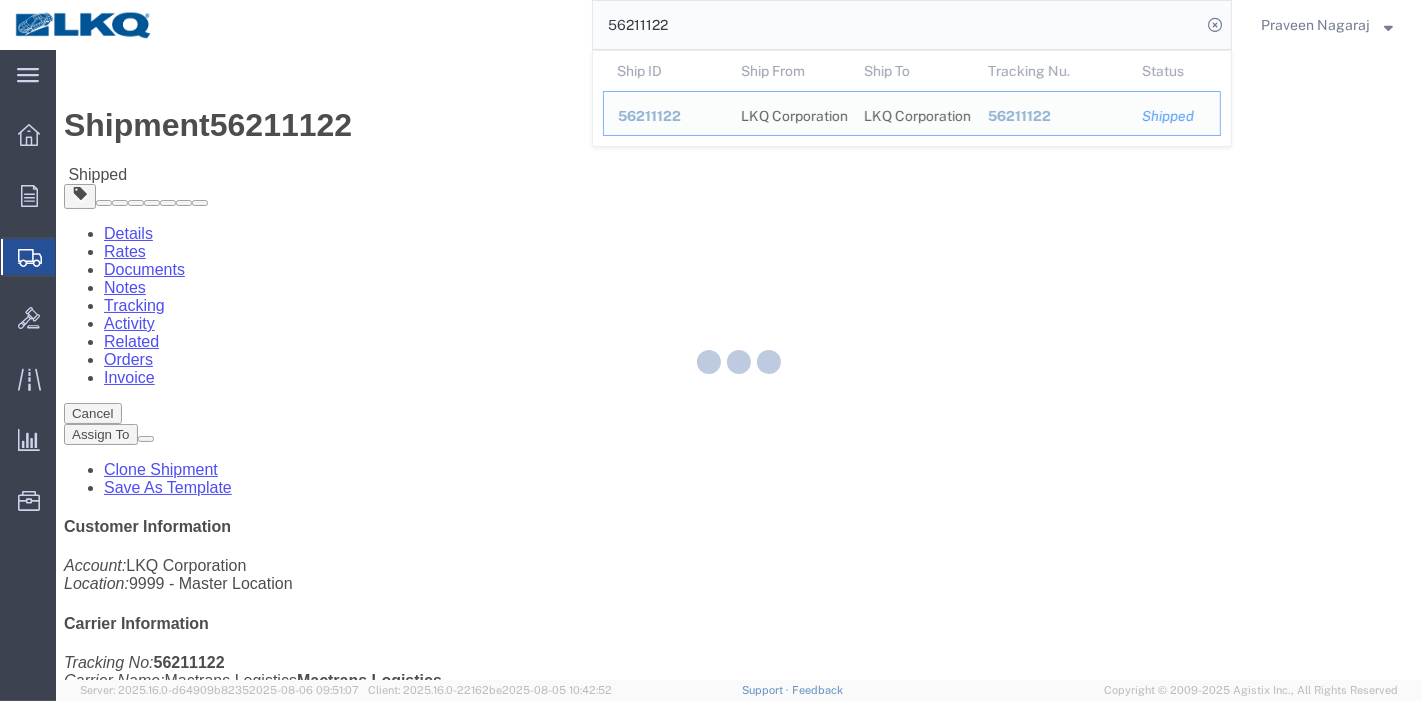 click 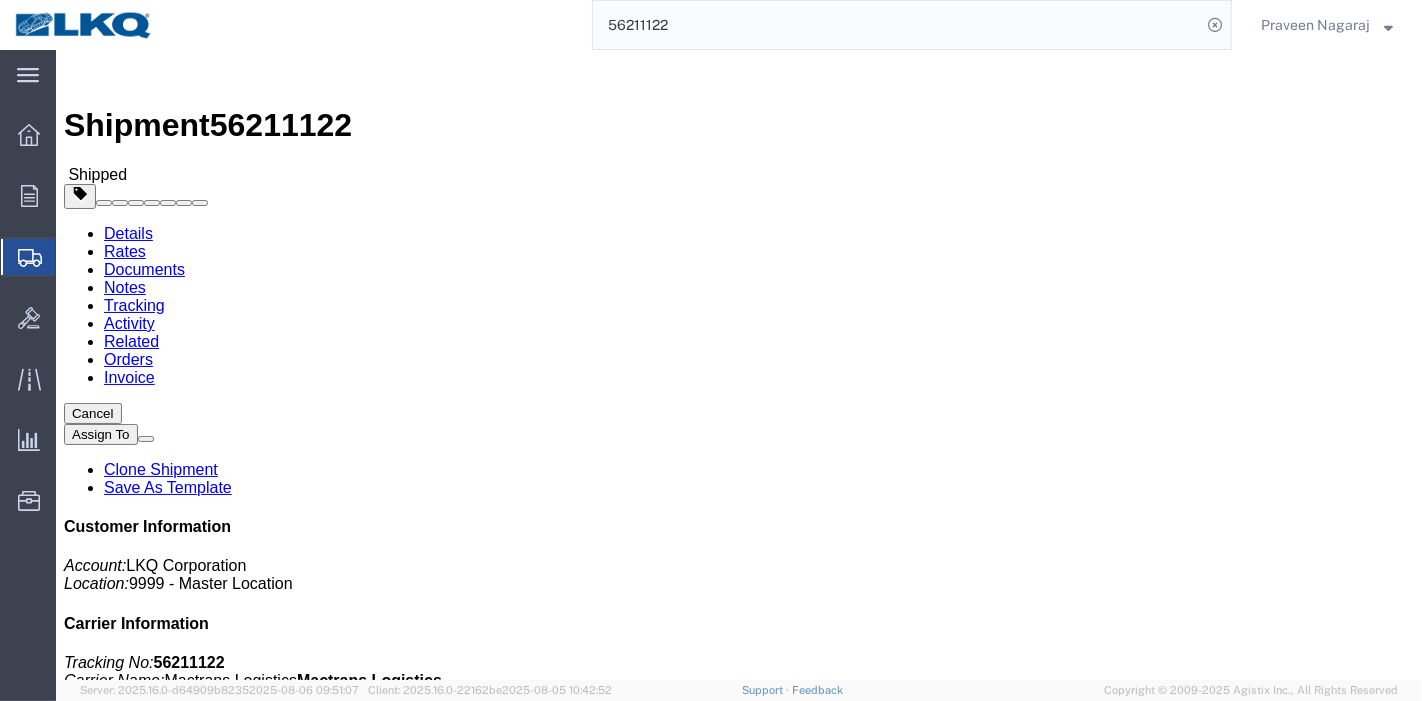 click on "Tracking" 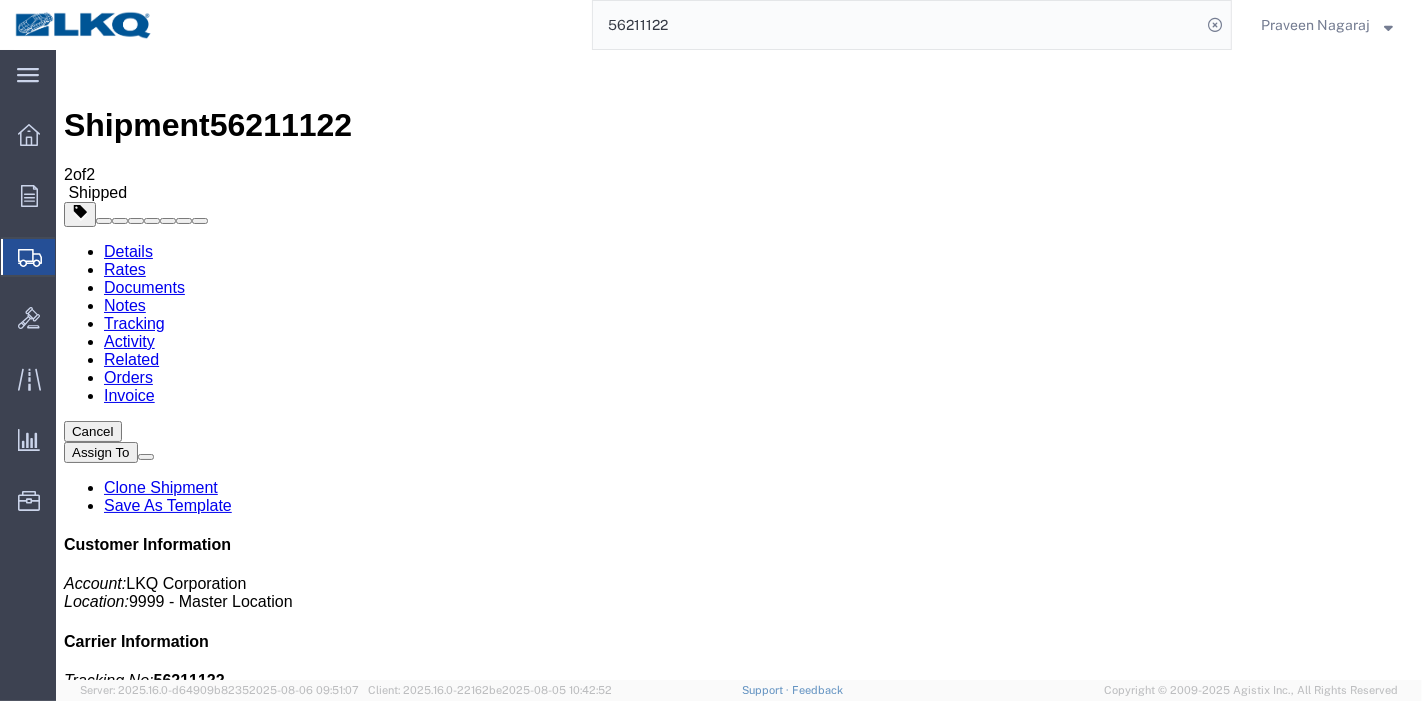 click on "Add New Tracking" at bounding box center [228, 1227] 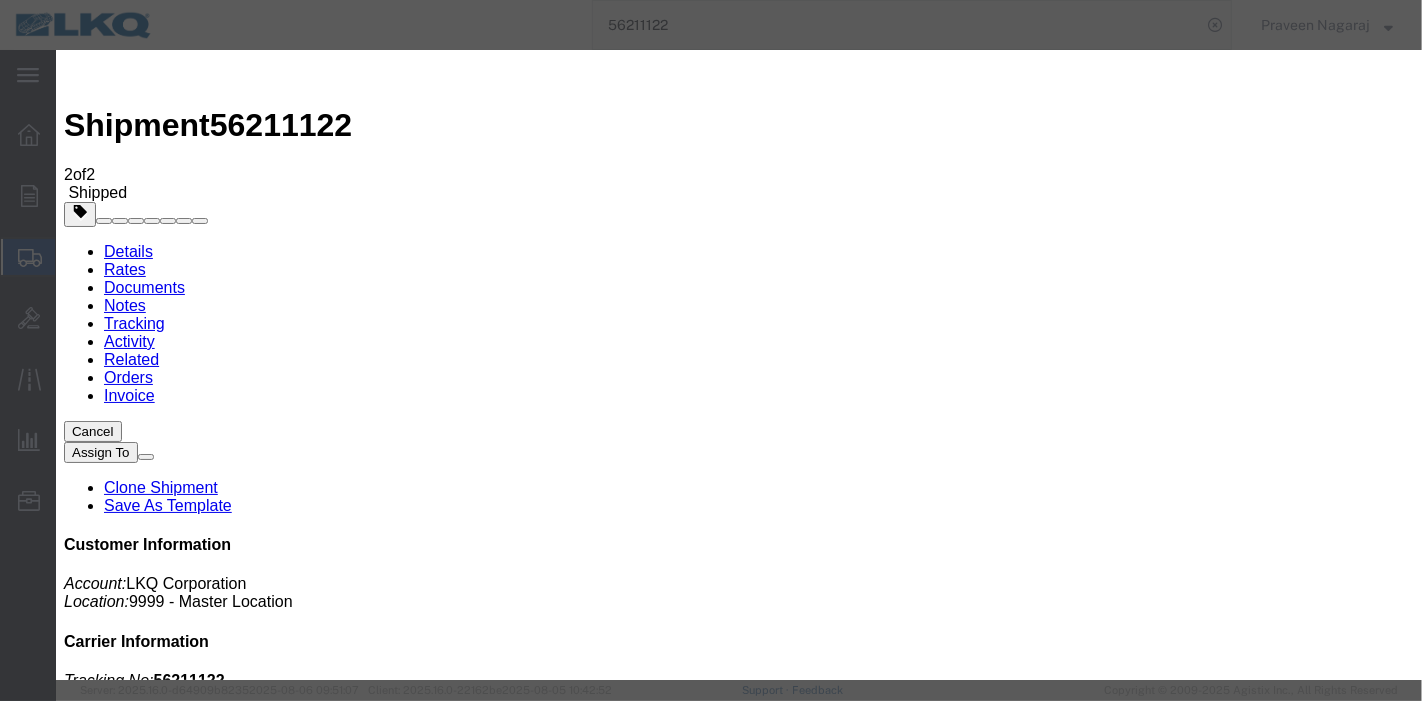 type on "08/06/2025" 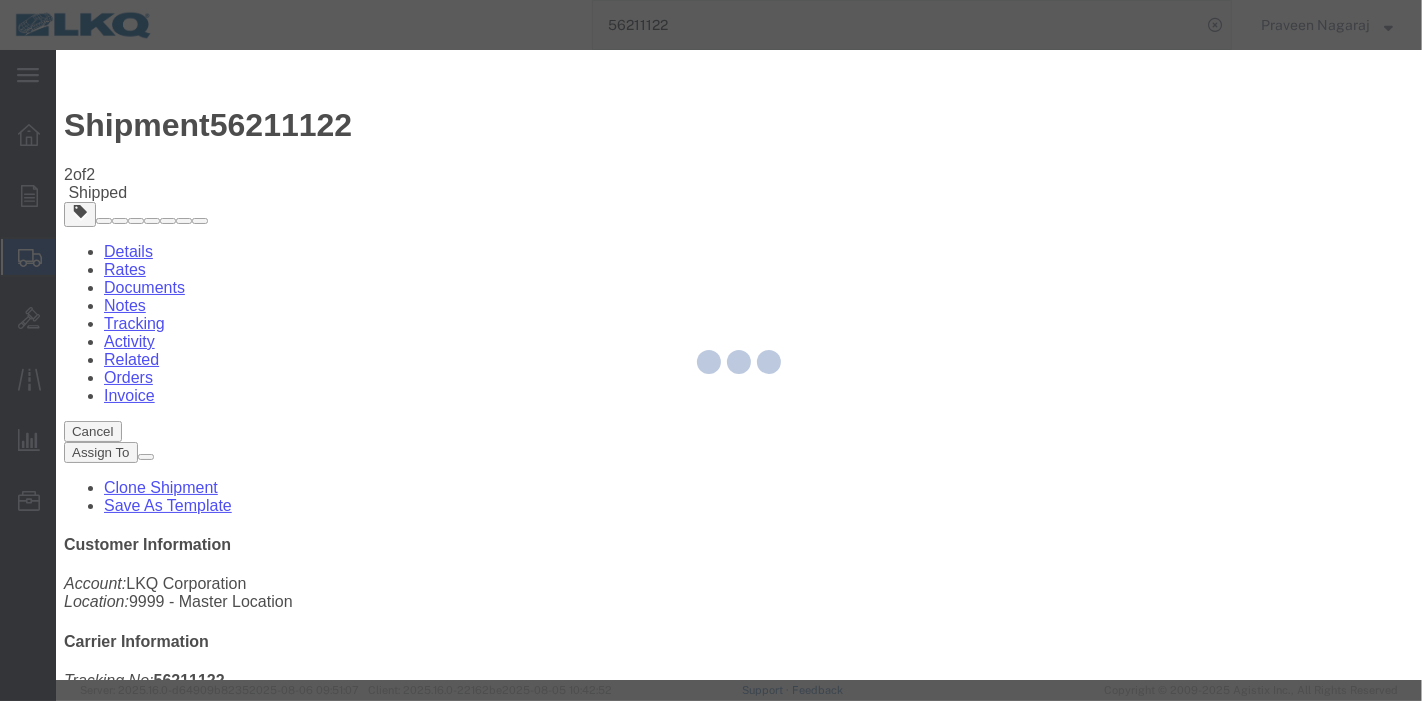 type 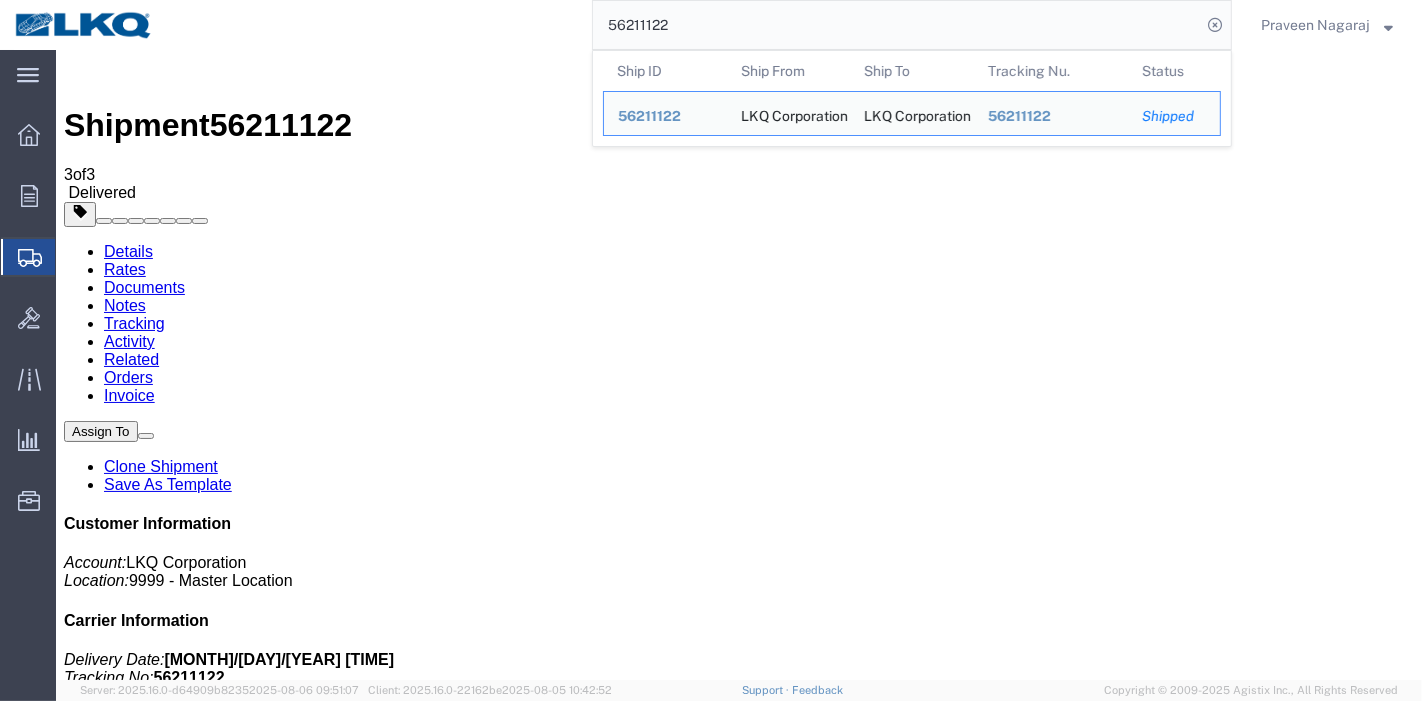 drag, startPoint x: 722, startPoint y: 30, endPoint x: 351, endPoint y: 25, distance: 371.0337 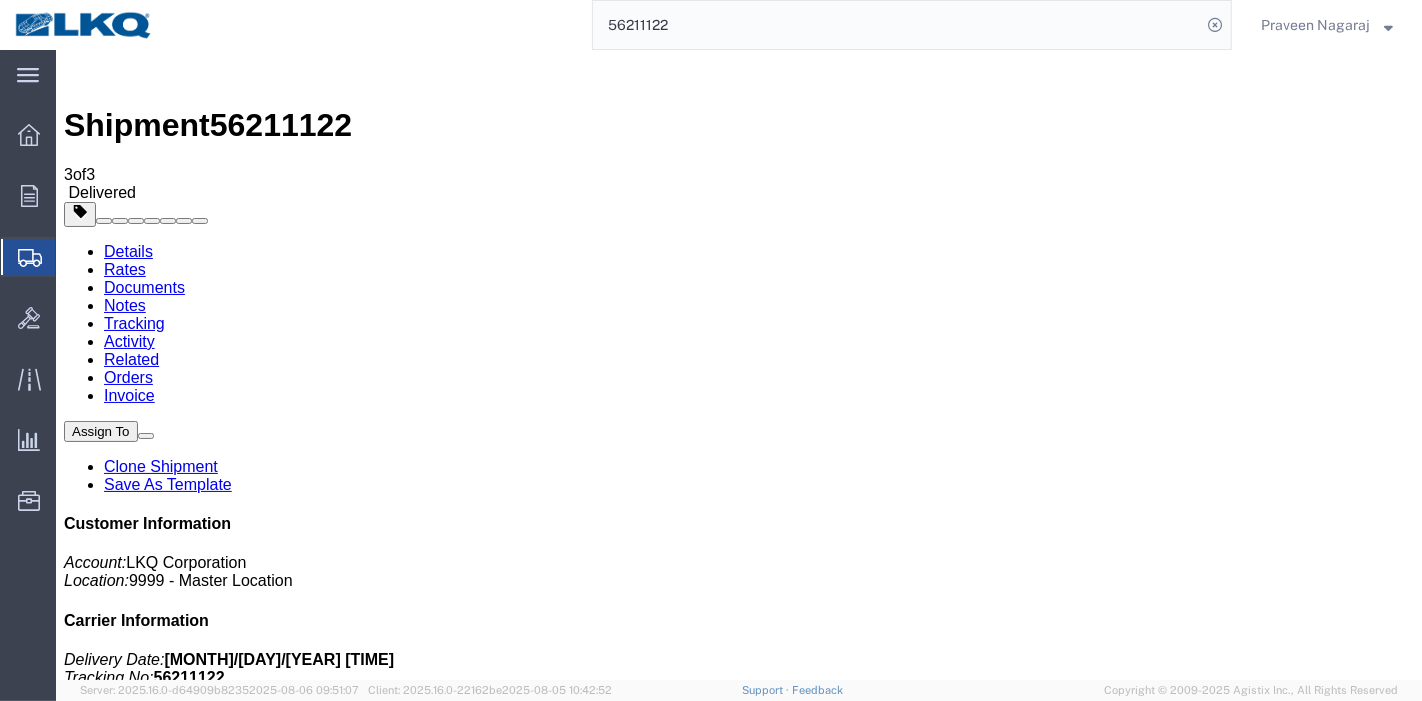 paste on "[NUMBER]" 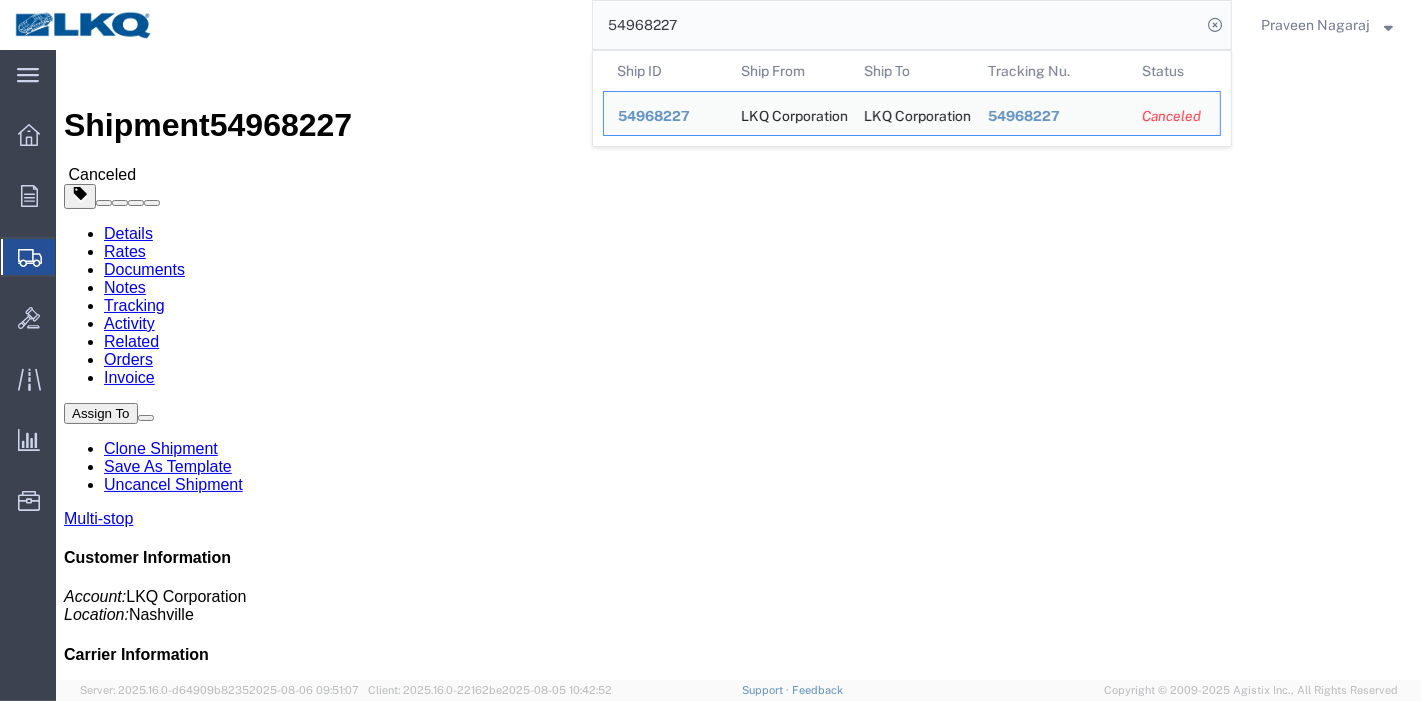 drag, startPoint x: 706, startPoint y: 26, endPoint x: 569, endPoint y: 26, distance: 137 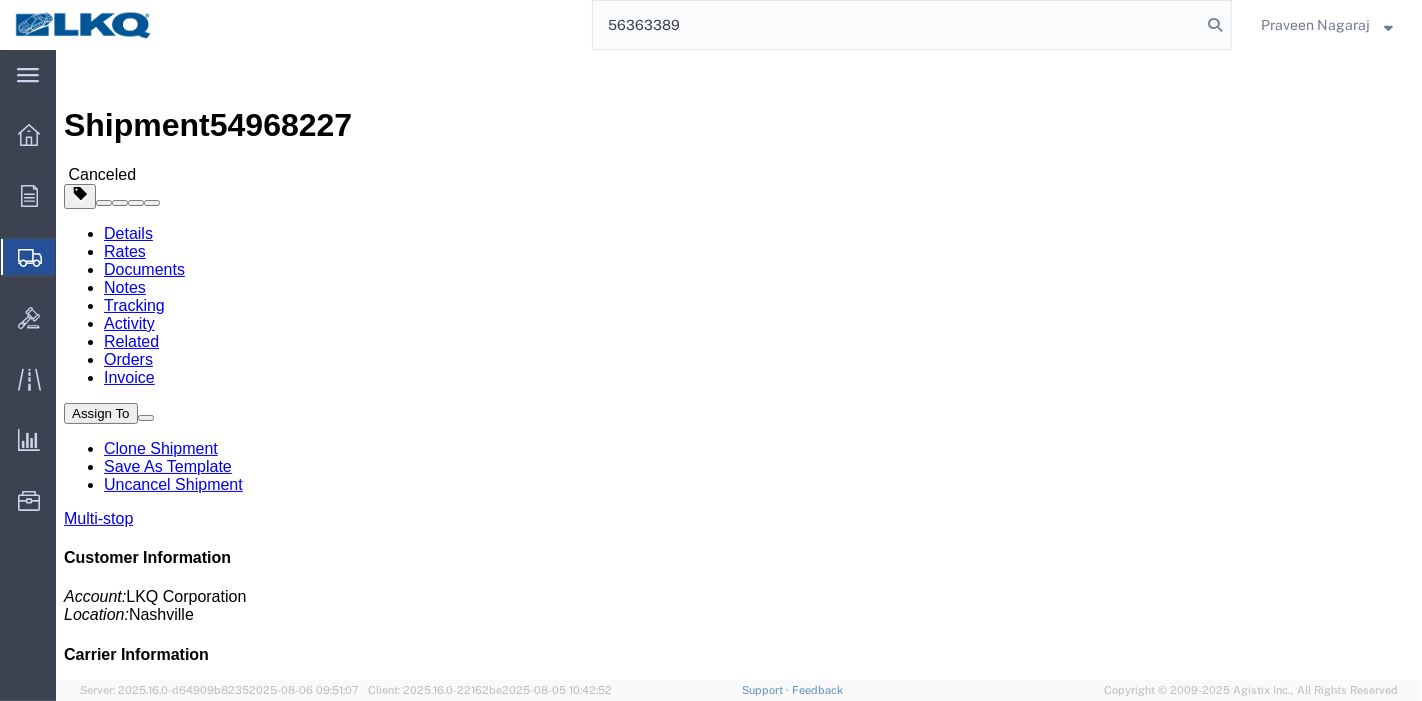 type on "56363389" 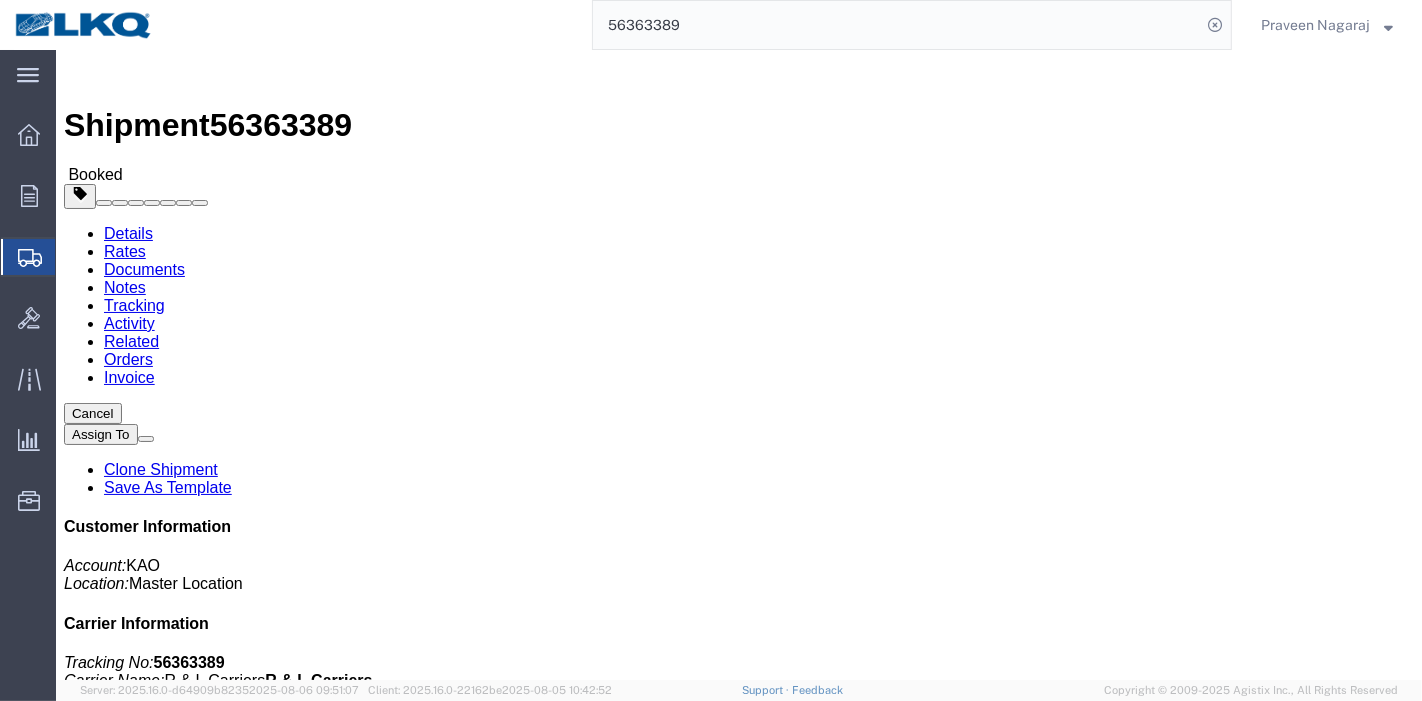 click on "Tracking" 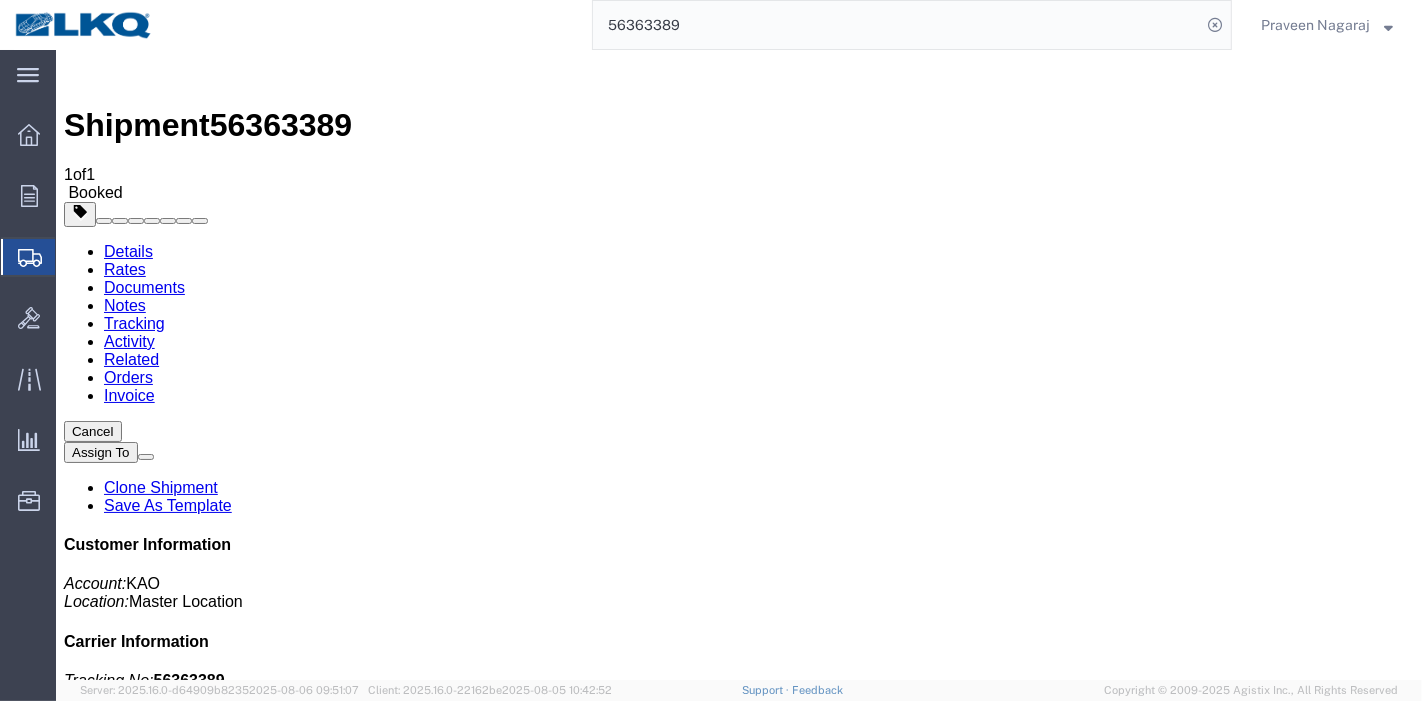 click on "Add New Tracking" at bounding box center (228, 1227) 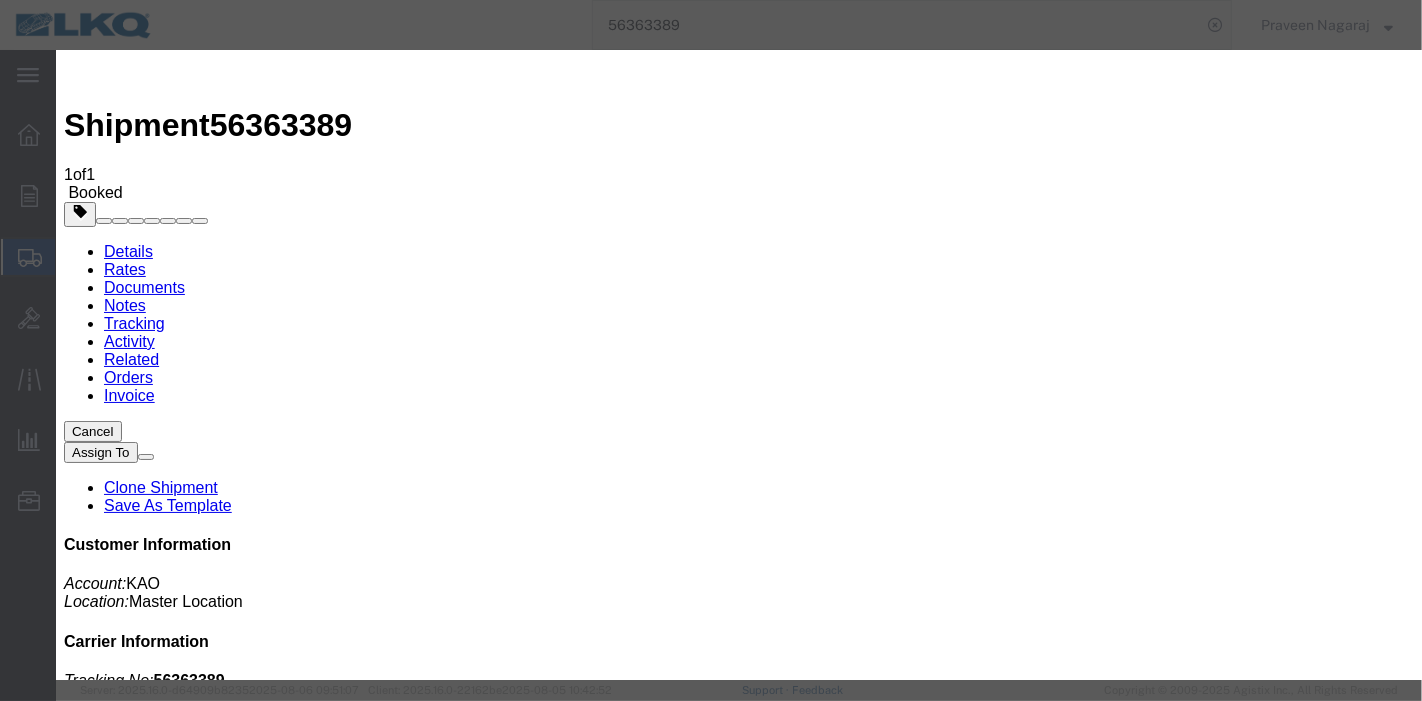 type on "08/06/2025" 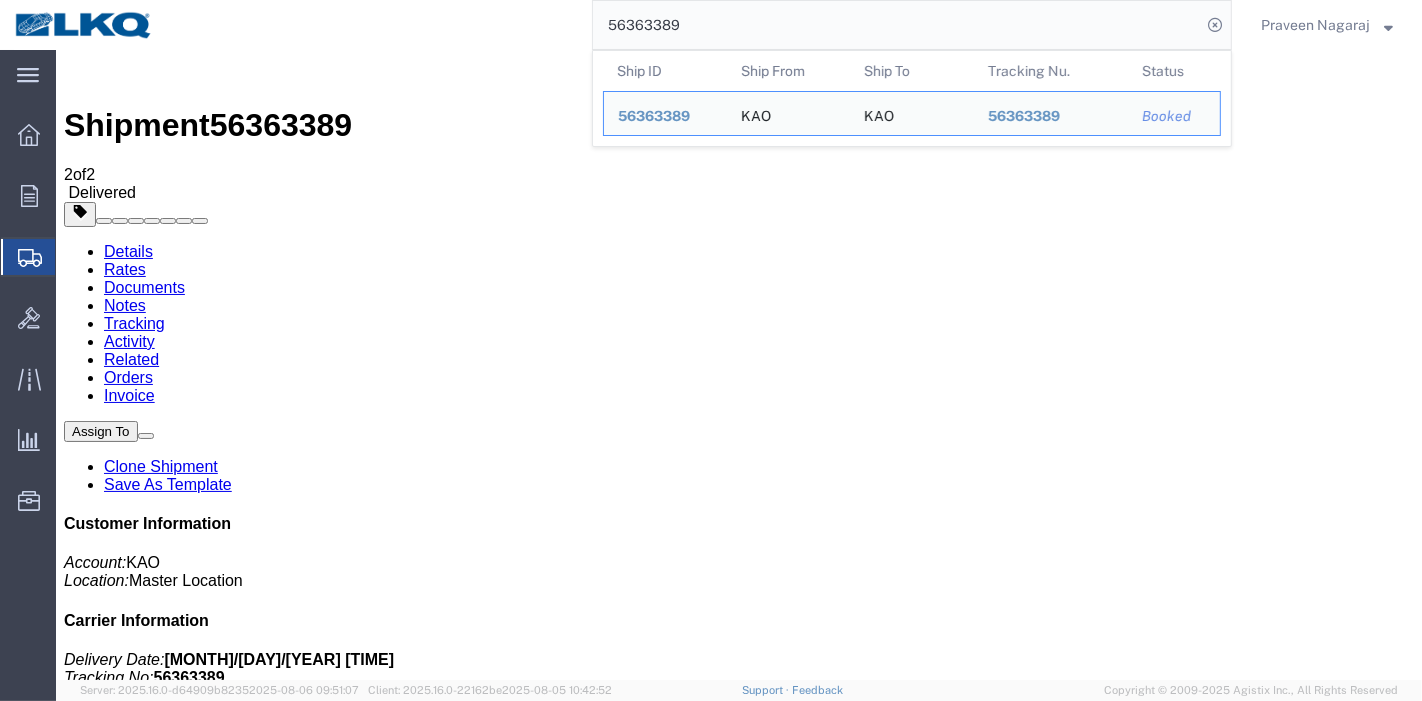 drag, startPoint x: 713, startPoint y: 30, endPoint x: 414, endPoint y: 30, distance: 299 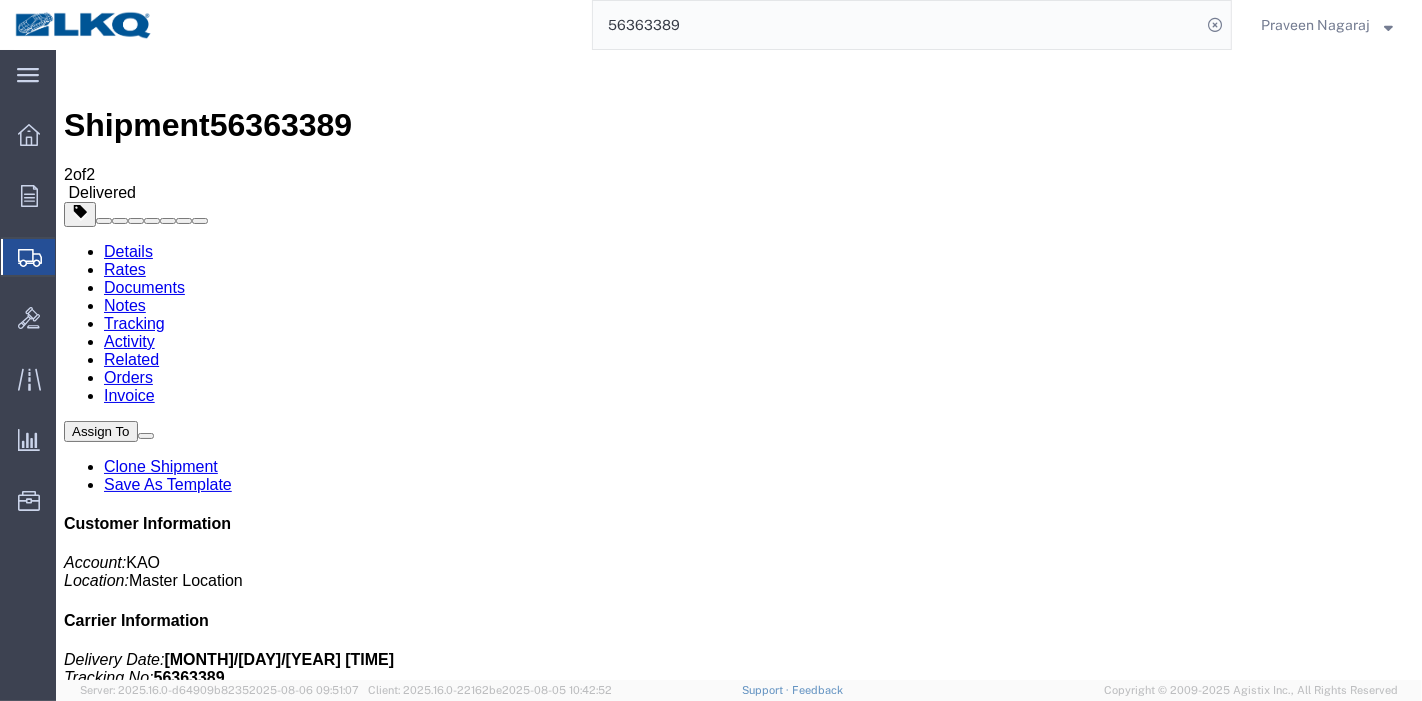paste on "437" 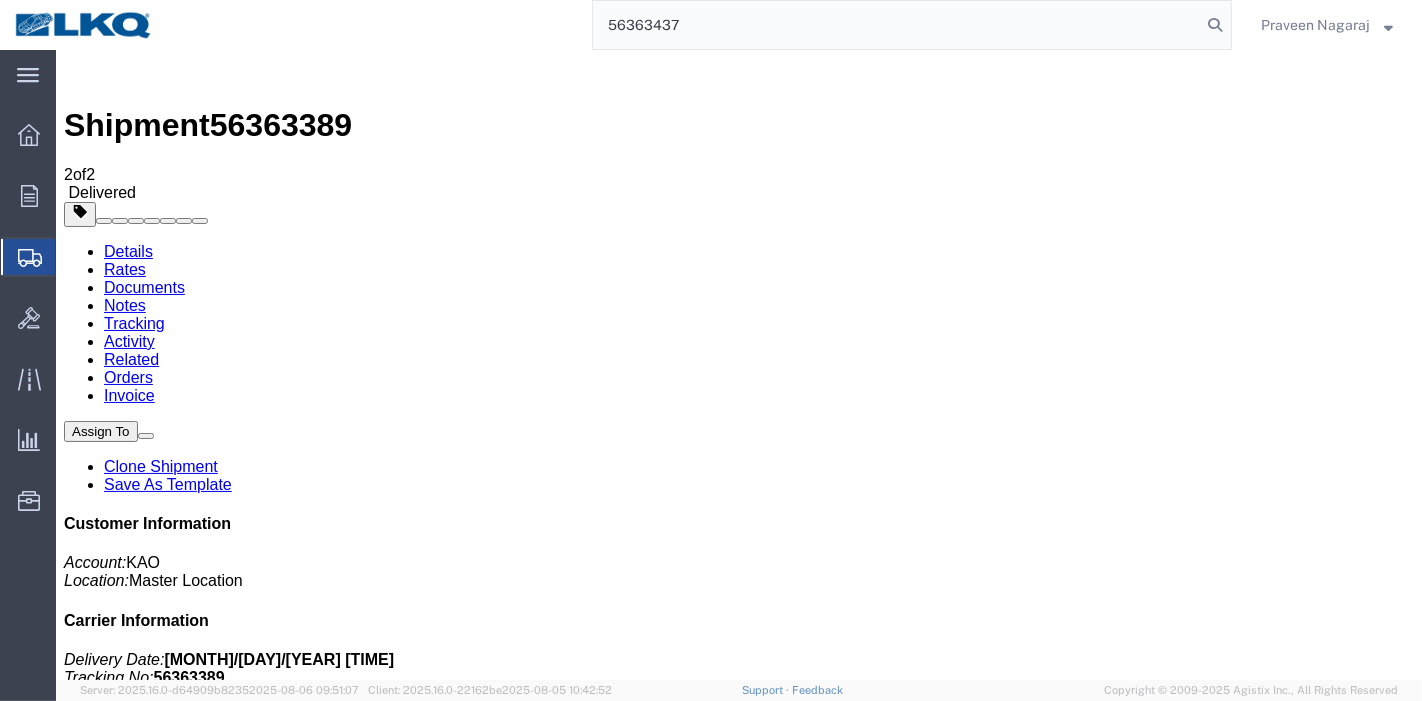 type on "56363437" 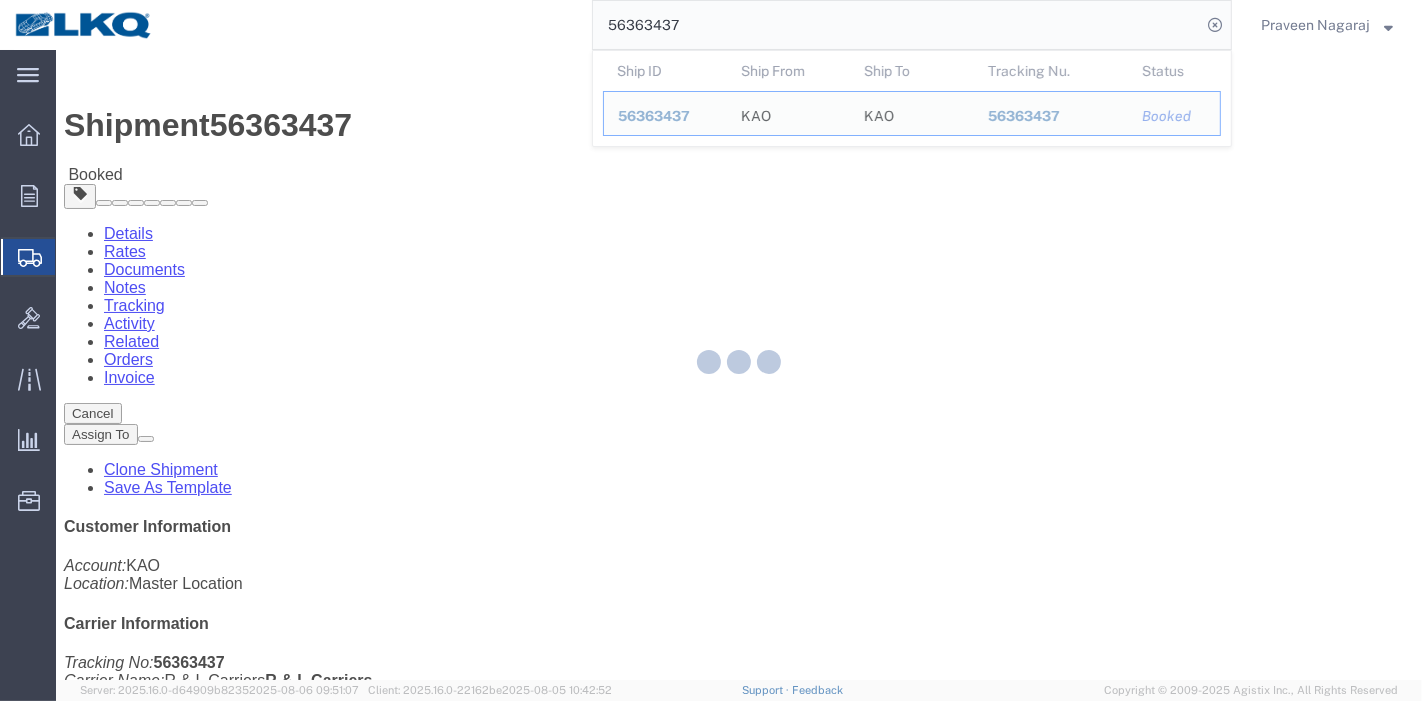 click 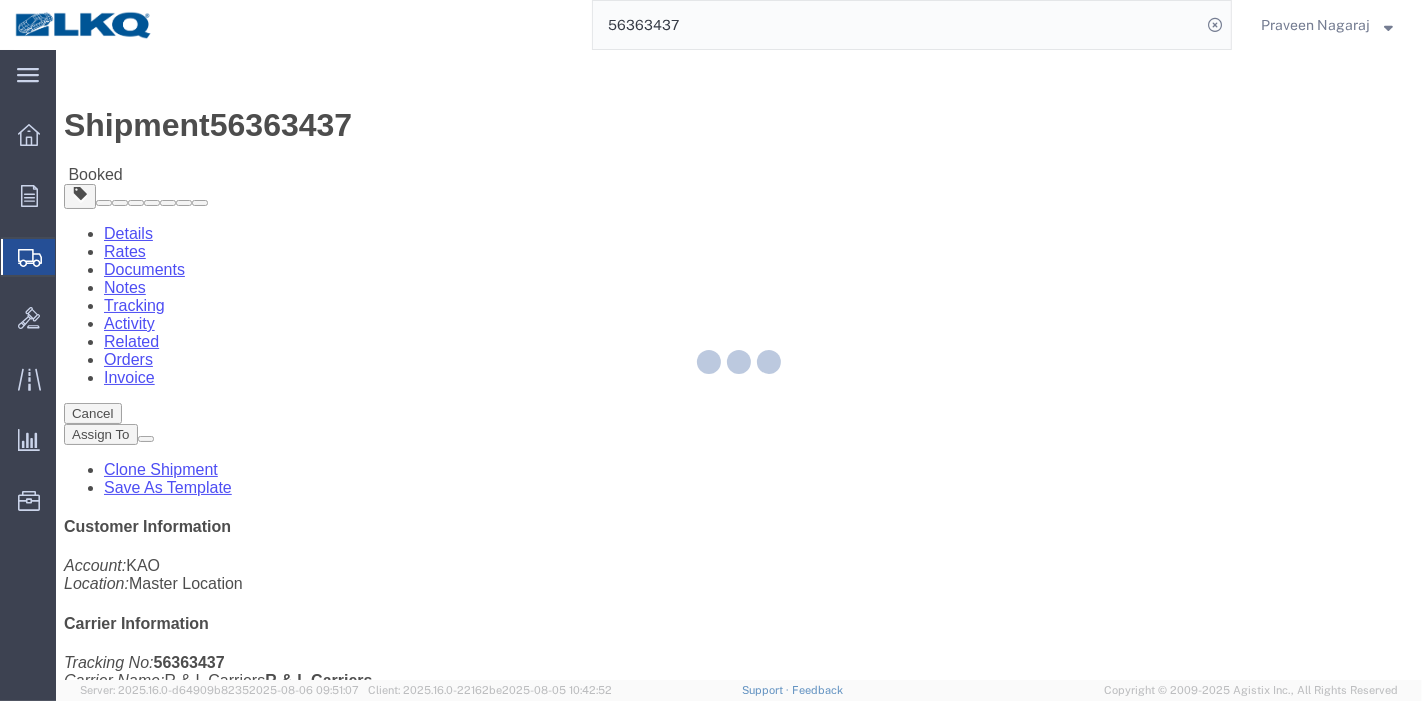 click 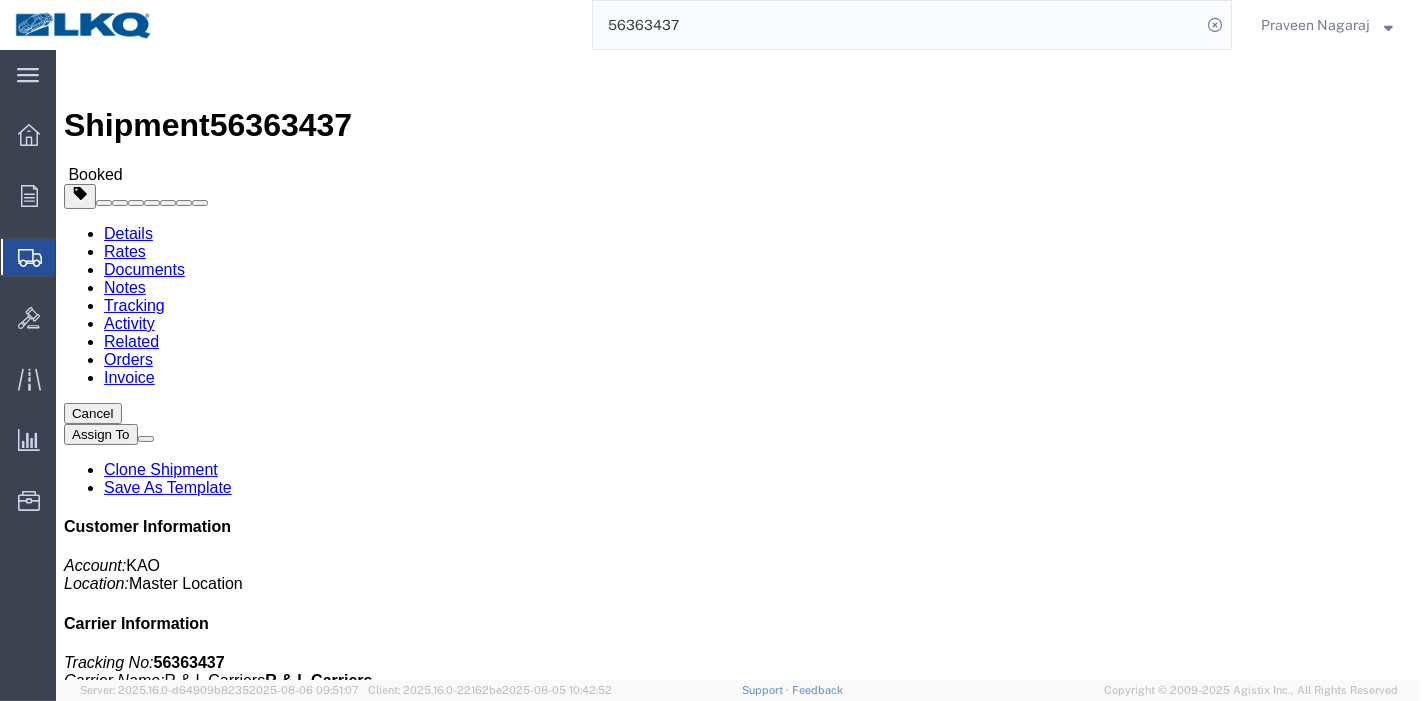 click on "Tracking" 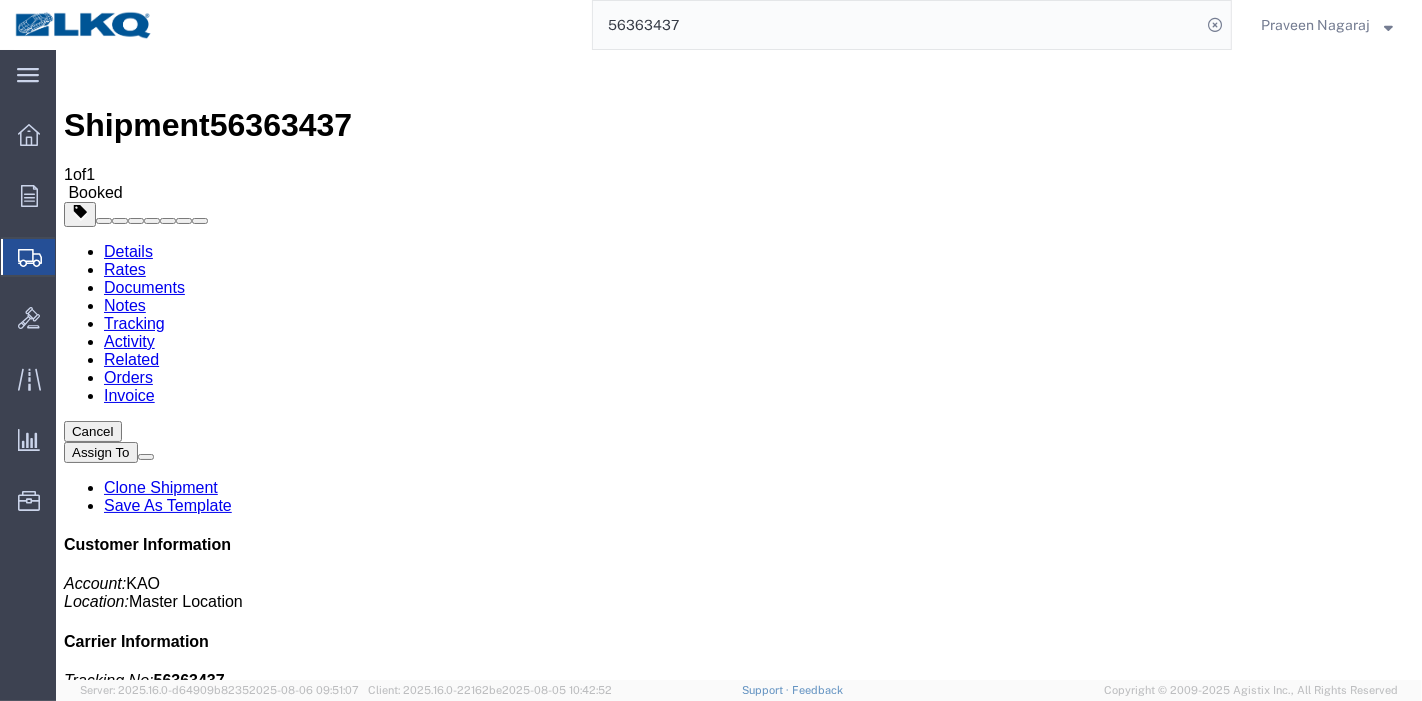 click on "Add New Tracking" at bounding box center (228, 1227) 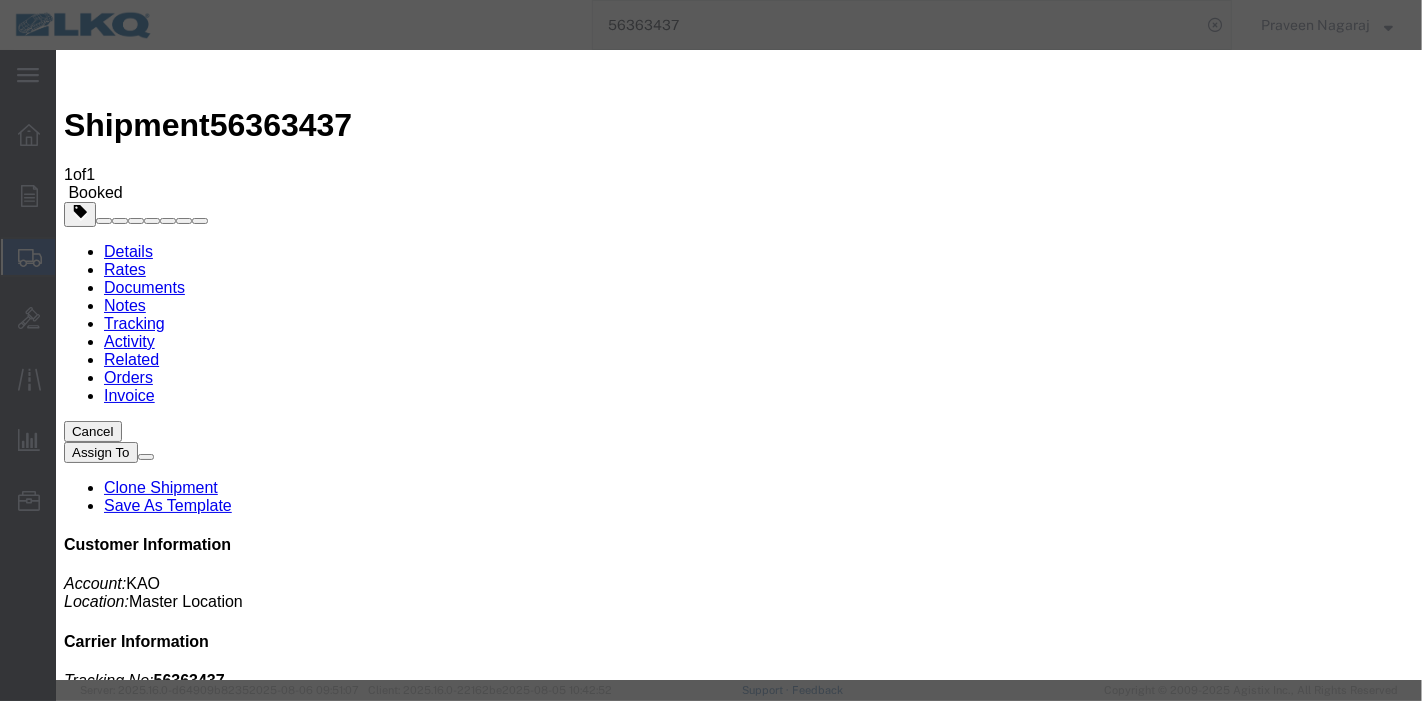 type on "08/06/2025" 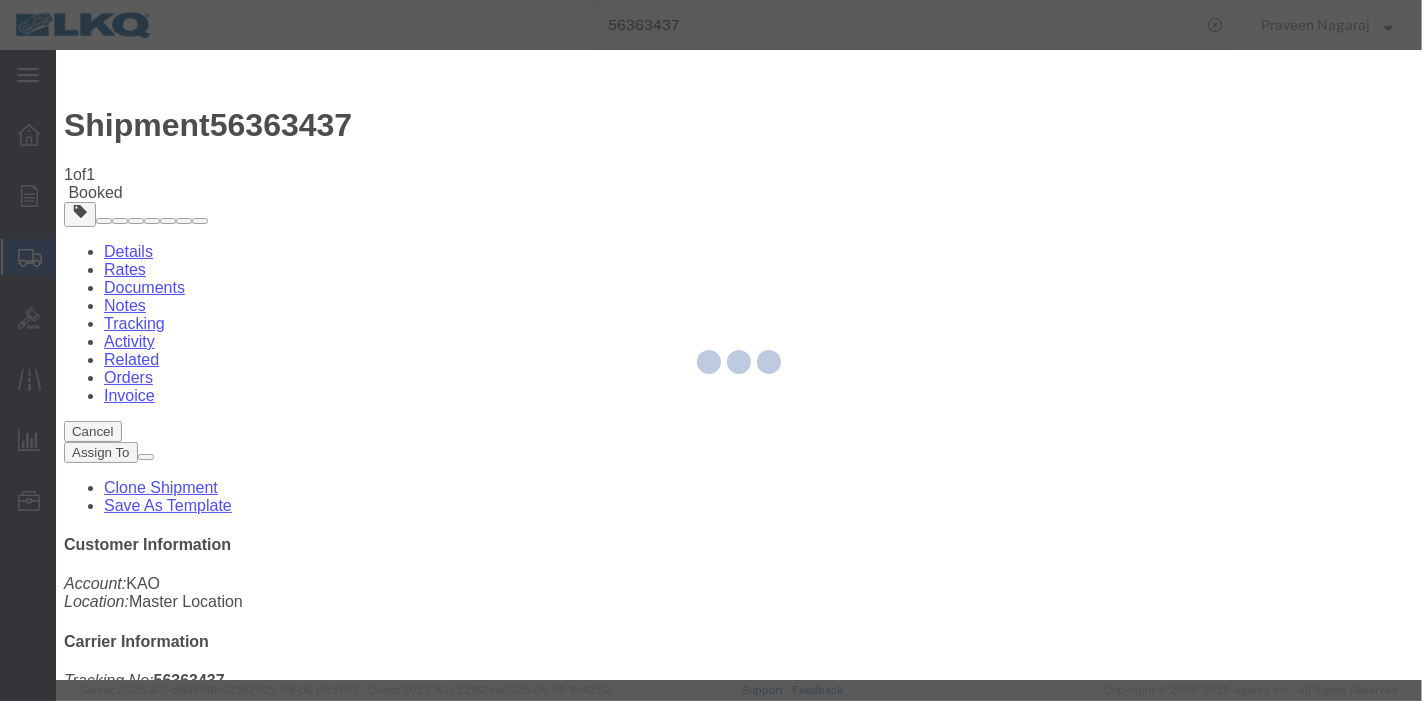 type 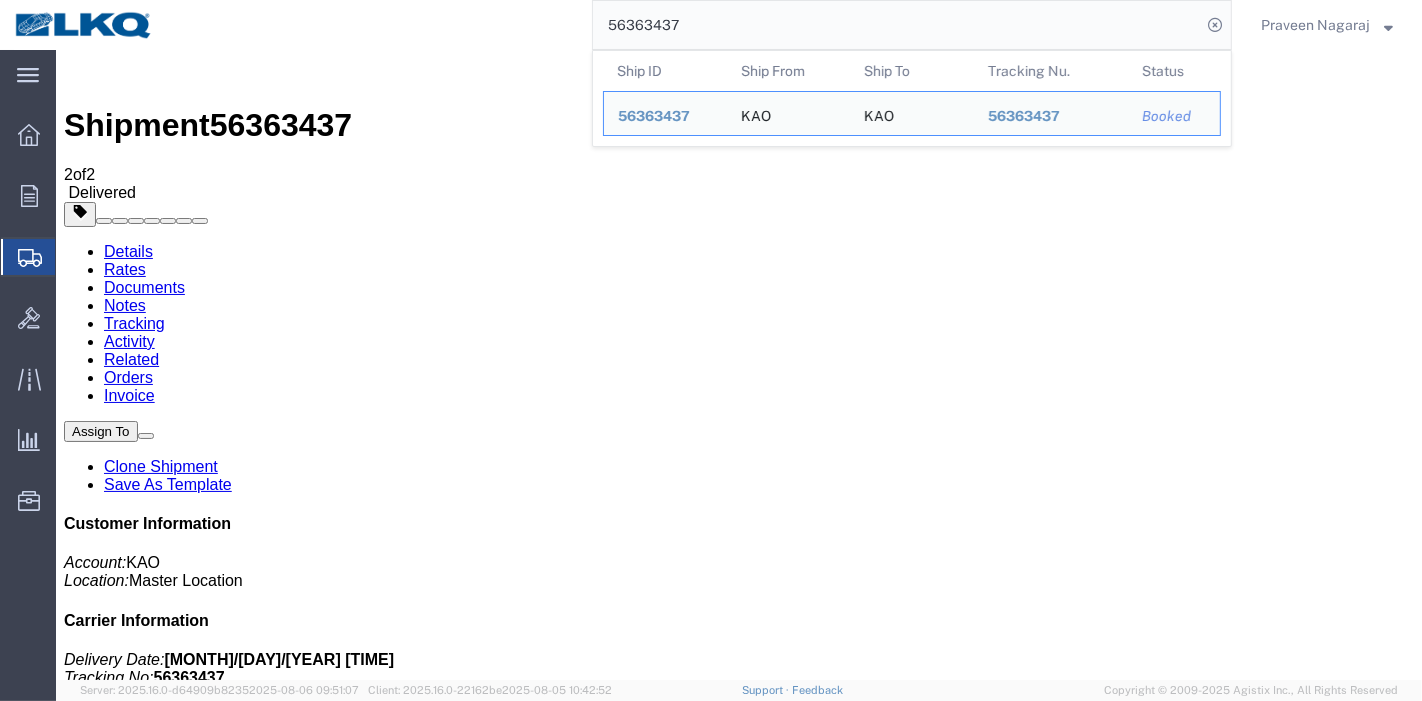 drag, startPoint x: 659, startPoint y: 0, endPoint x: 511, endPoint y: 30, distance: 151.00993 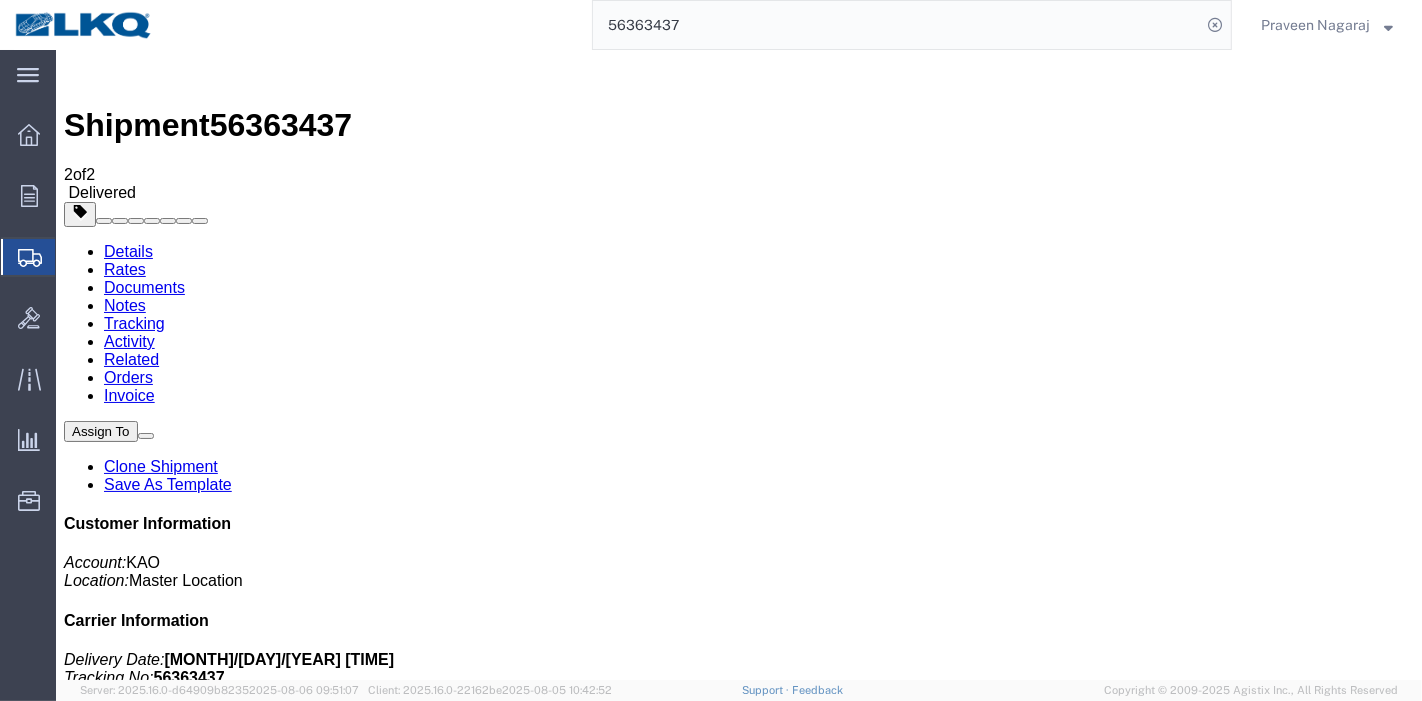paste on "[NUMBER]" 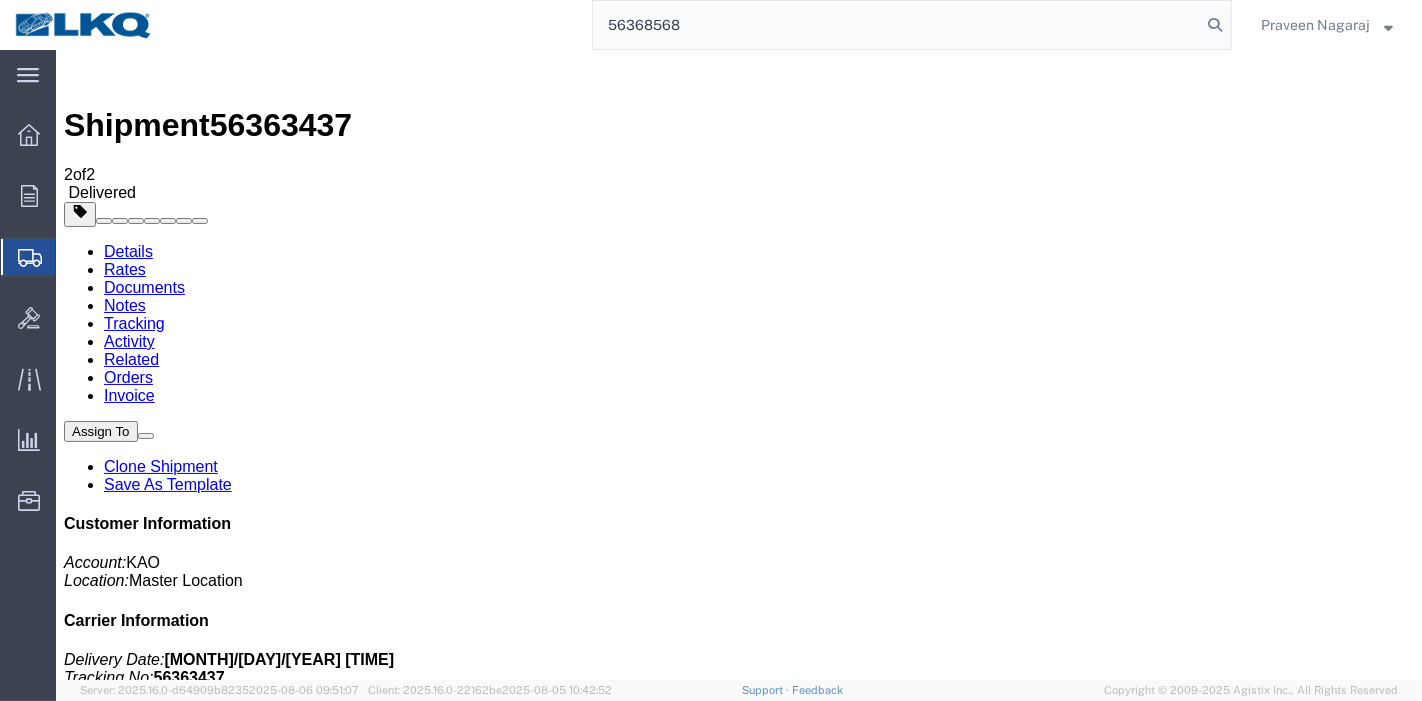 type on "56368568" 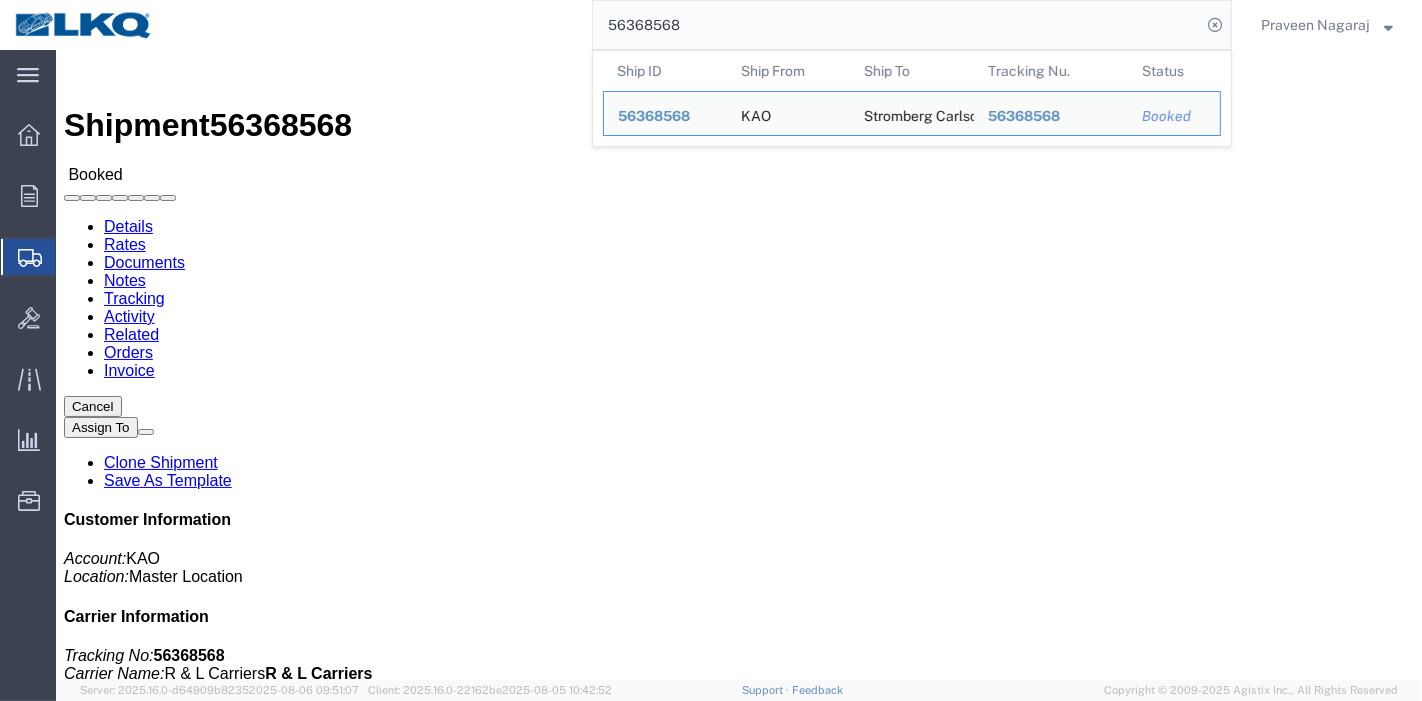 click on "Tracking" 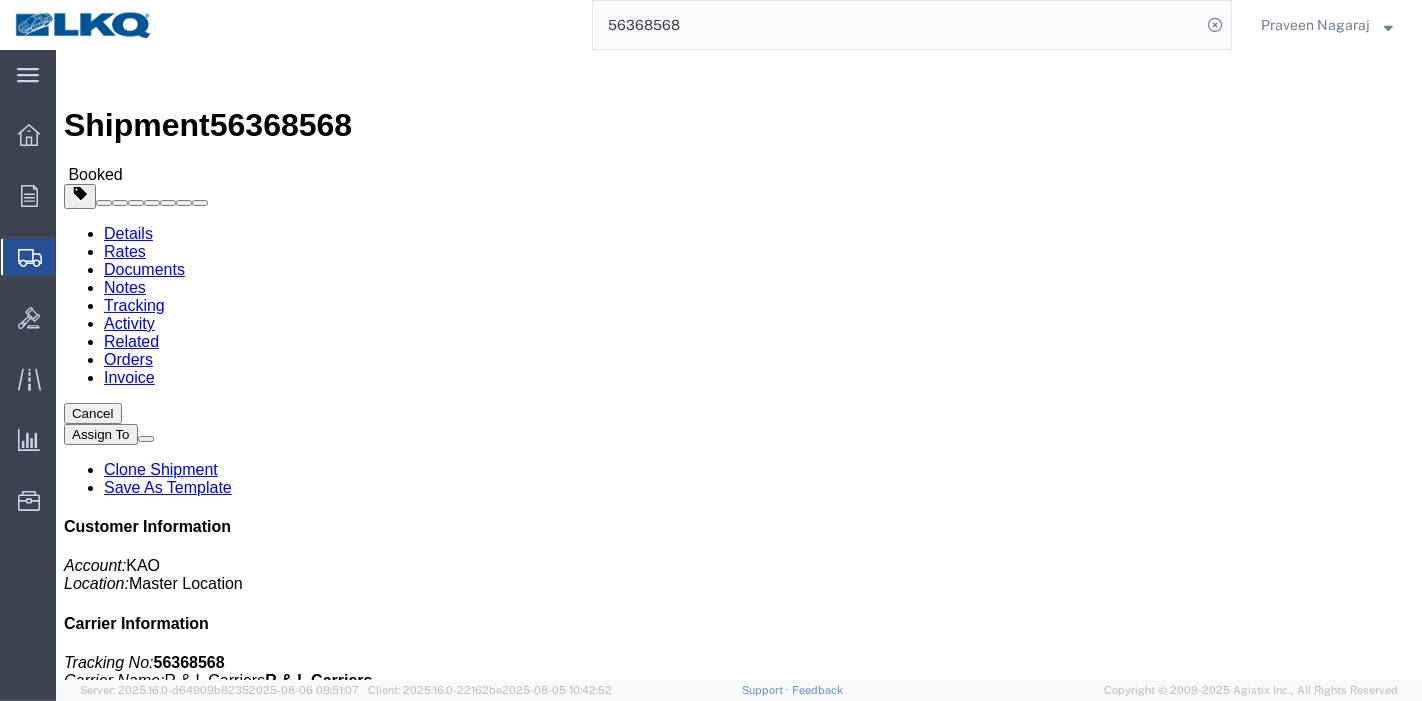 click on "Tracking" 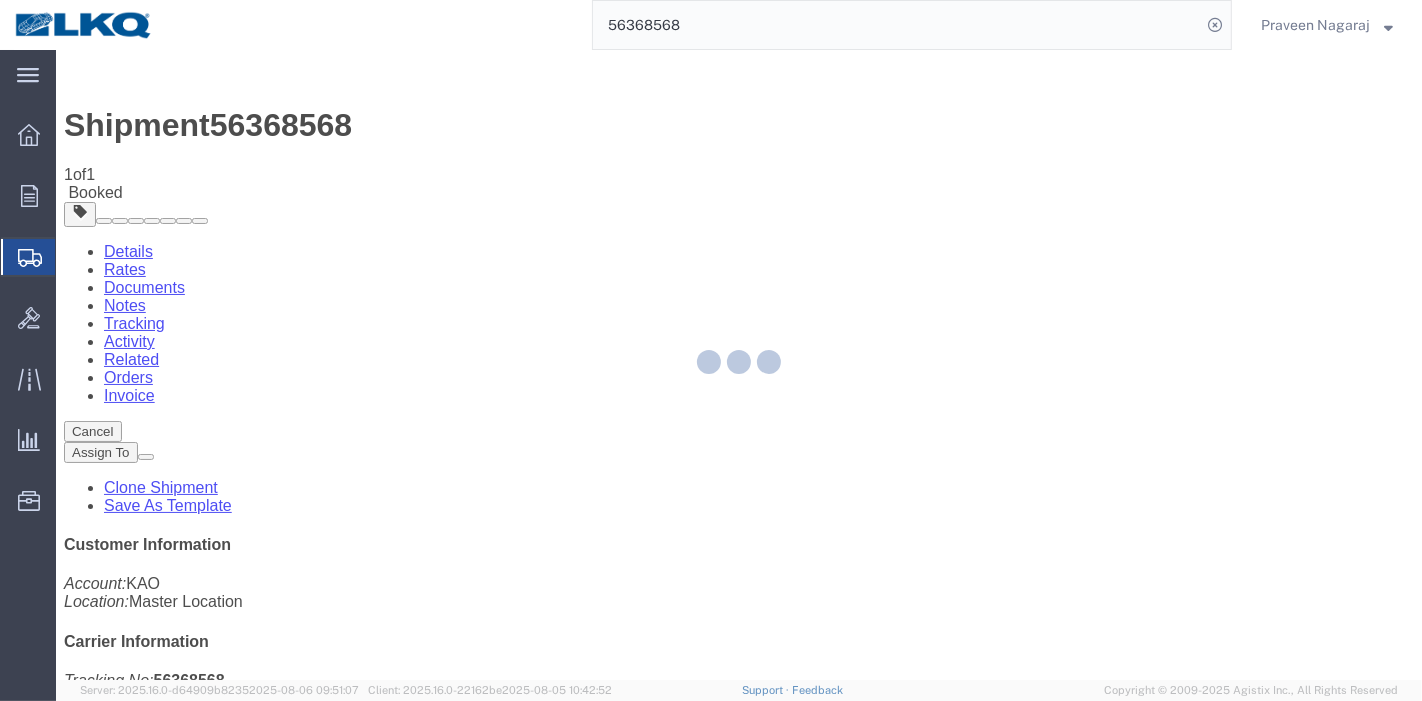 click 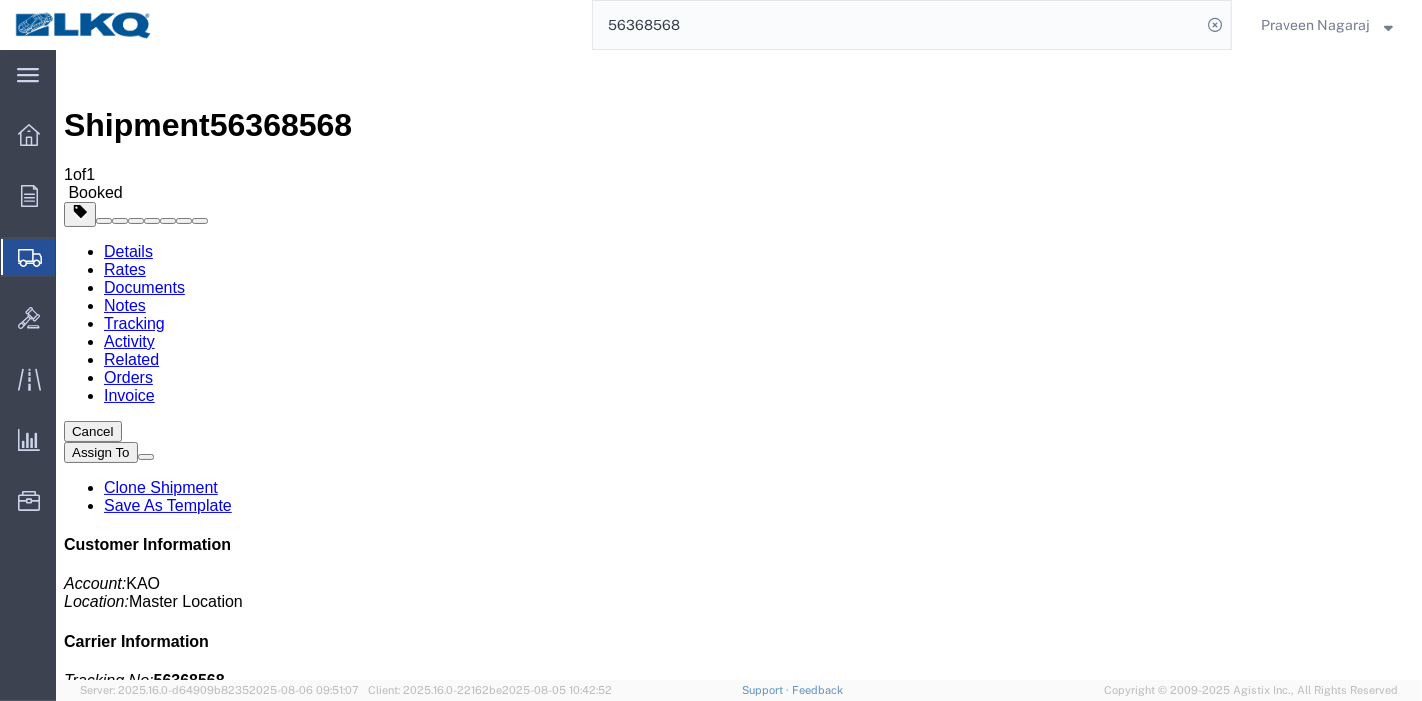 click on "Add New Tracking" at bounding box center (228, 1227) 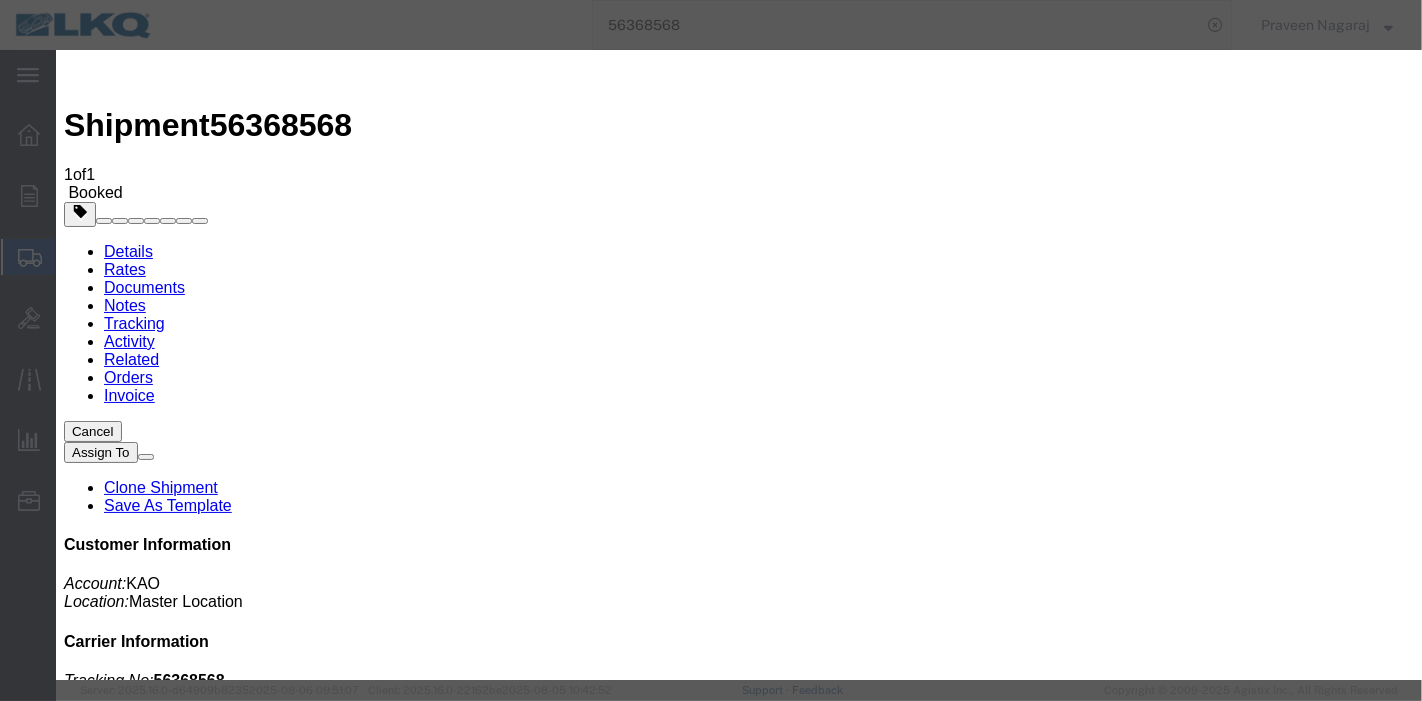 type on "08/06/2025" 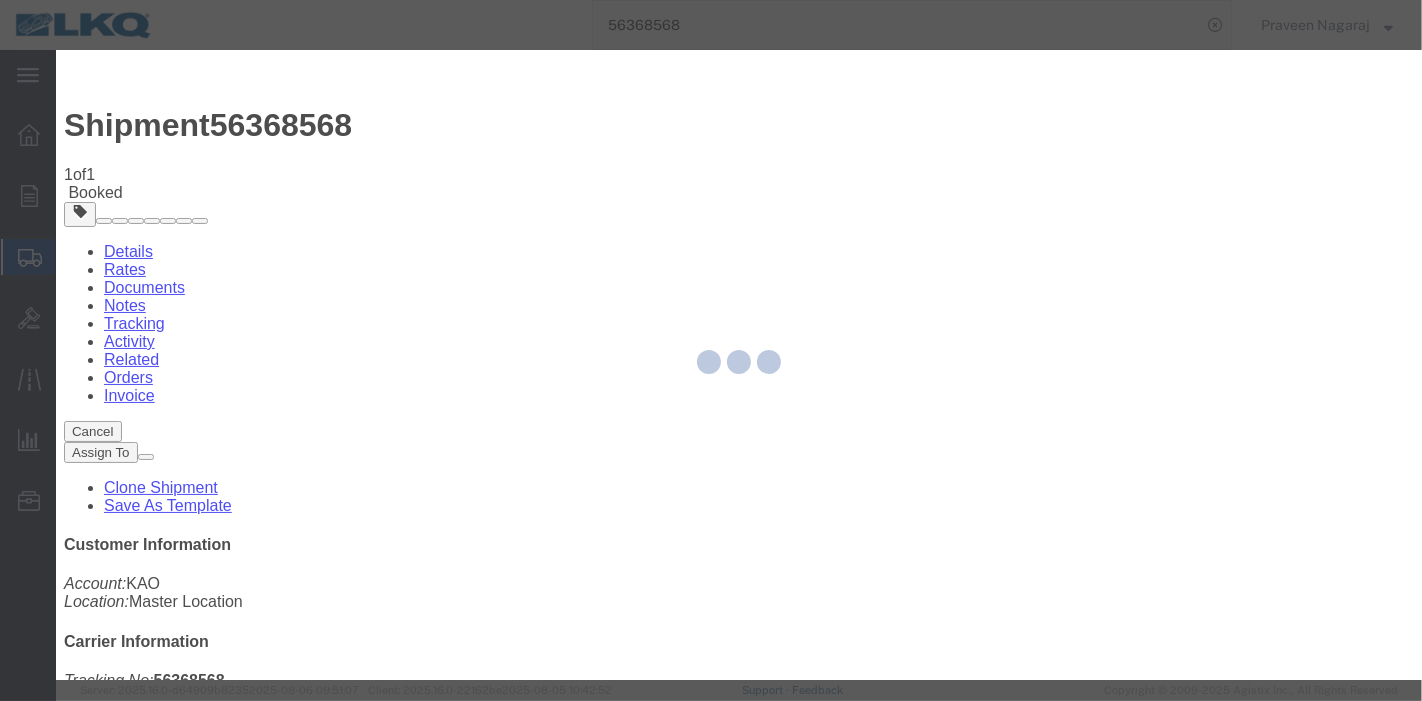 type 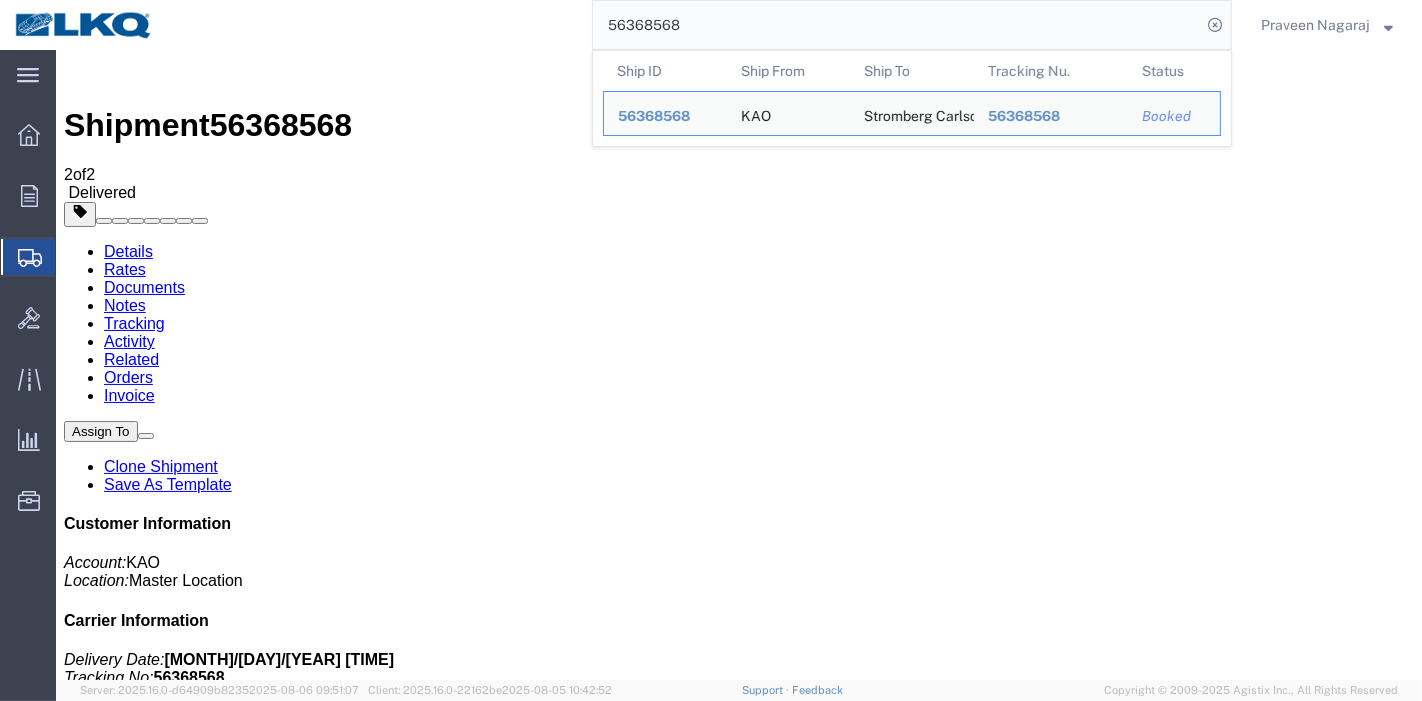 drag, startPoint x: 720, startPoint y: 27, endPoint x: 285, endPoint y: 26, distance: 435.00116 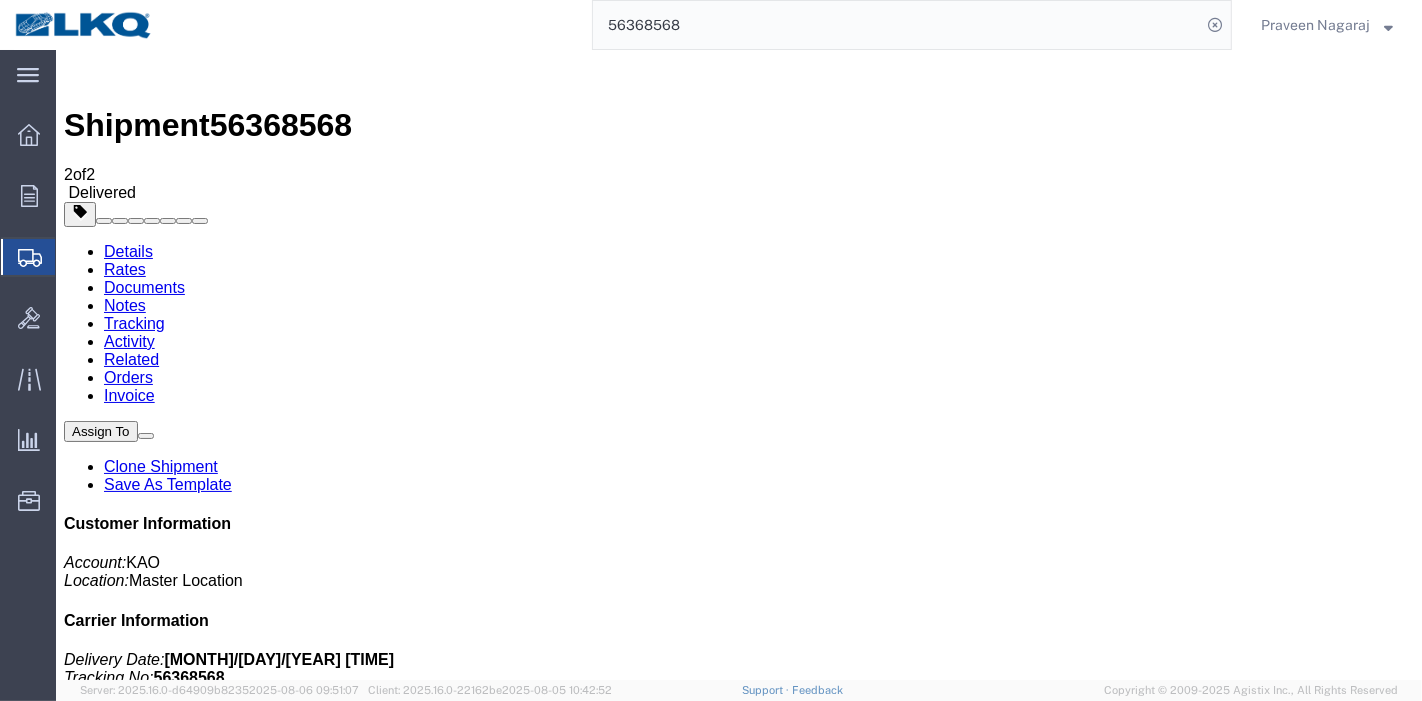 paste on "3257" 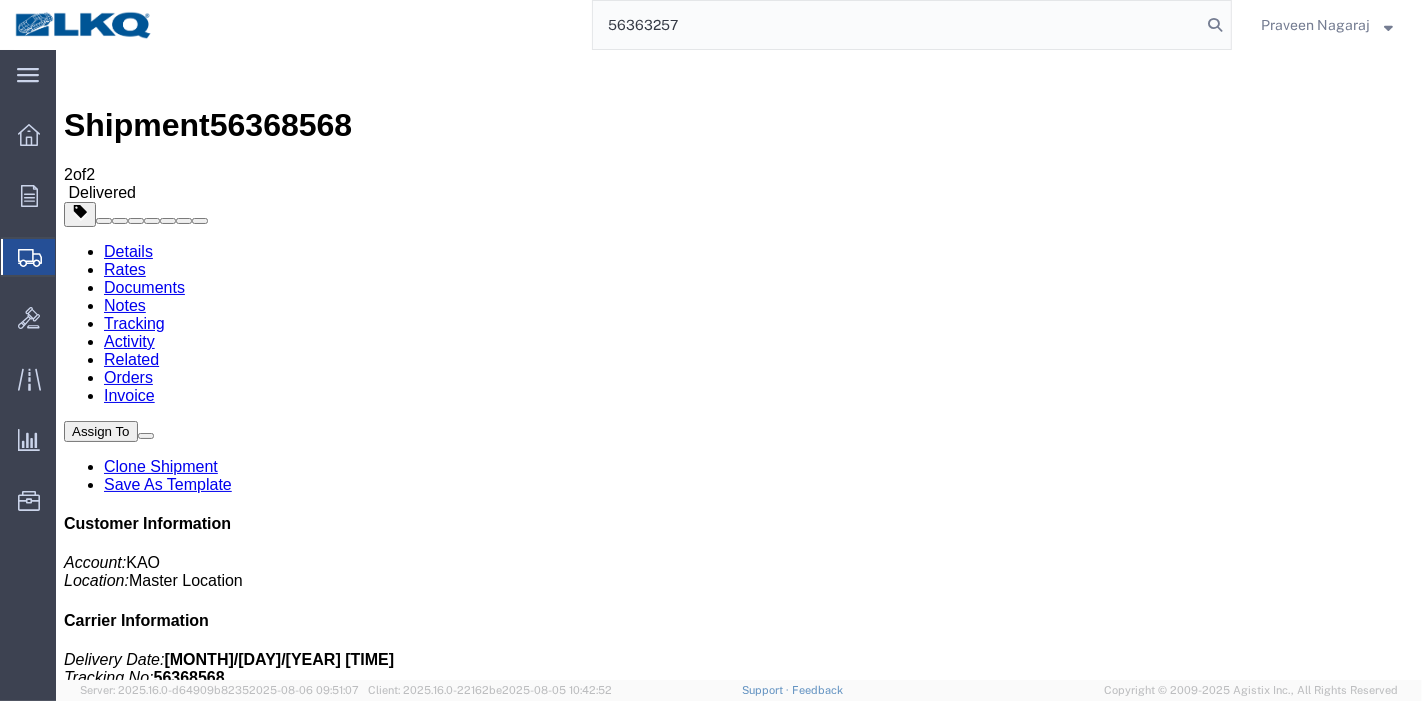 type on "56363257" 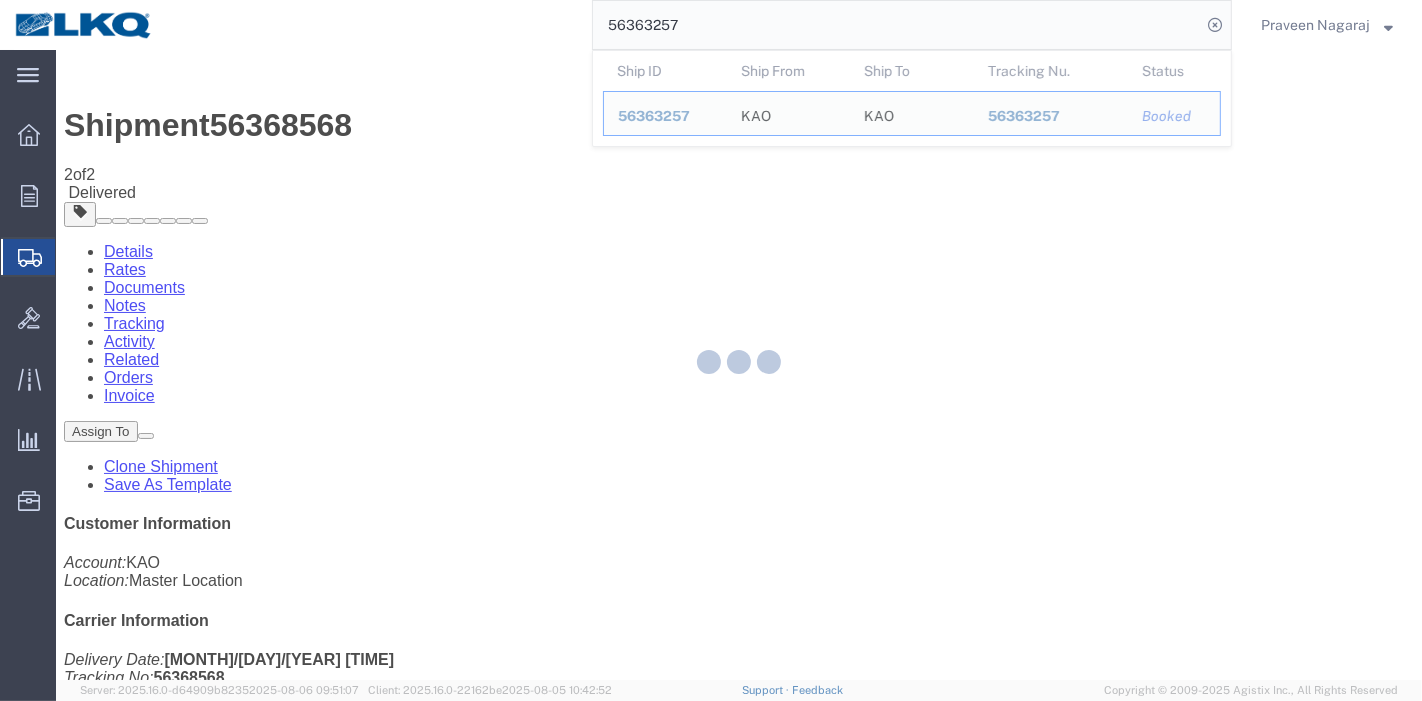 drag, startPoint x: 722, startPoint y: 24, endPoint x: 528, endPoint y: 24, distance: 194 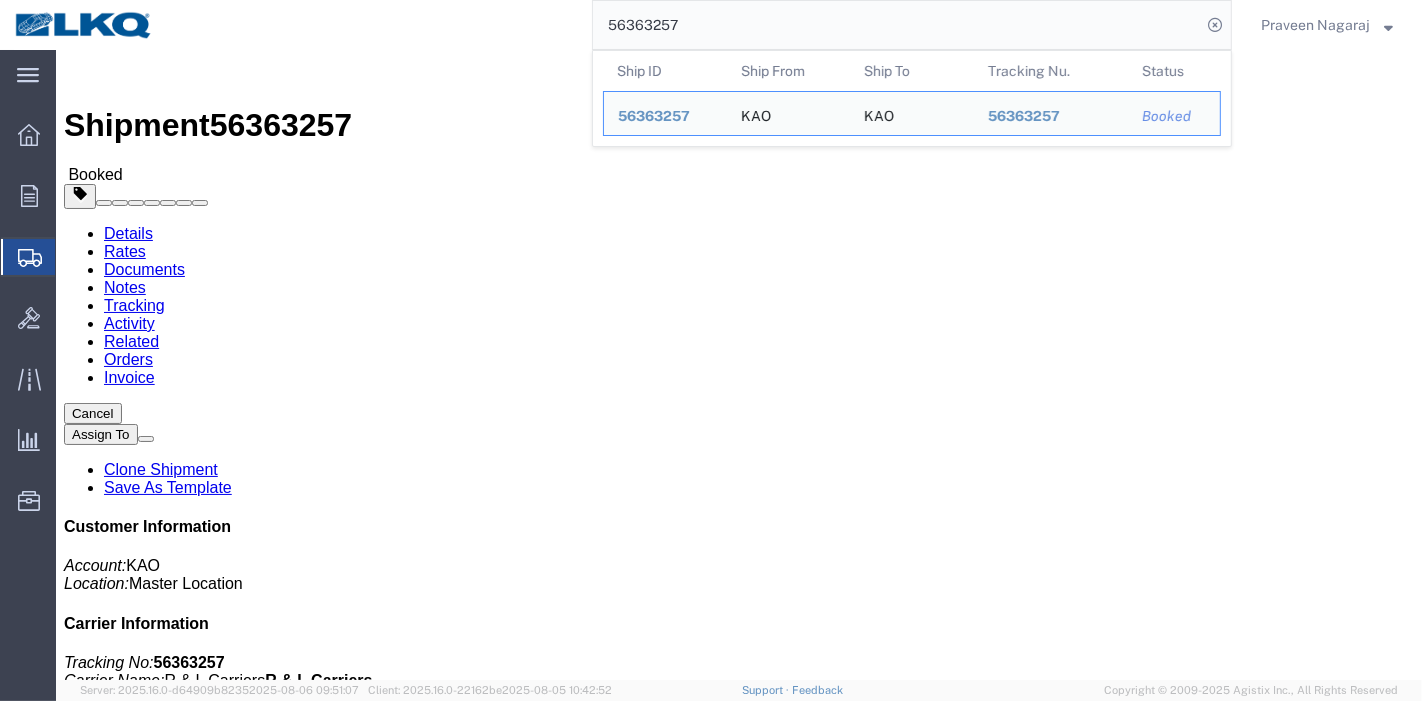 click on "Tracking" 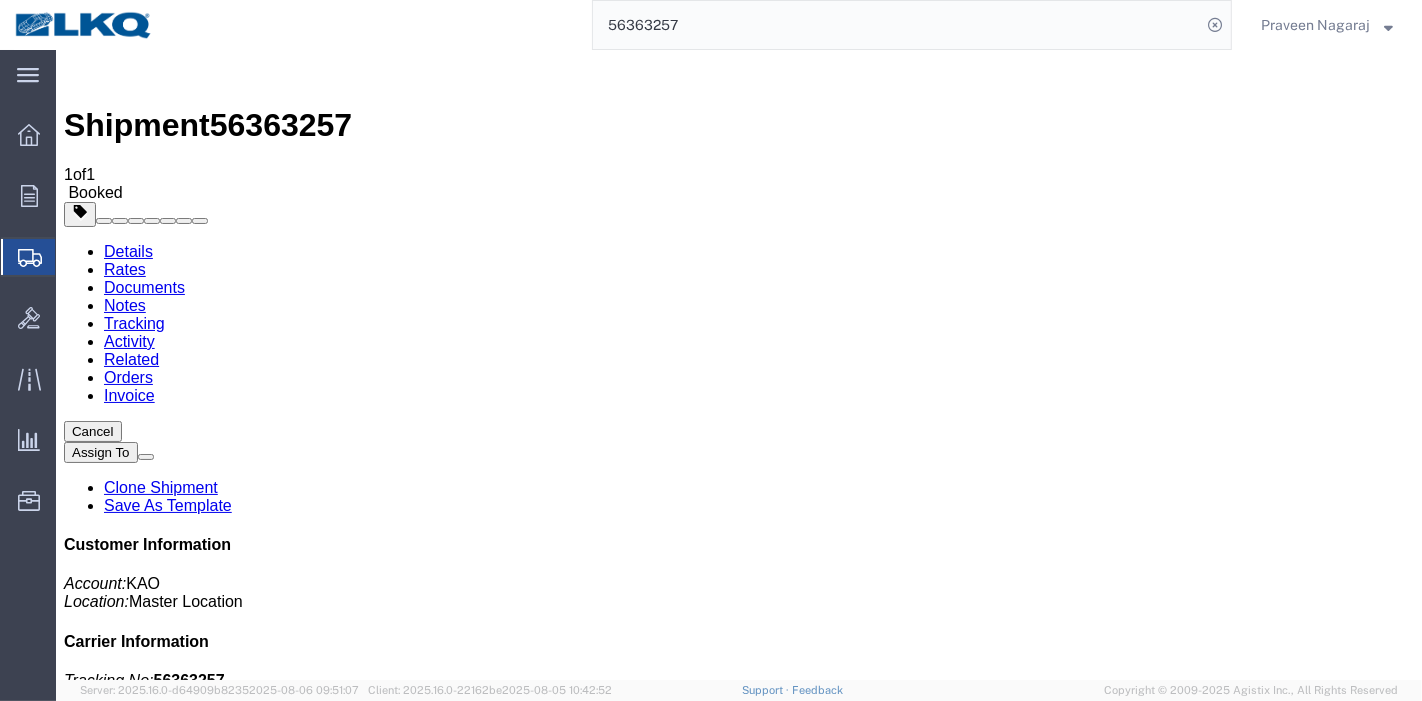 click on "Add New Tracking" at bounding box center [228, 1227] 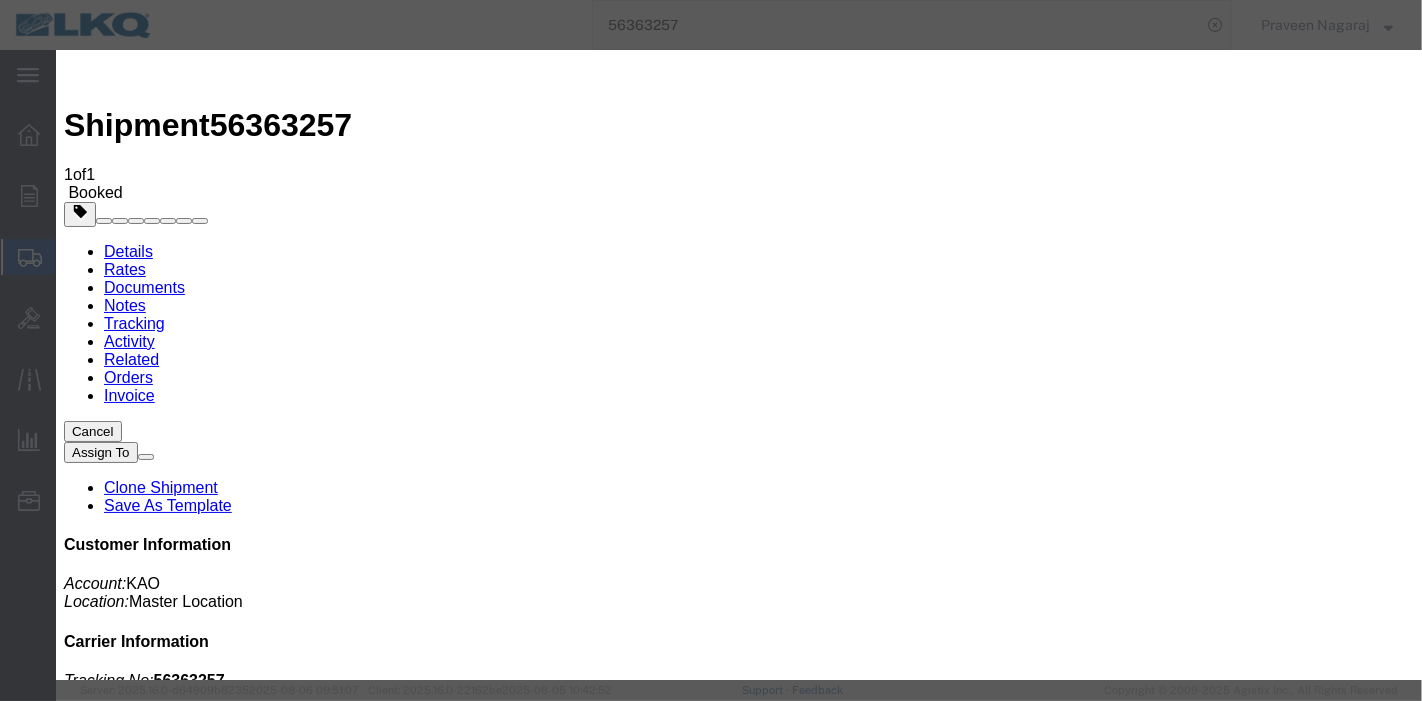 type on "08/06/2025" 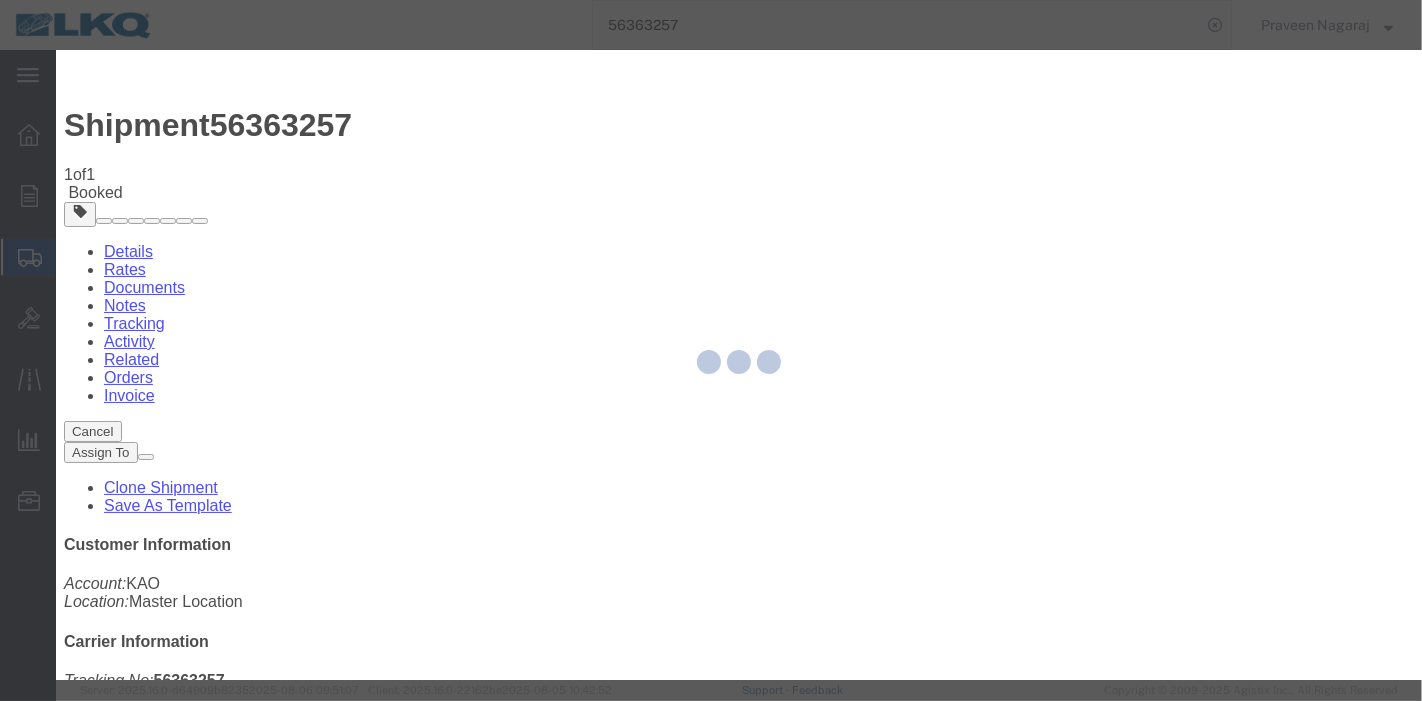 type 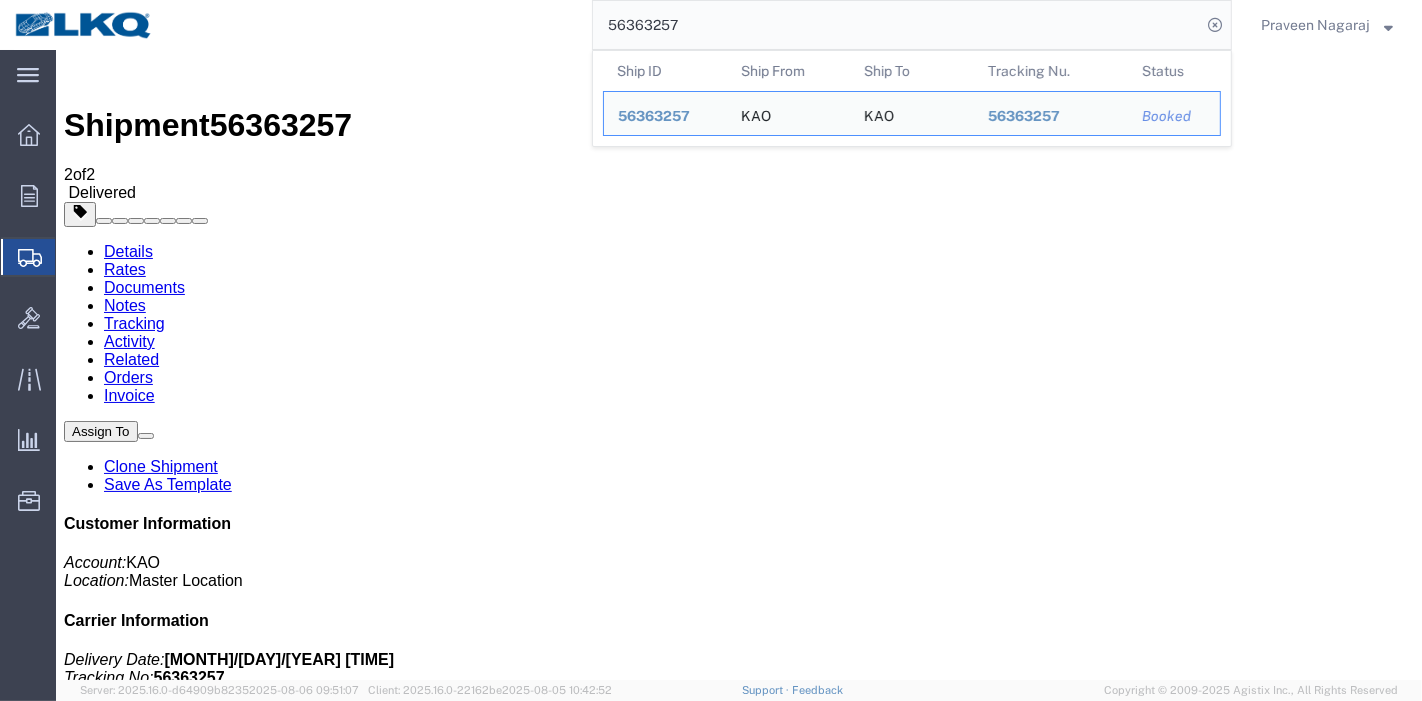 drag, startPoint x: 777, startPoint y: 36, endPoint x: 297, endPoint y: 33, distance: 480.00937 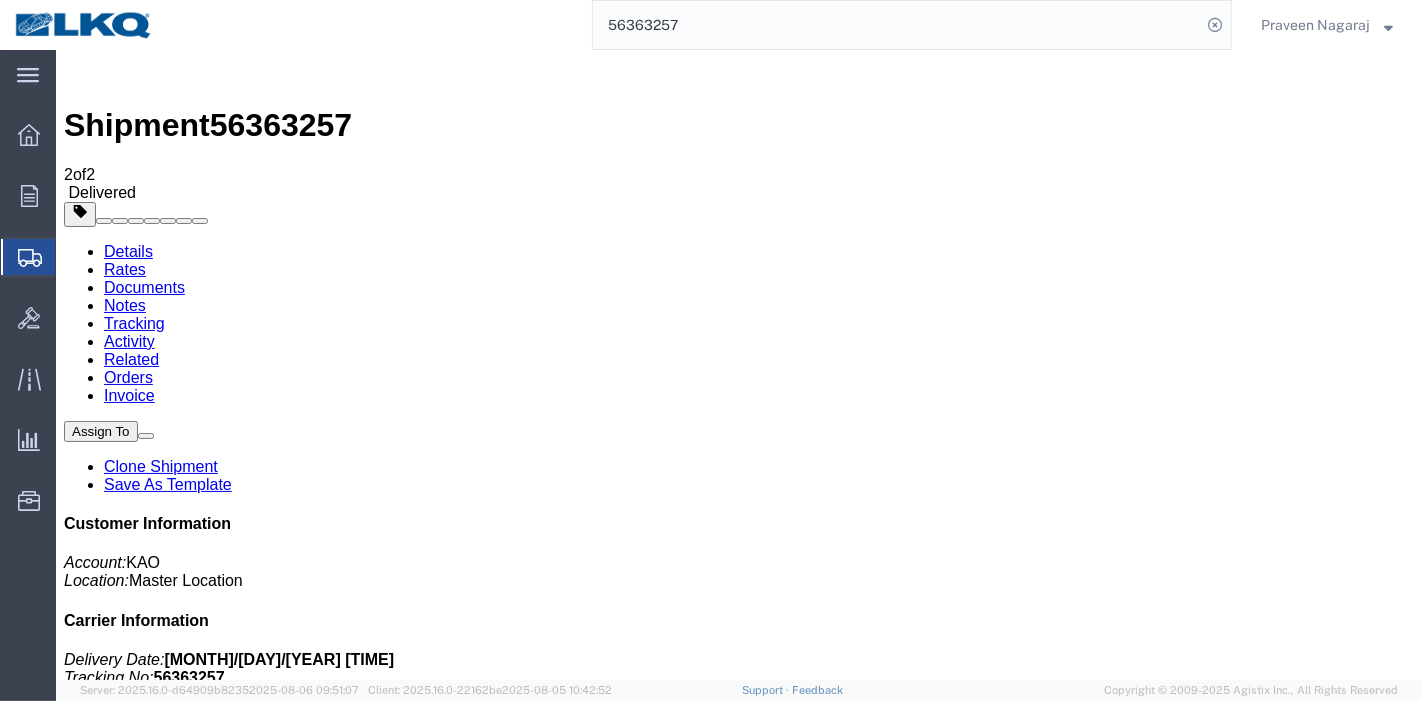 paste on "[POSTAL_CODE]" 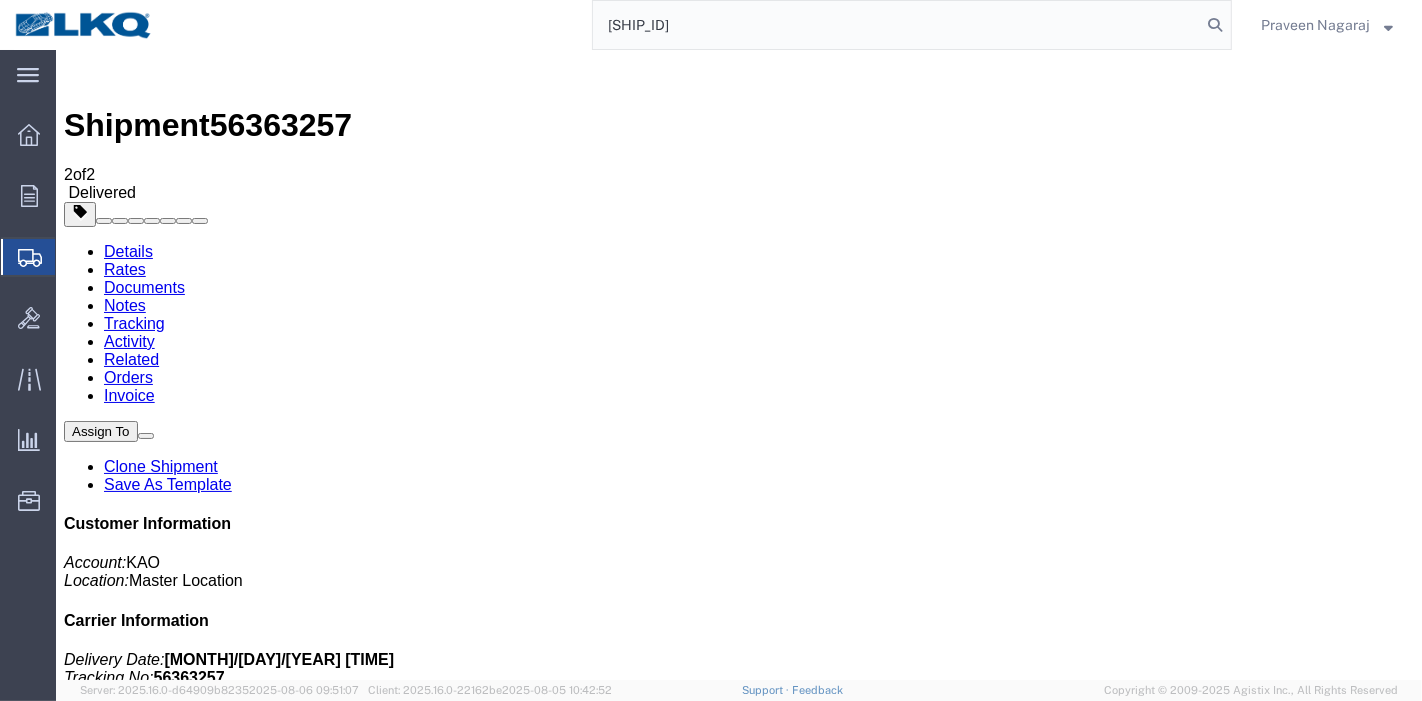 type on "[SHIP_ID]" 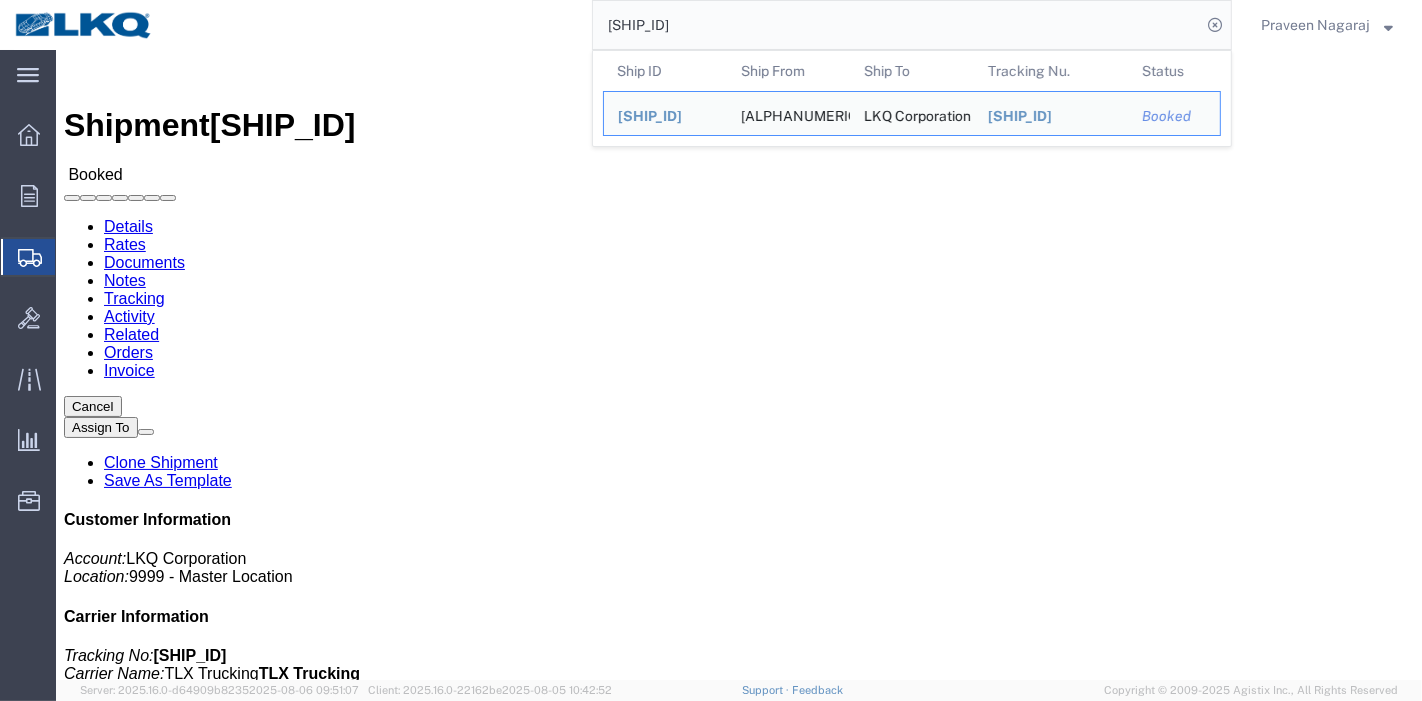 click on "Tracking" 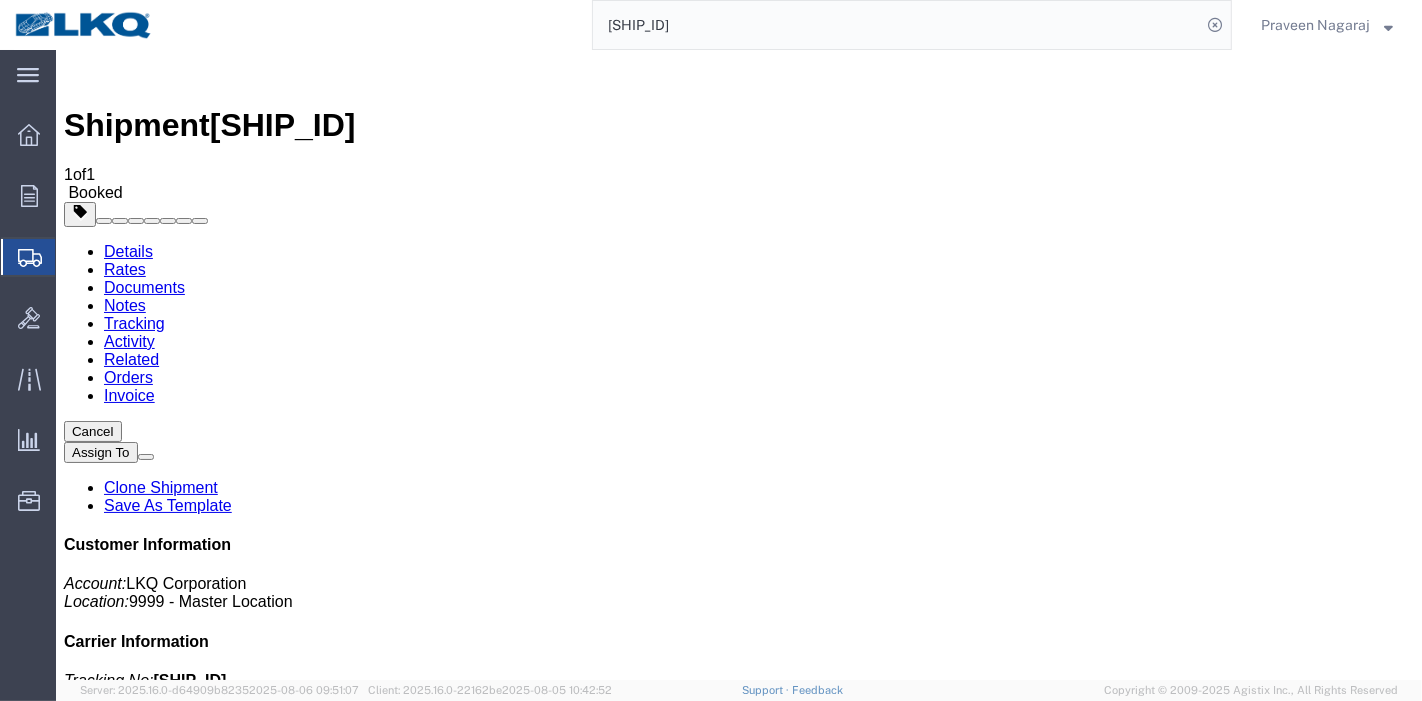 click on "Add New Tracking" at bounding box center (228, 1227) 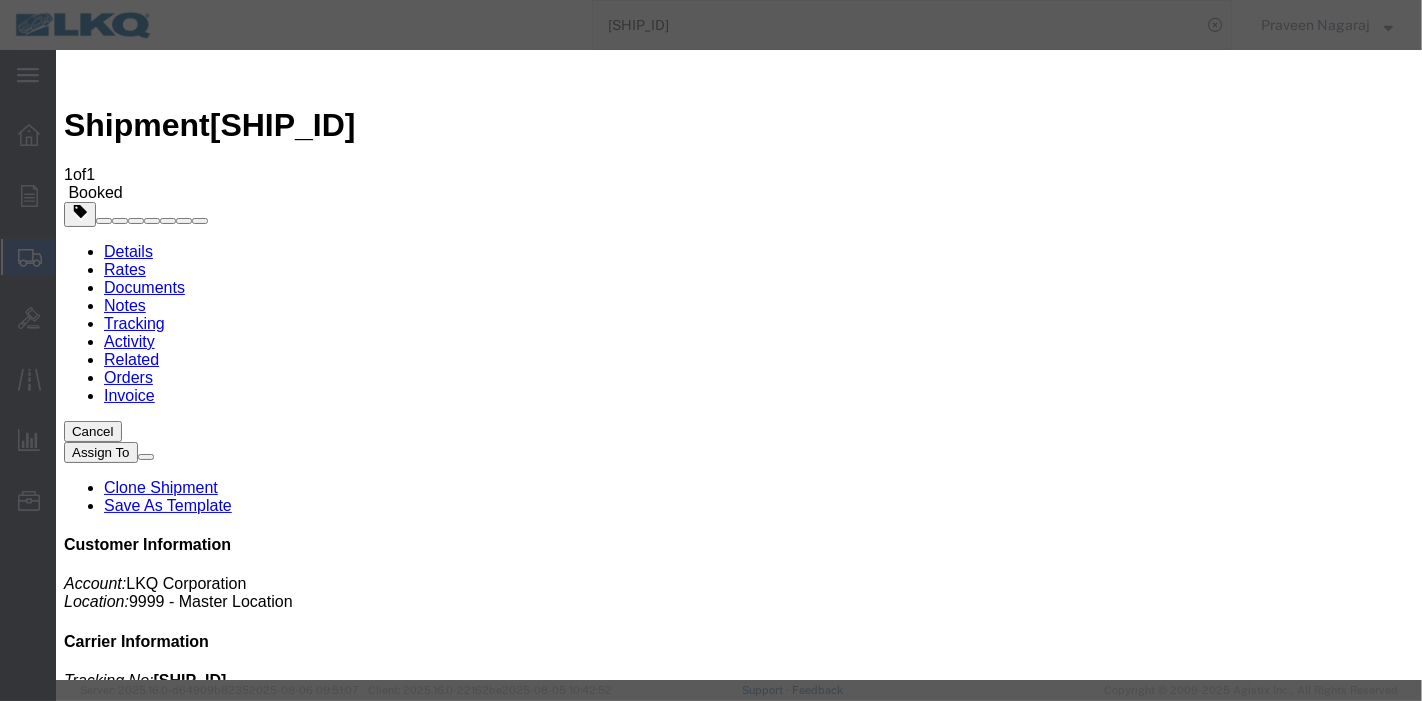type on "08/06/2025" 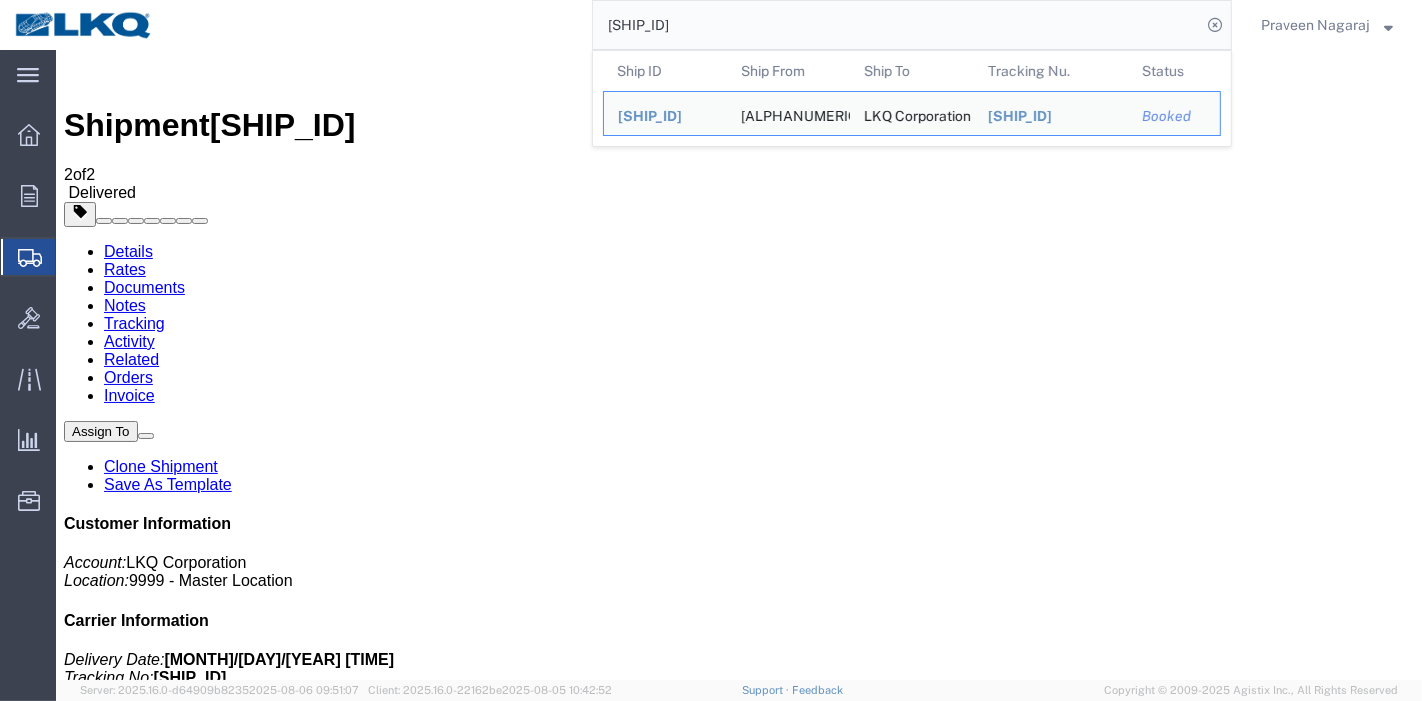 drag, startPoint x: 648, startPoint y: 23, endPoint x: 509, endPoint y: 19, distance: 139.05754 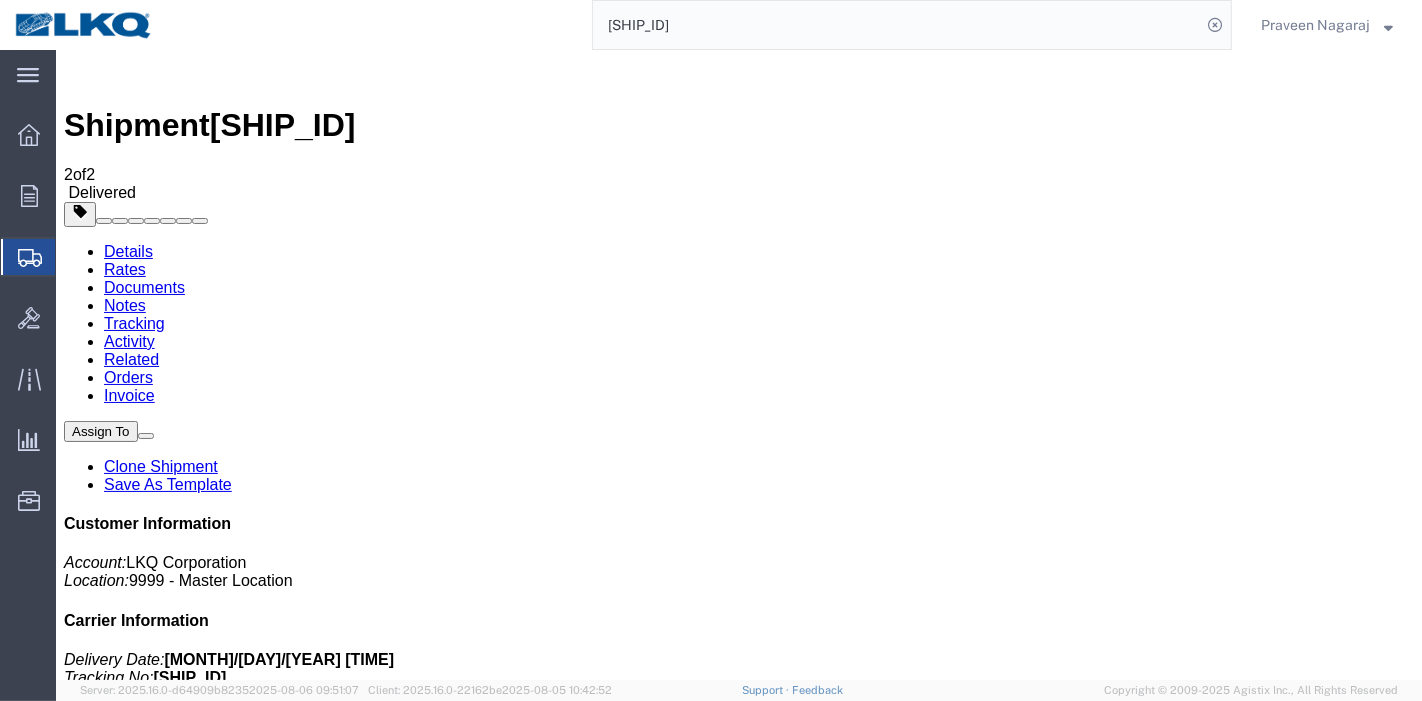 paste on "[NUMBER]" 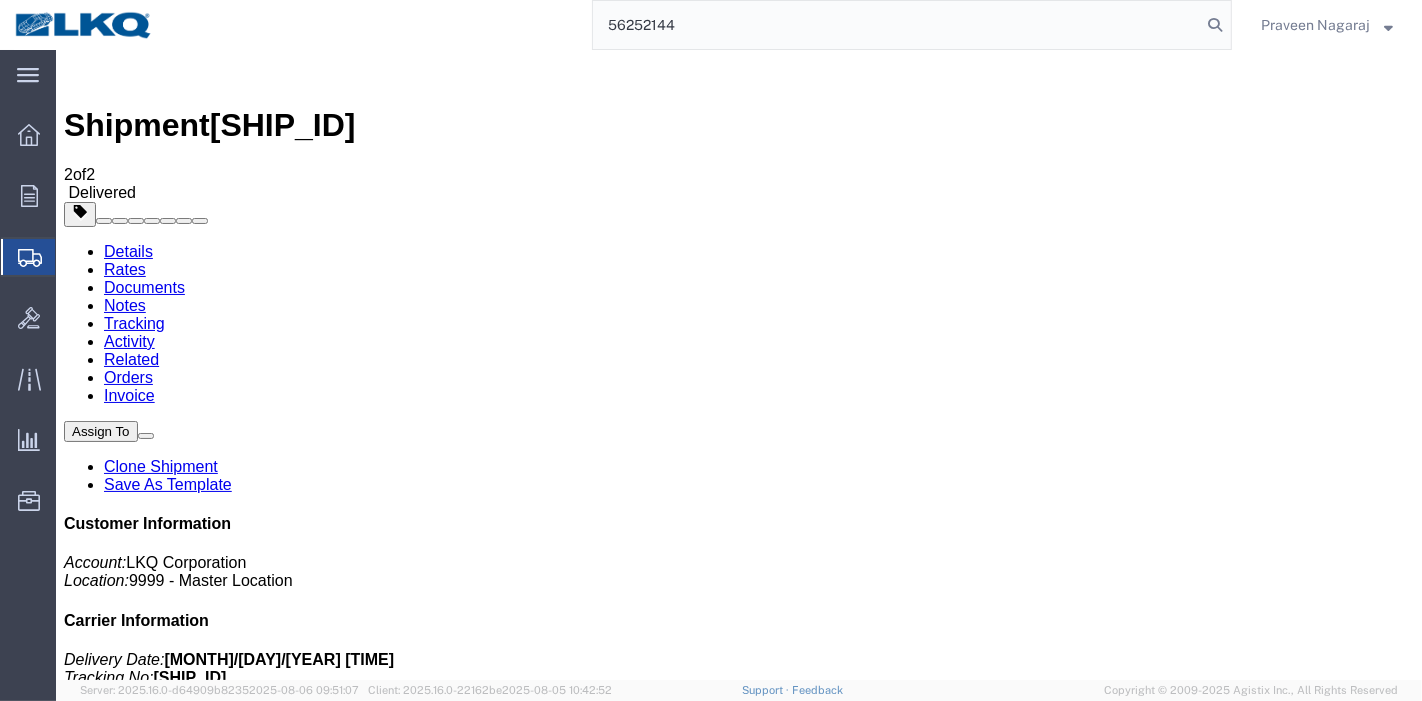 type on "56252144" 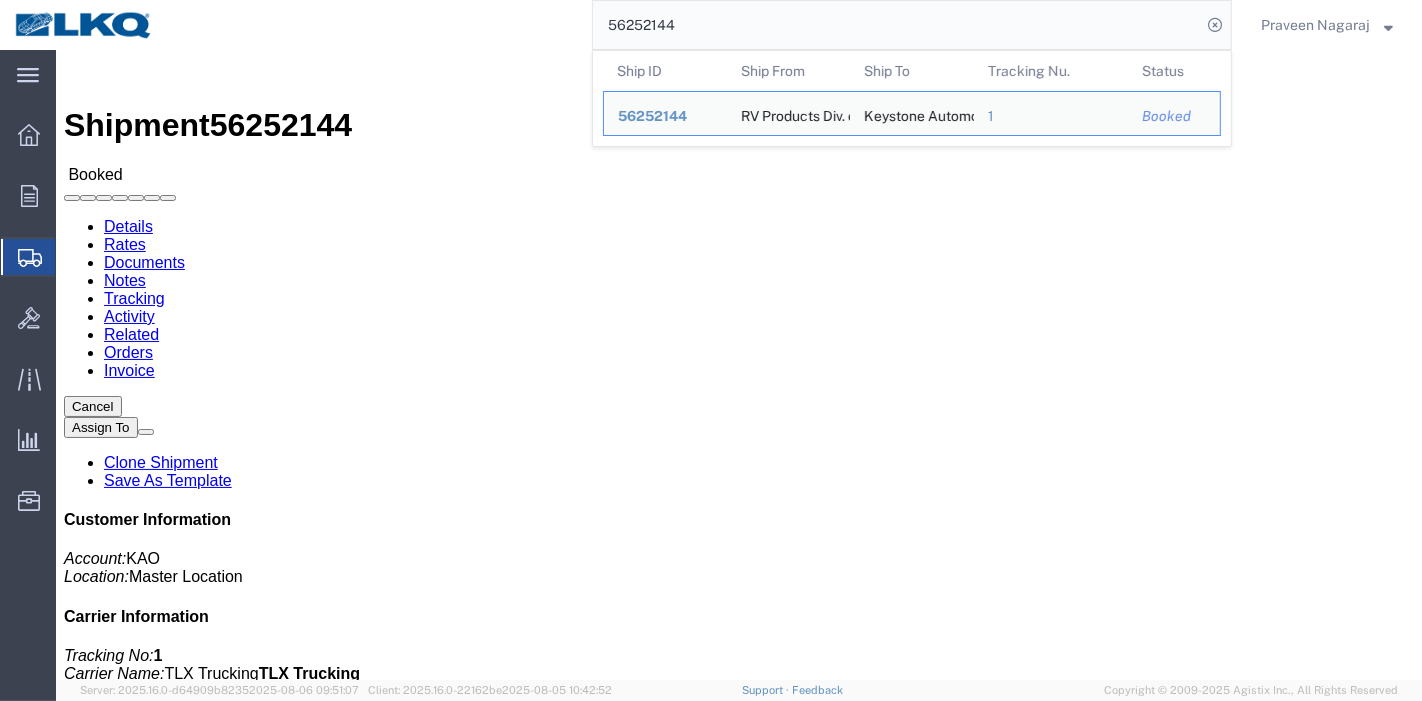 click on "Tracking" 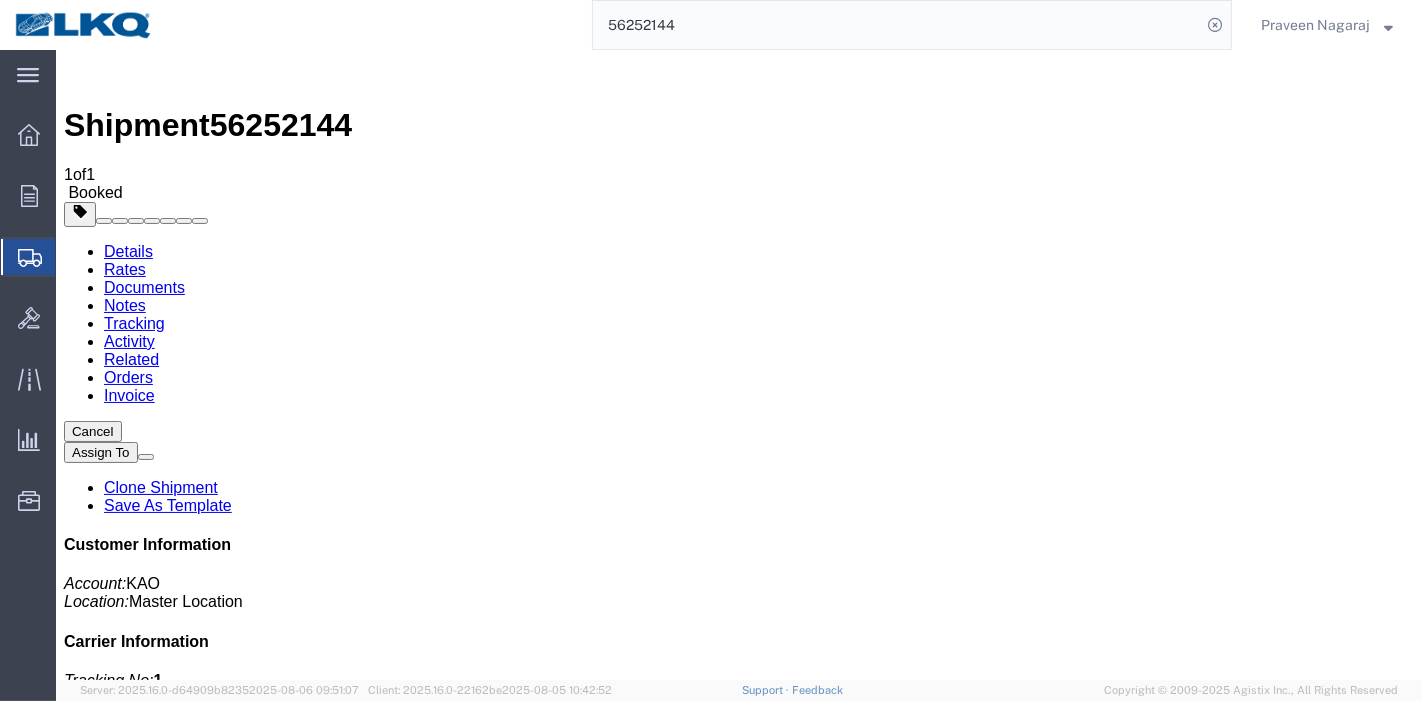 click on "Add New Tracking" at bounding box center (228, 1227) 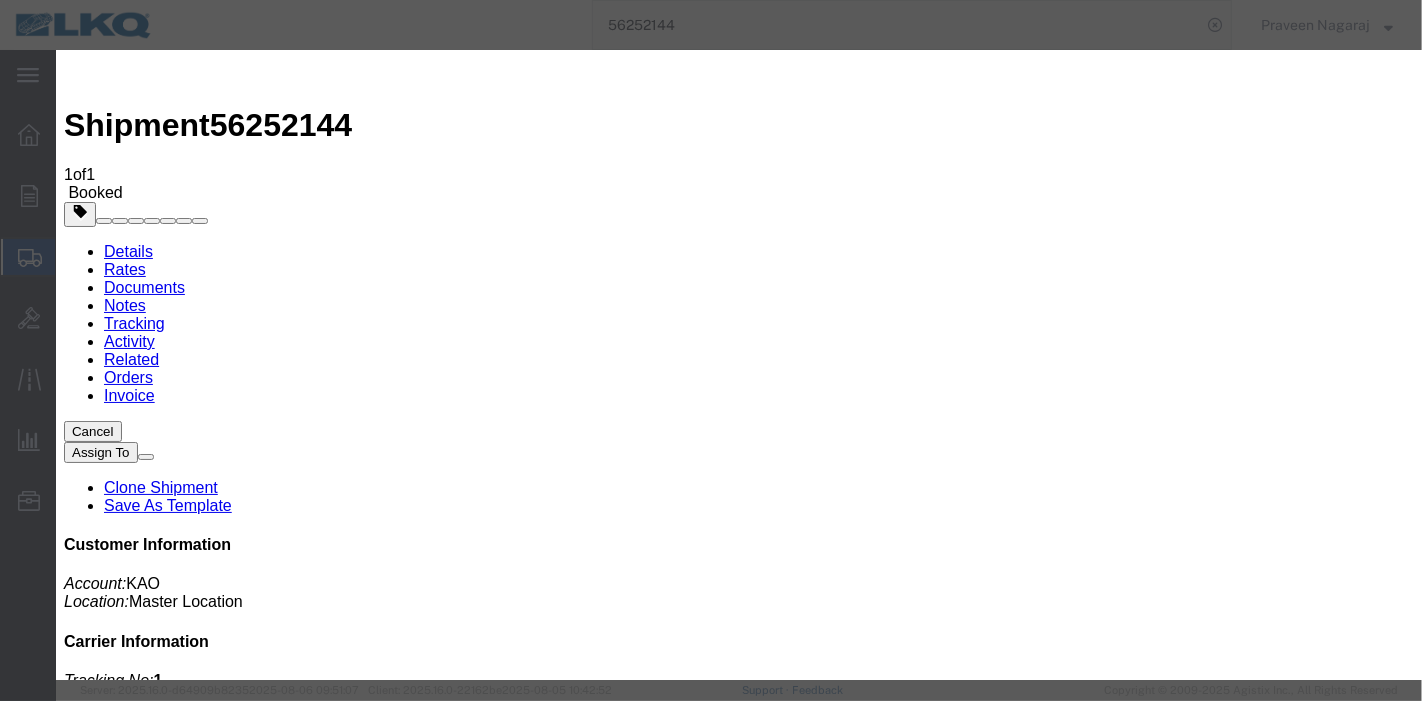 type on "08/06/2025" 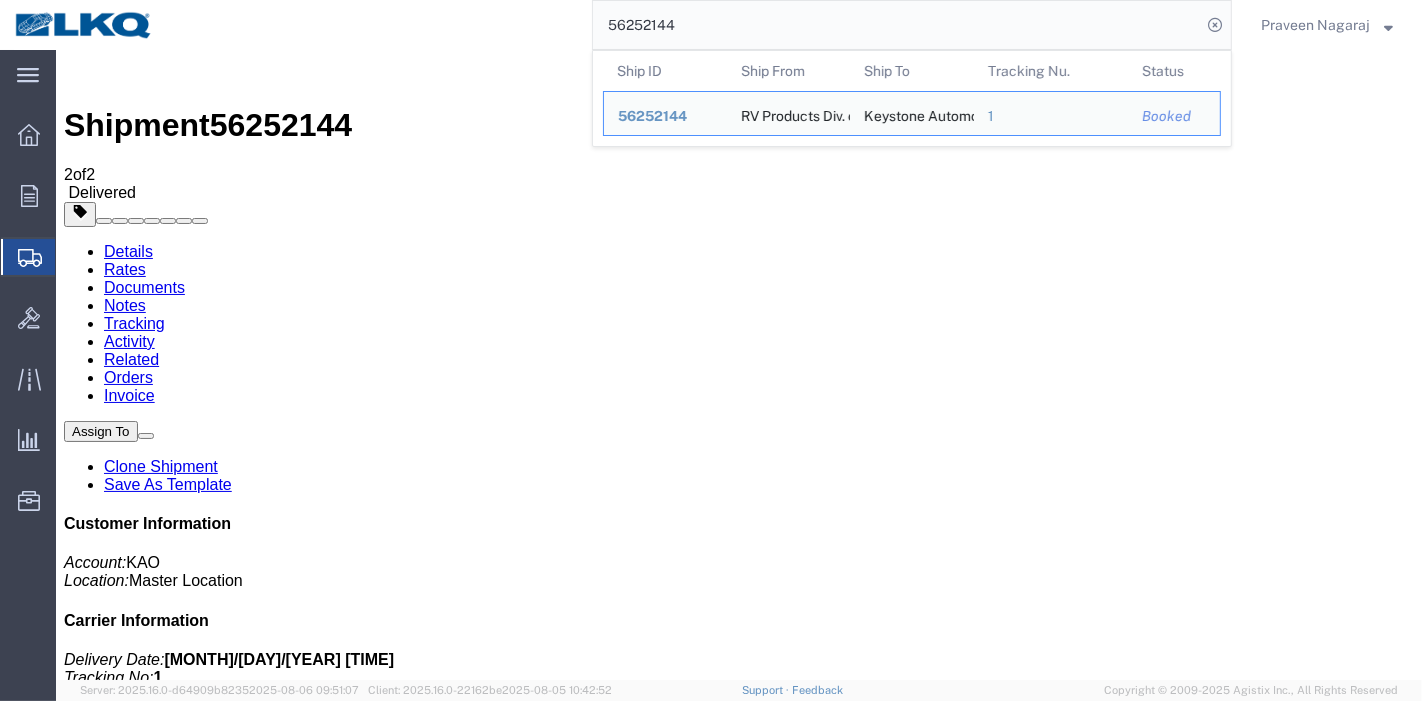 drag, startPoint x: 735, startPoint y: 24, endPoint x: 474, endPoint y: 27, distance: 261.01724 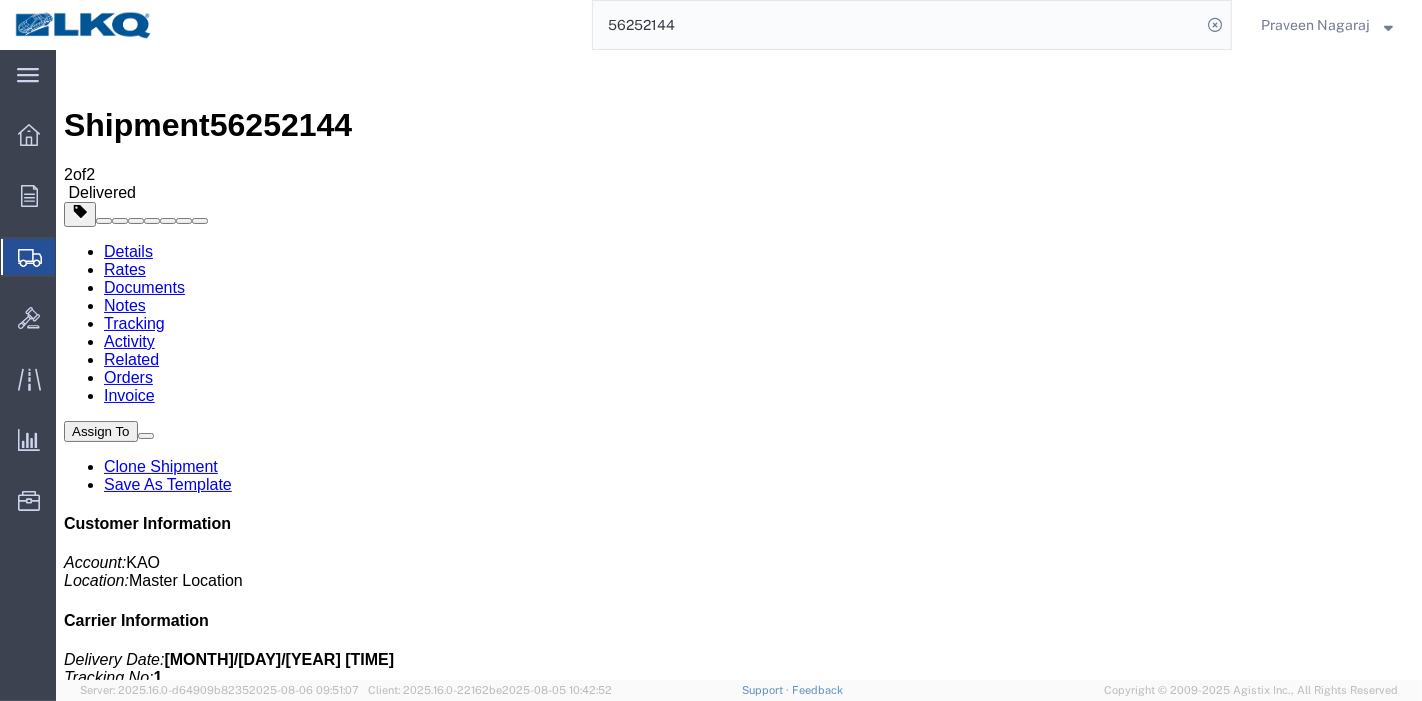 paste on "[NUMBER]" 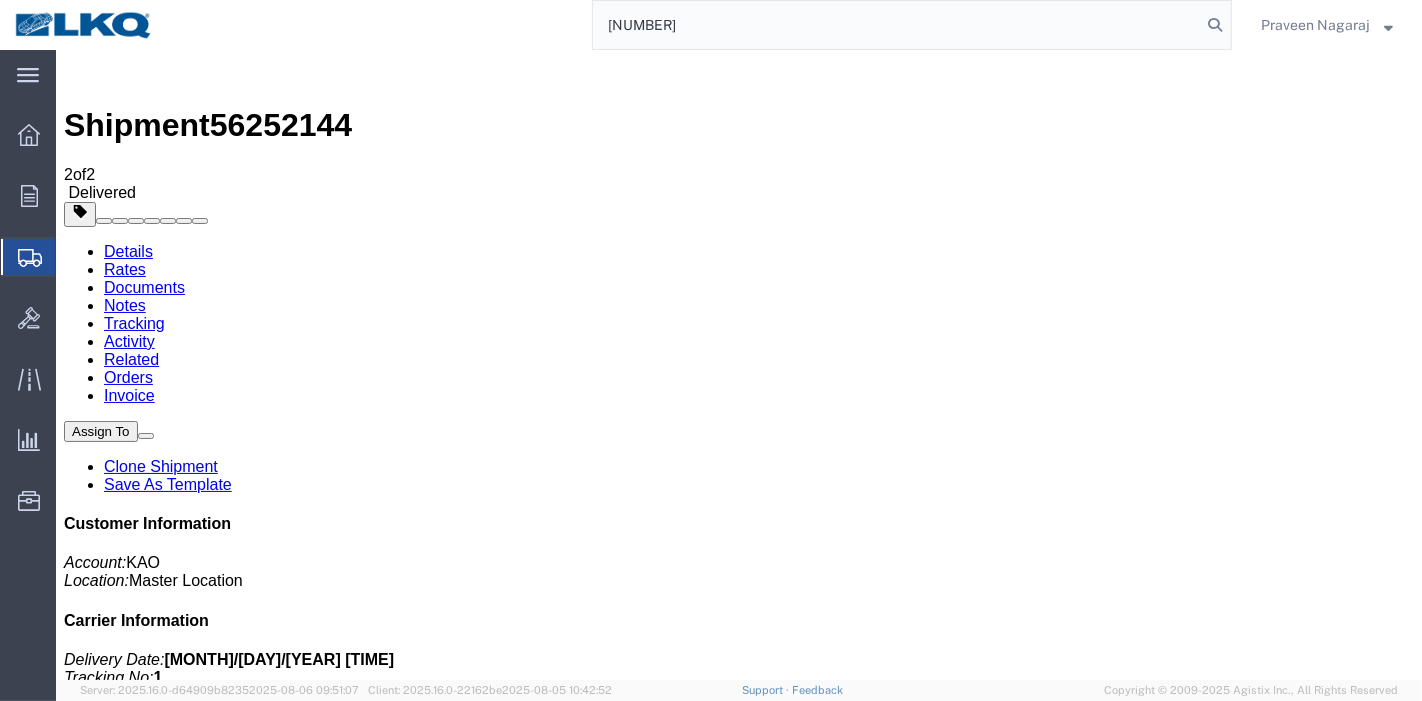 type on "[NUMBER]" 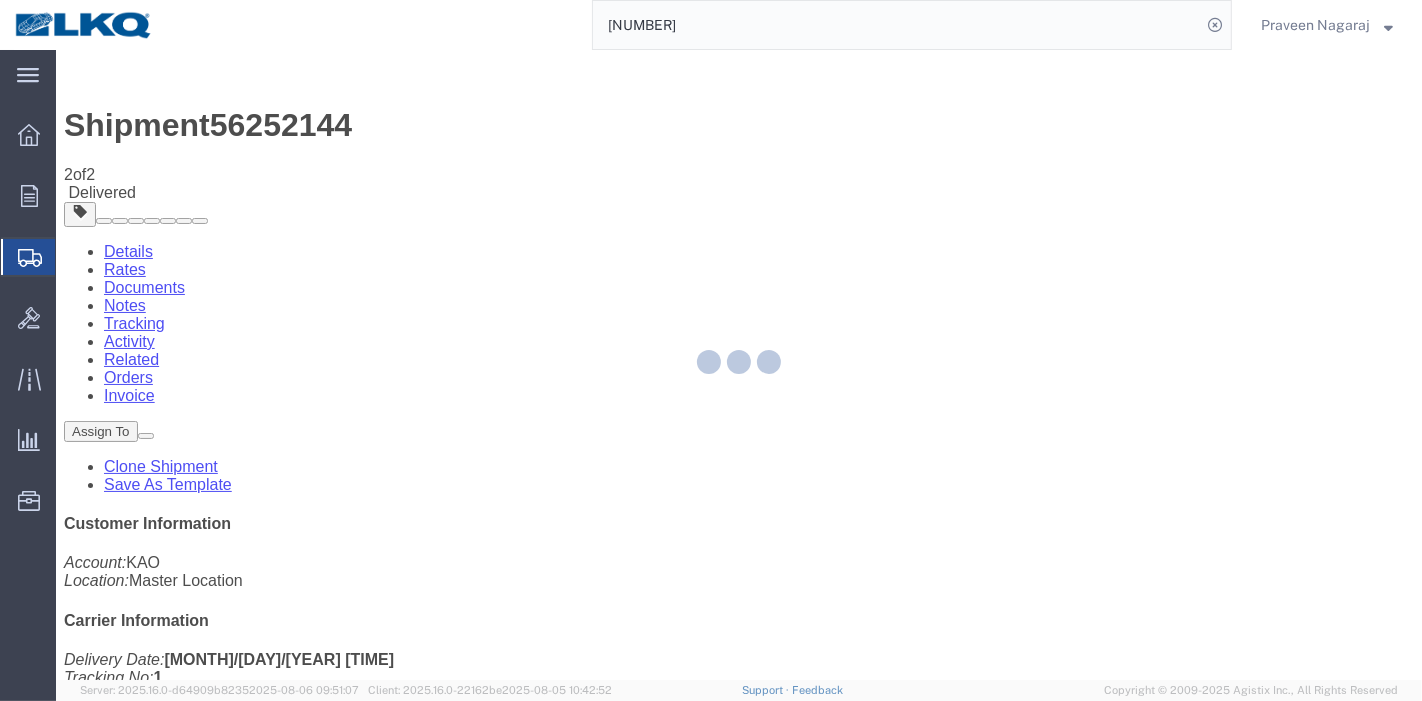 click on "[NUMBER]" 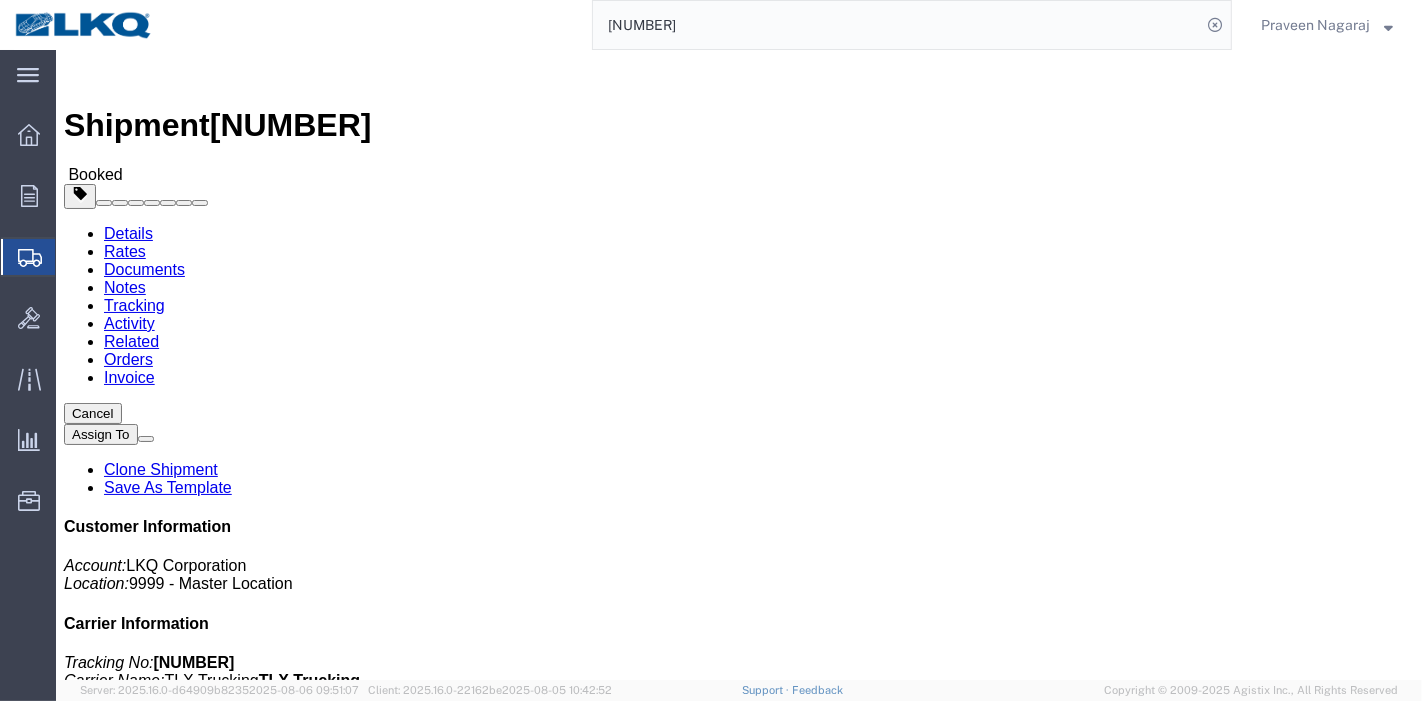 click on "Tracking" 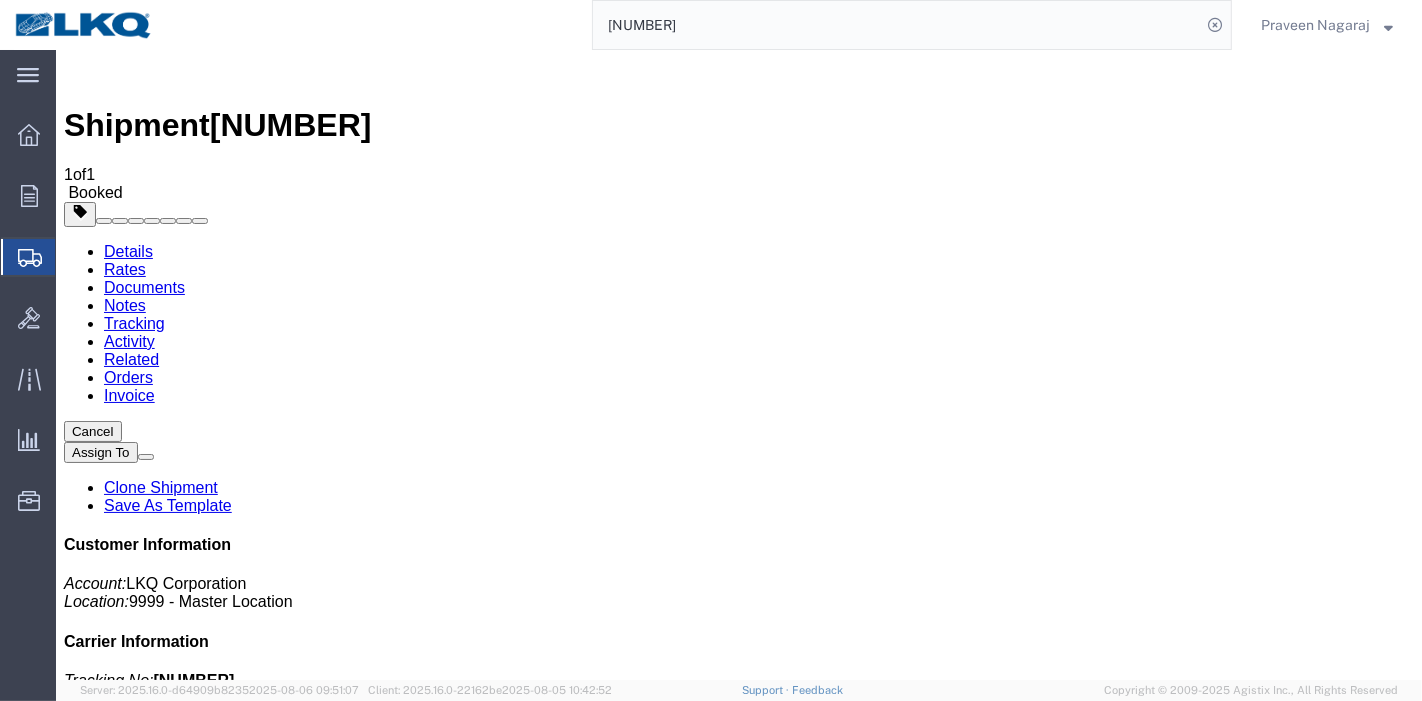 click on "Add New Tracking" at bounding box center [228, 1227] 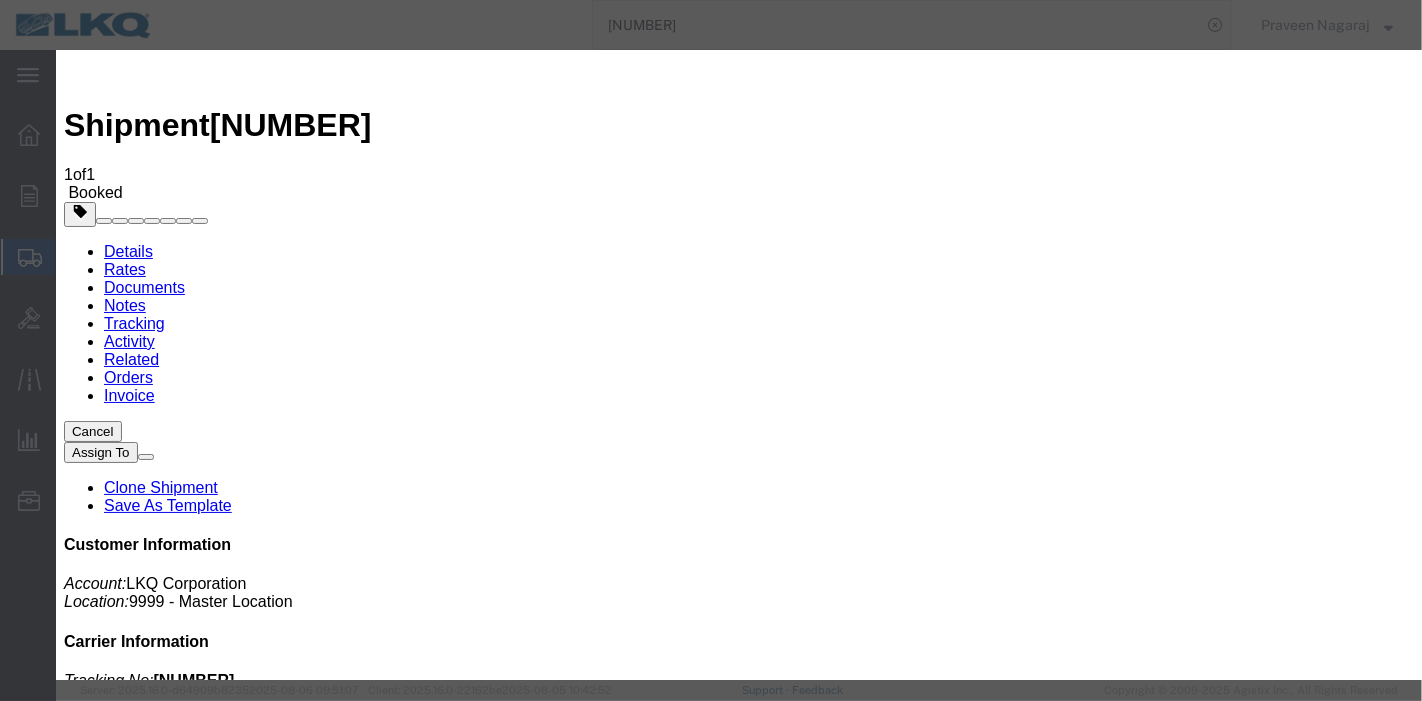 type on "08/06/2025" 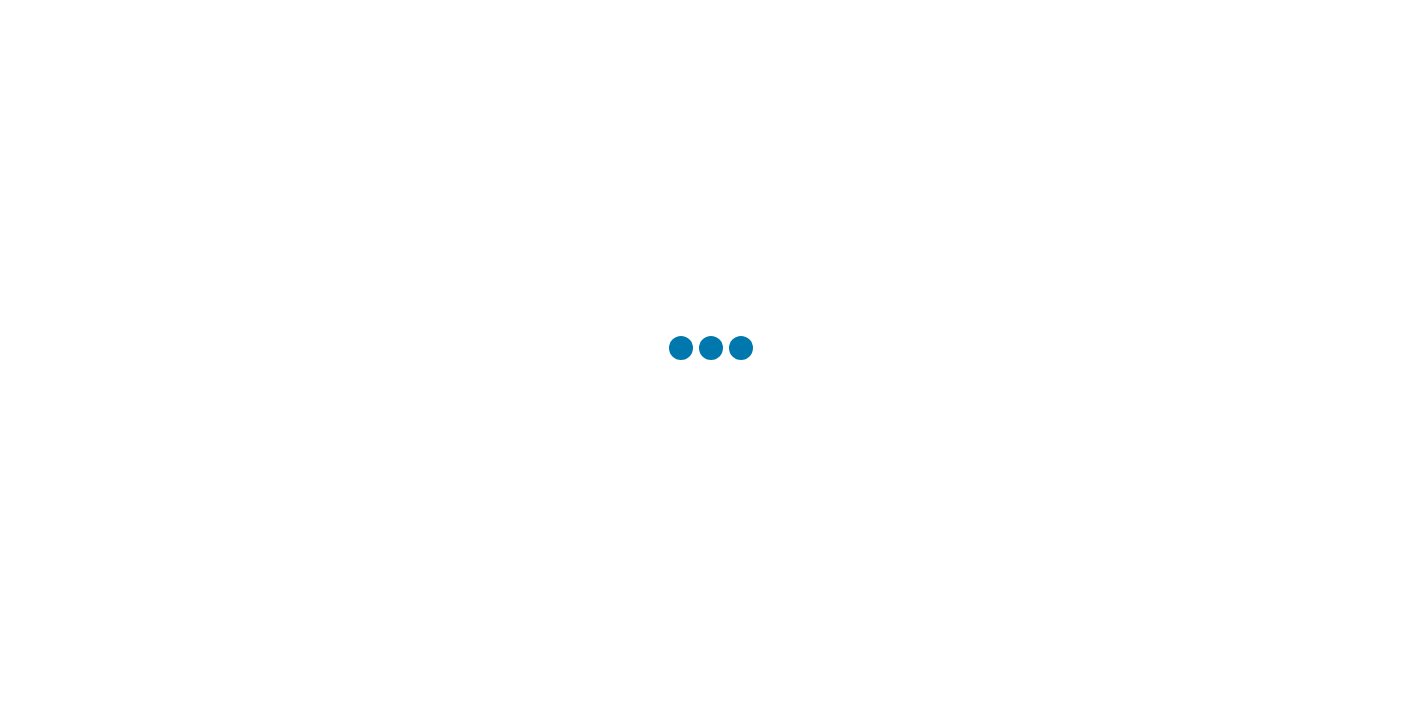 scroll, scrollTop: 0, scrollLeft: 0, axis: both 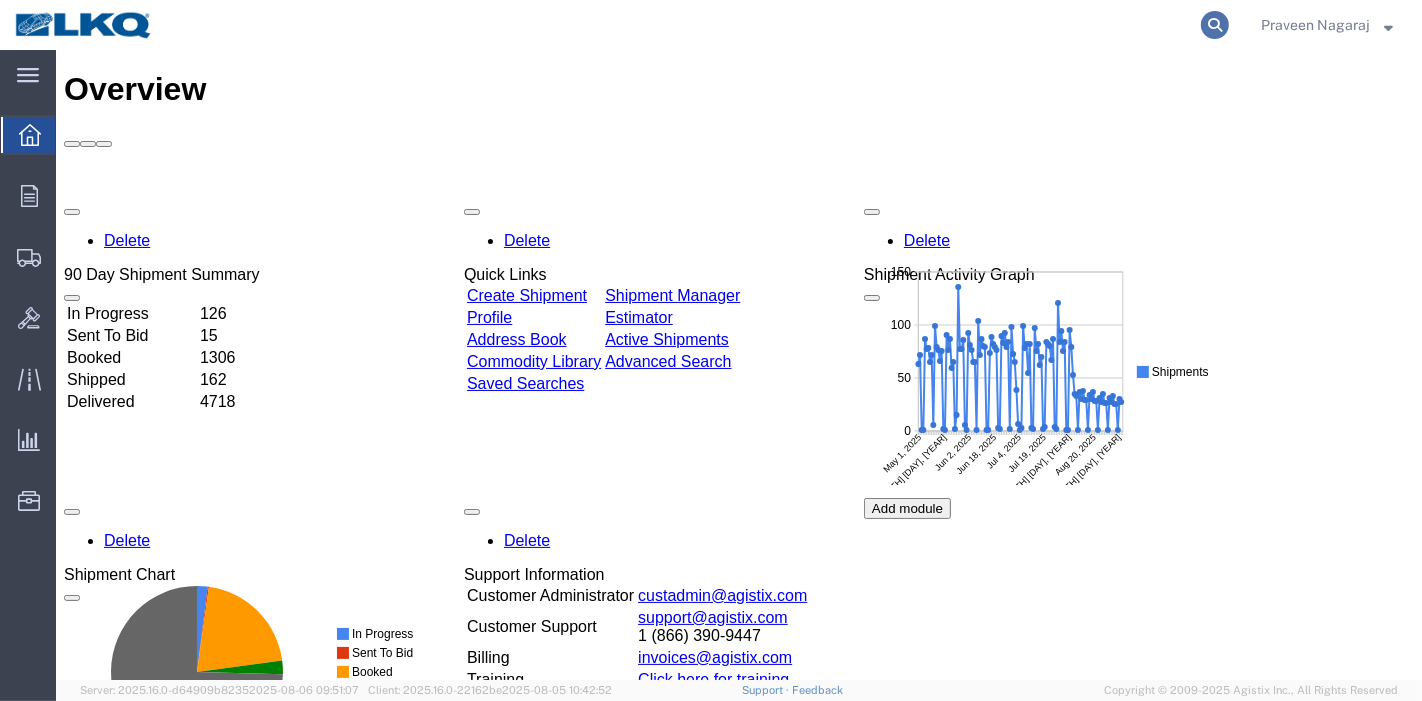click 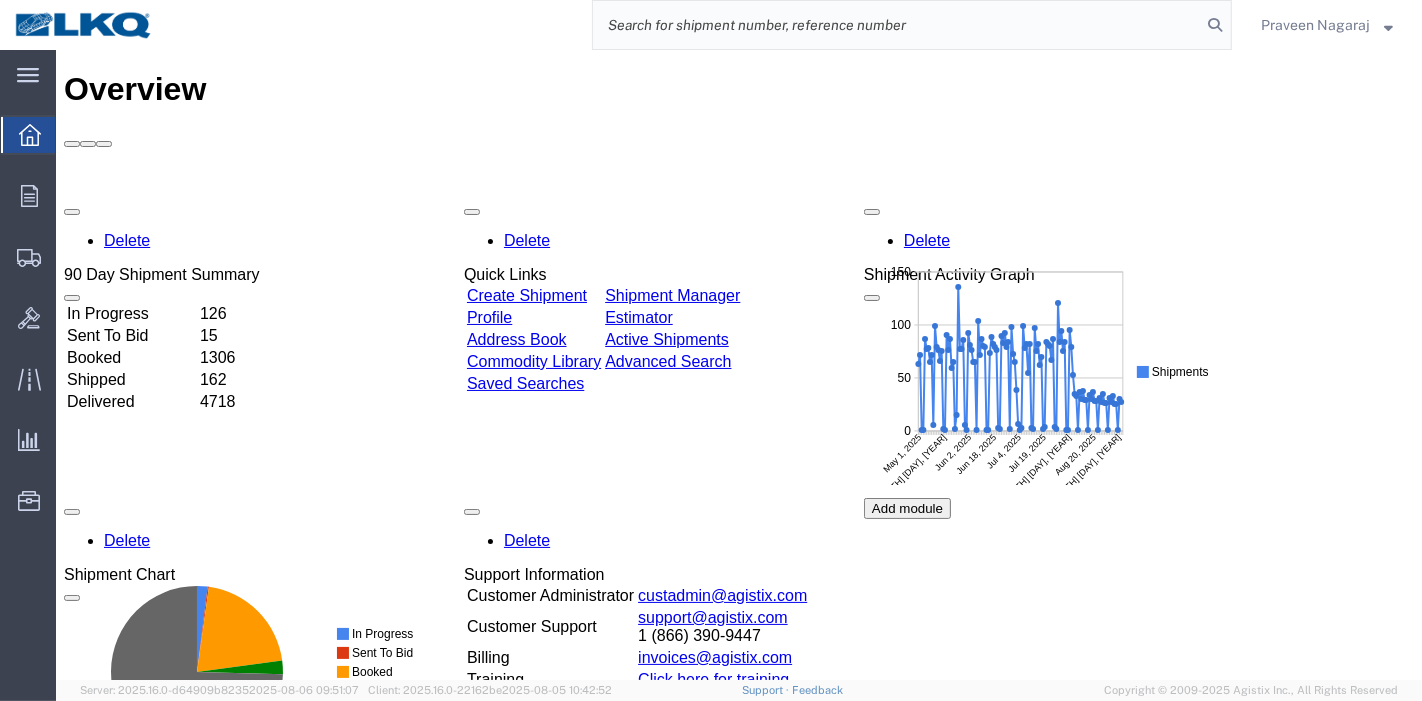 click 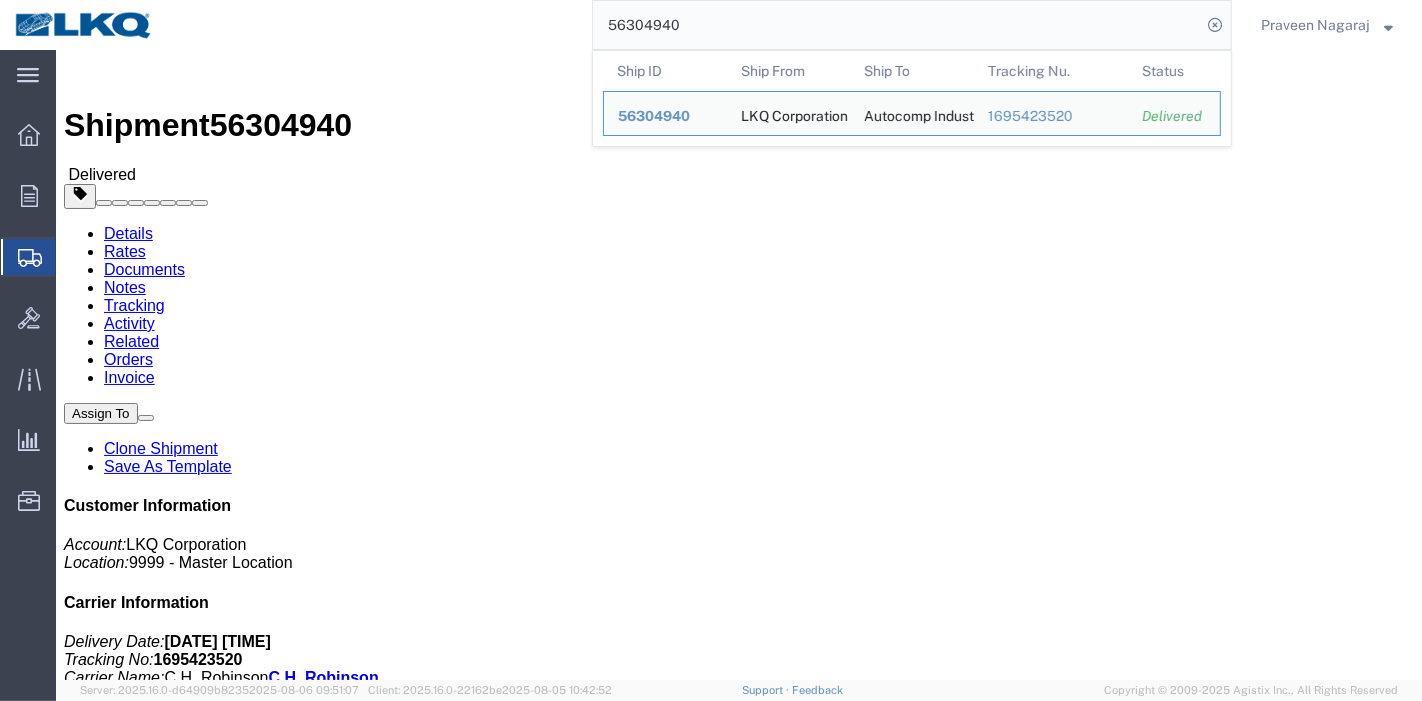 click on "Rates" 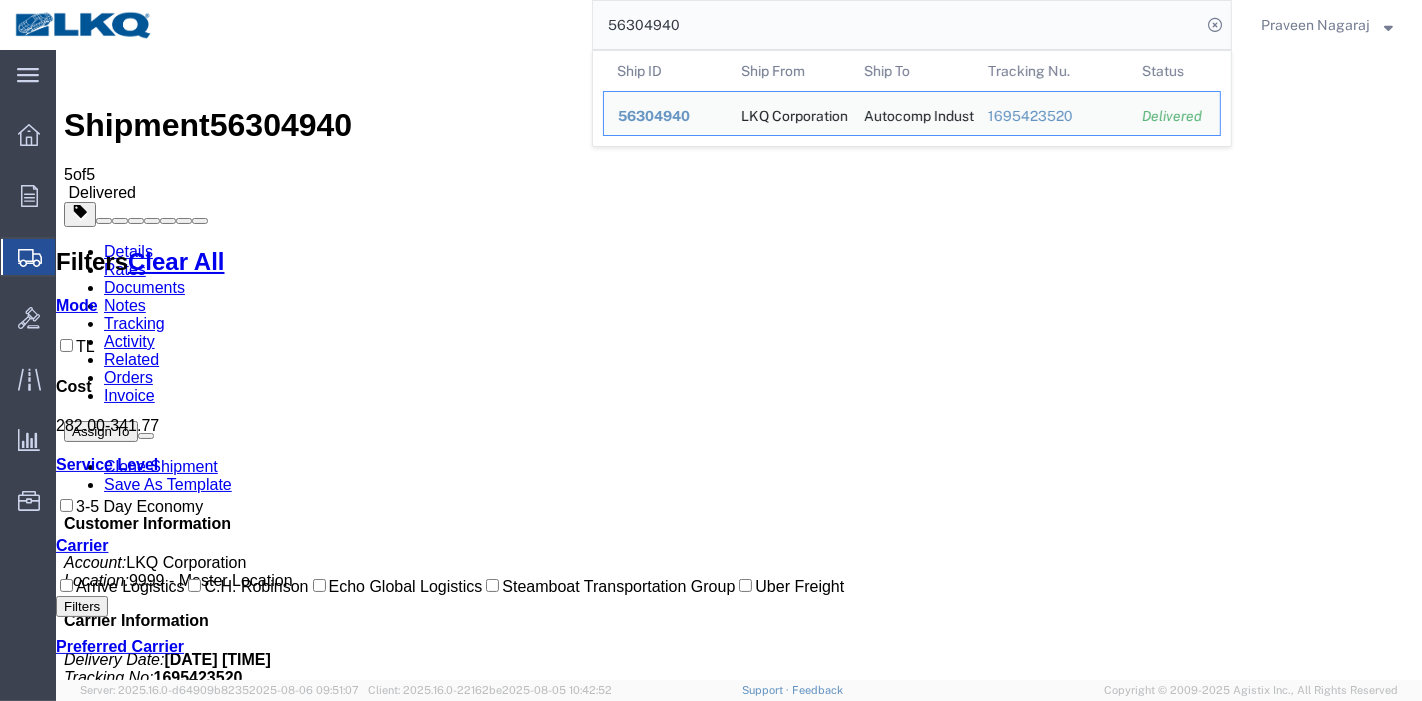 drag, startPoint x: 745, startPoint y: 26, endPoint x: 435, endPoint y: 21, distance: 310.0403 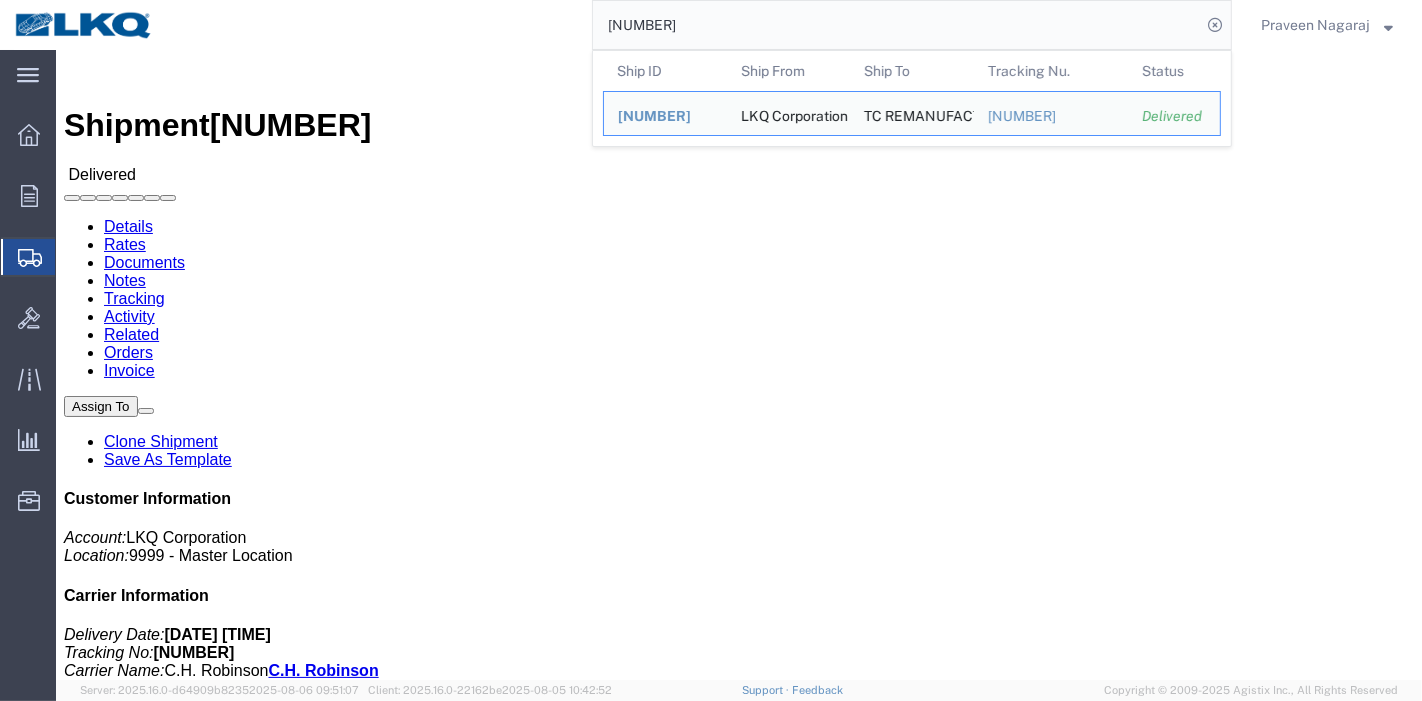 click on "Rates" 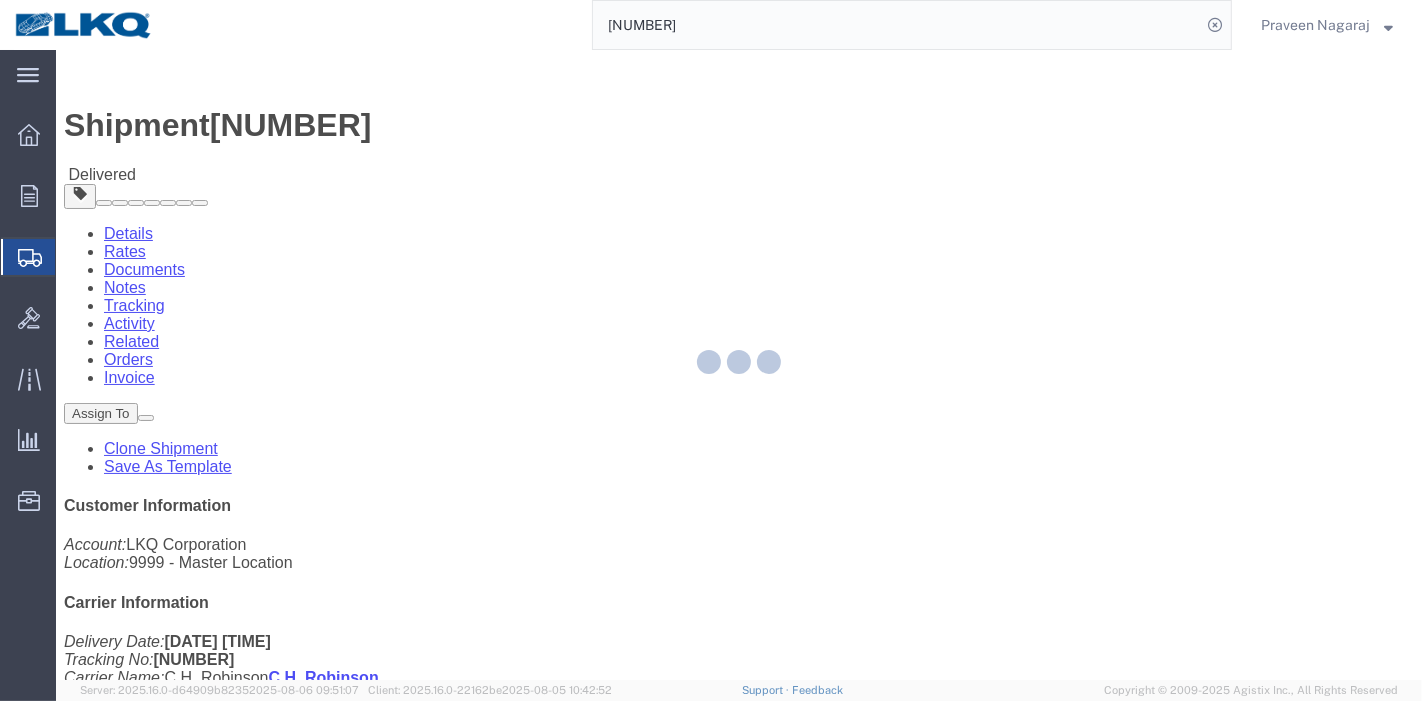 click 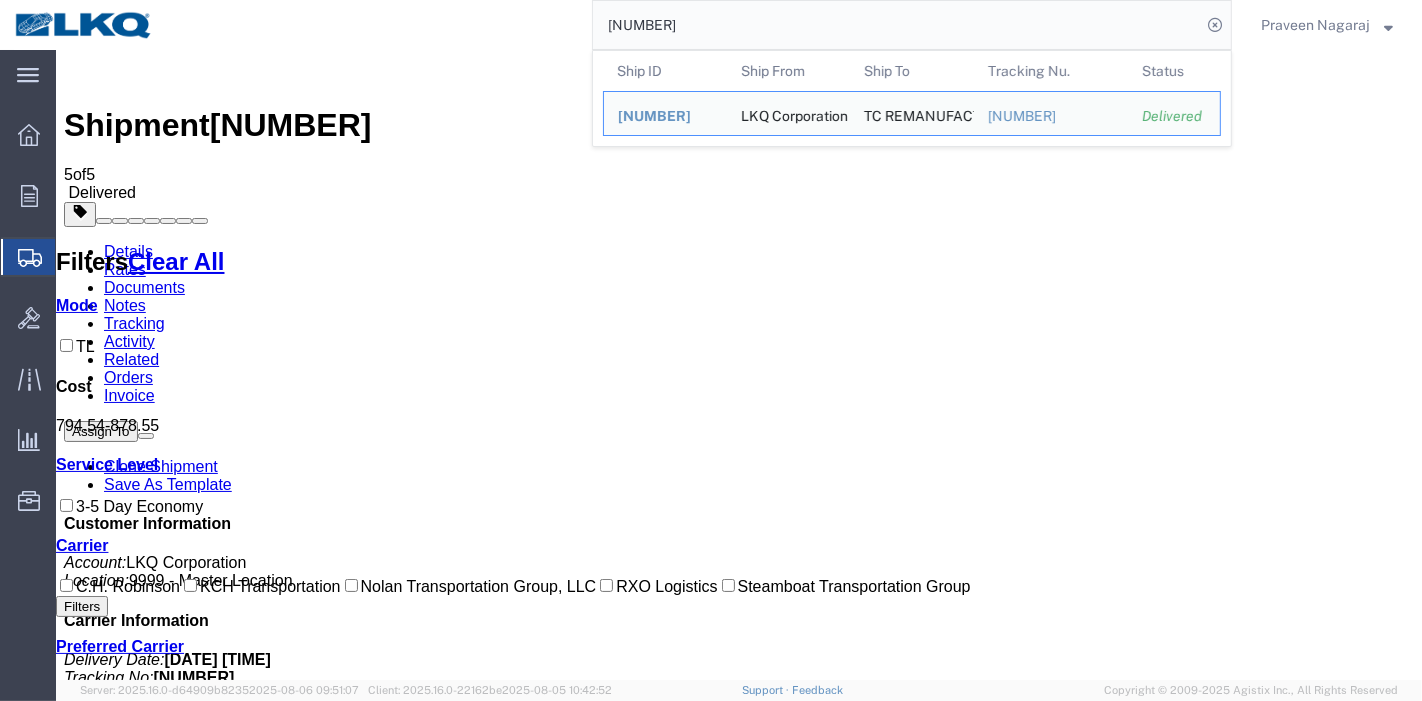 drag, startPoint x: 742, startPoint y: 35, endPoint x: 311, endPoint y: 30, distance: 431.029 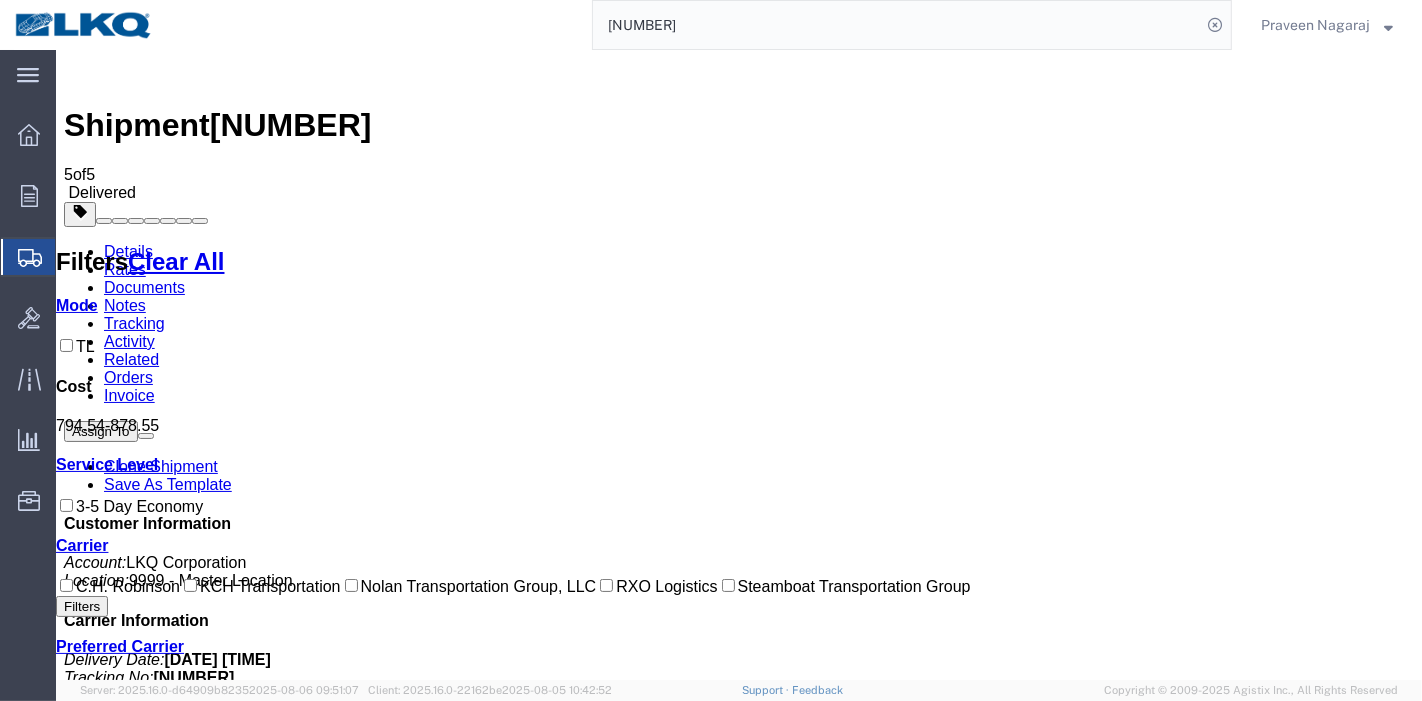 paste on "84934" 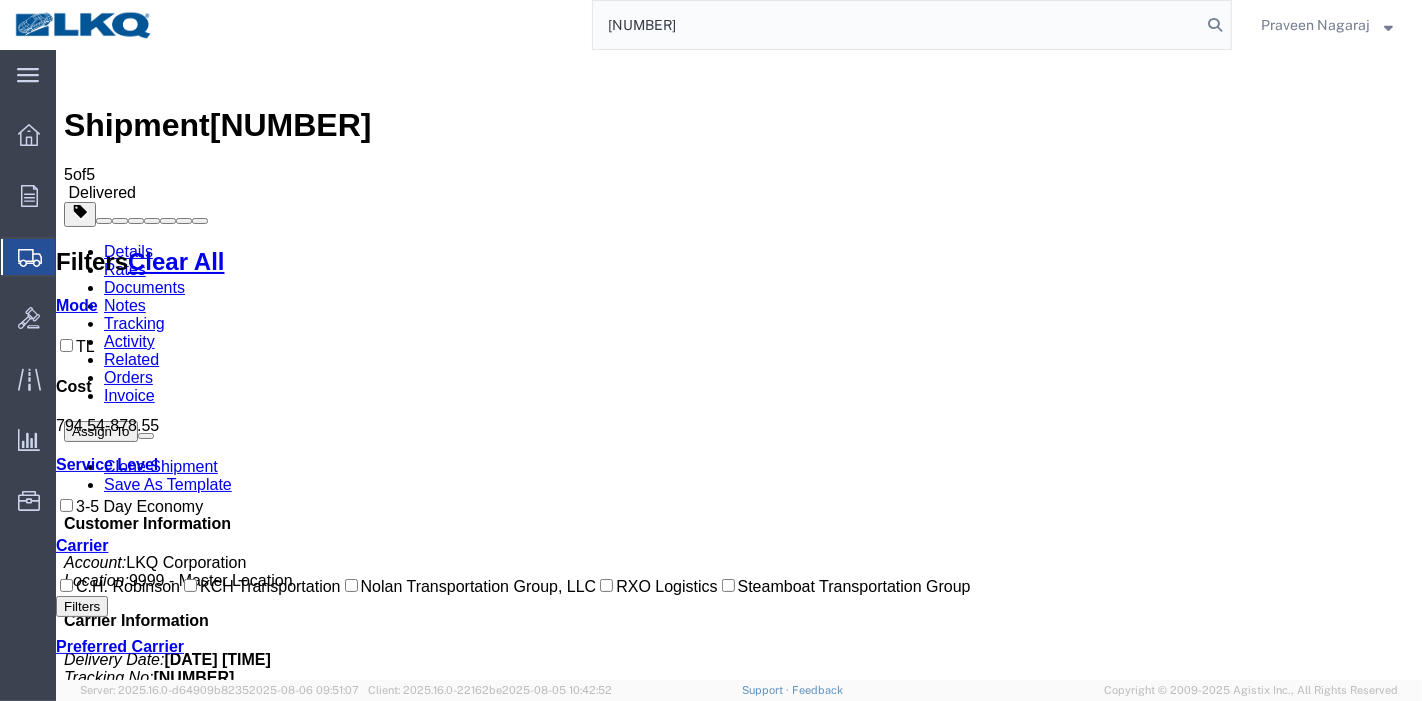 type on "56184934" 